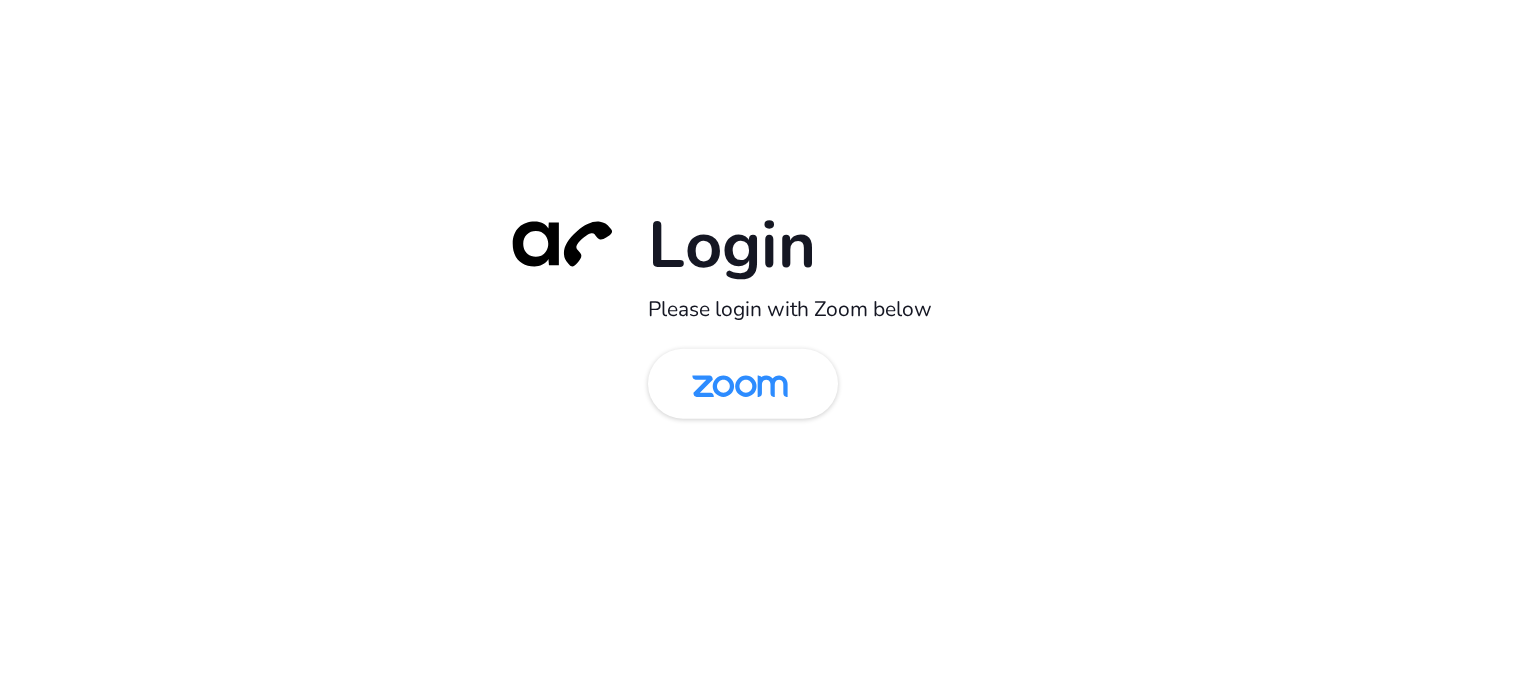 scroll, scrollTop: 0, scrollLeft: 0, axis: both 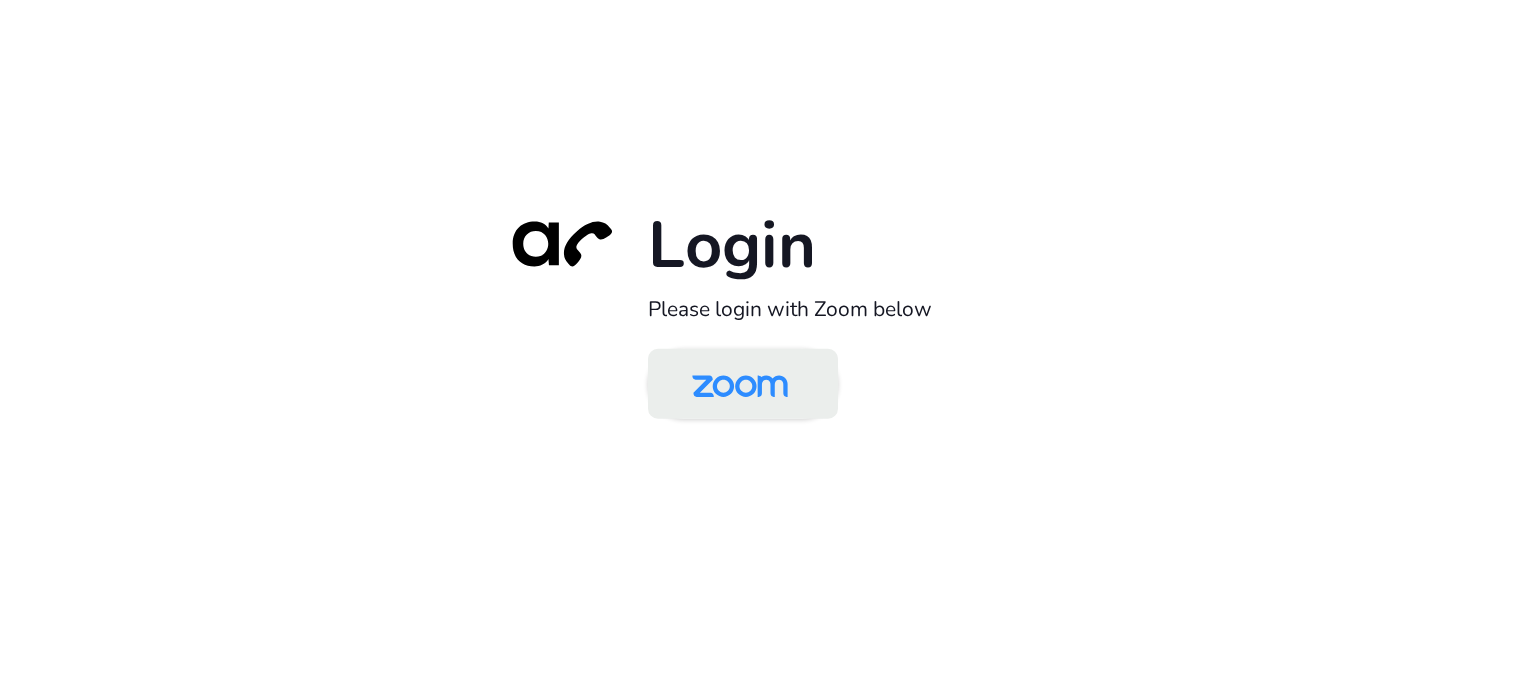 click at bounding box center (740, 385) 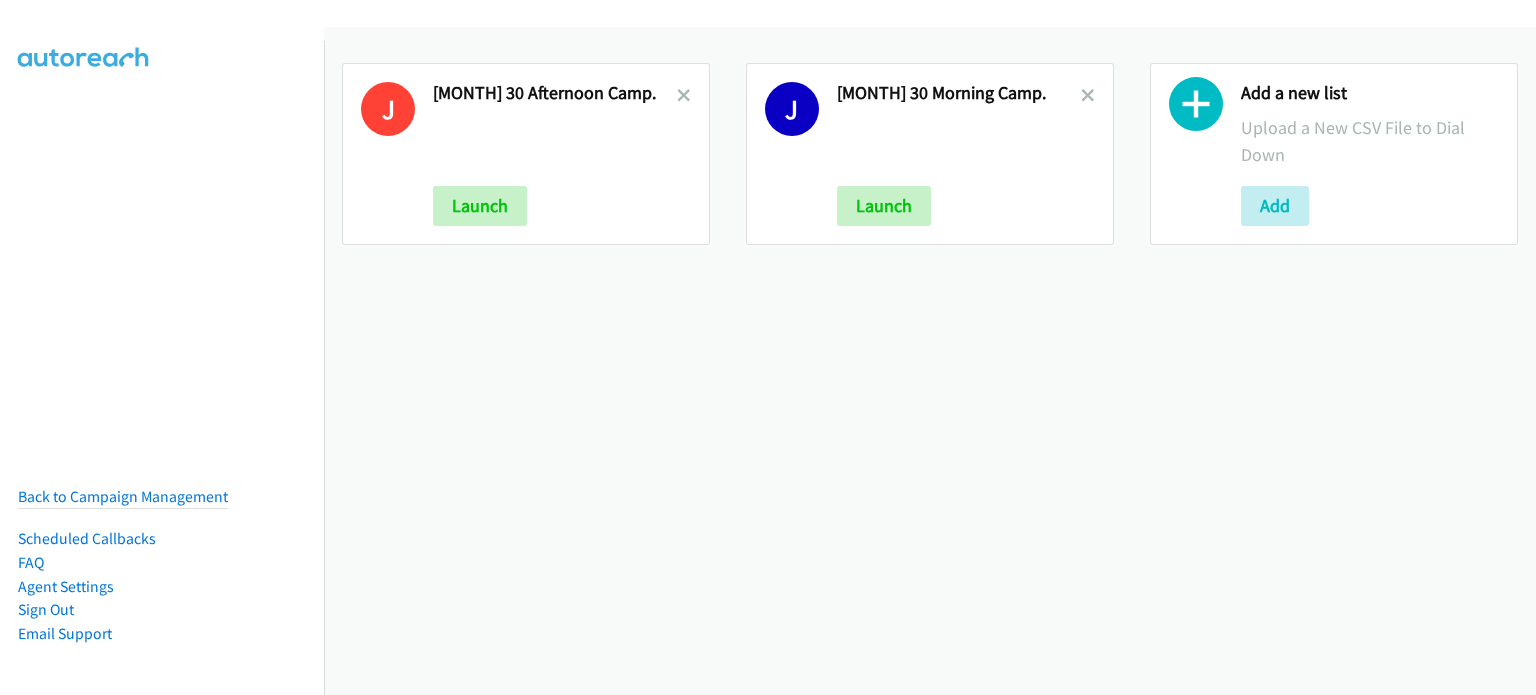 scroll, scrollTop: 0, scrollLeft: 0, axis: both 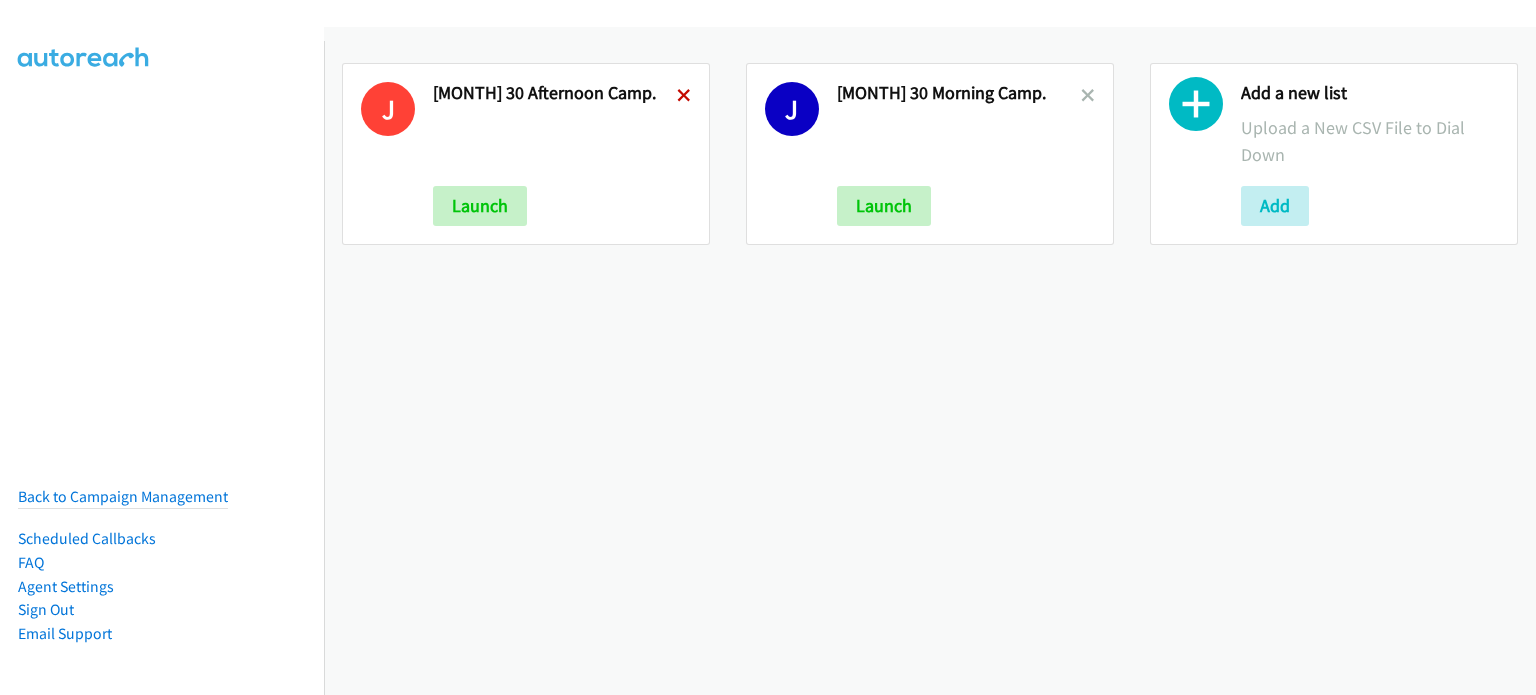 click at bounding box center [684, 97] 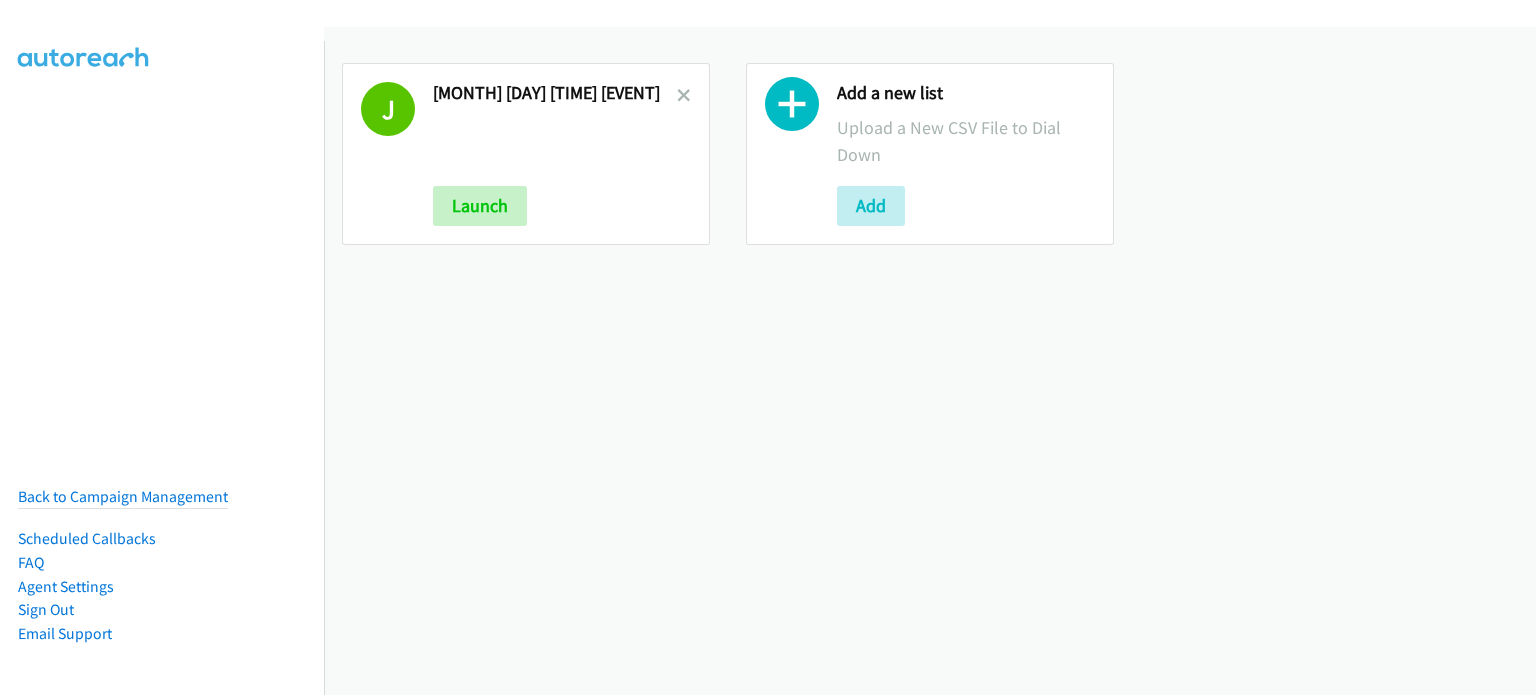scroll, scrollTop: 0, scrollLeft: 0, axis: both 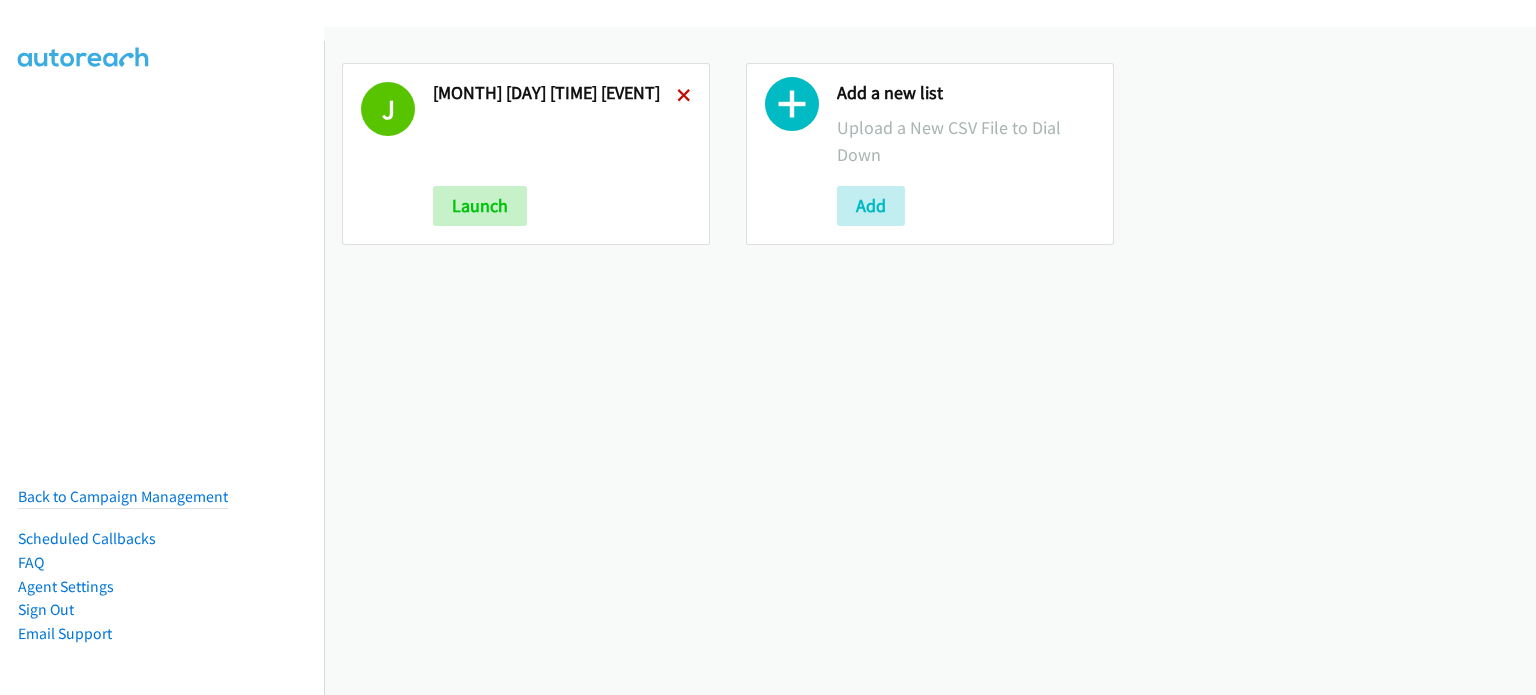 click at bounding box center [684, 97] 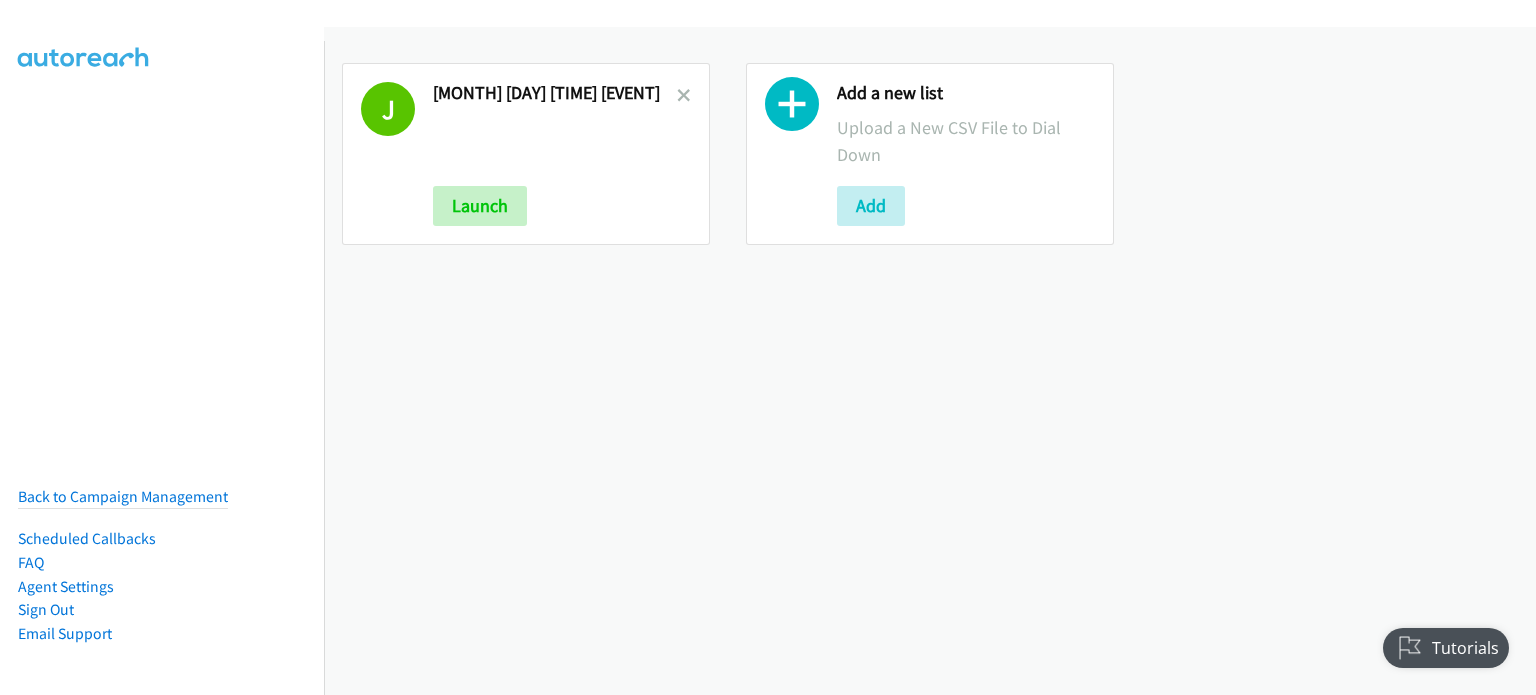 scroll, scrollTop: 0, scrollLeft: 0, axis: both 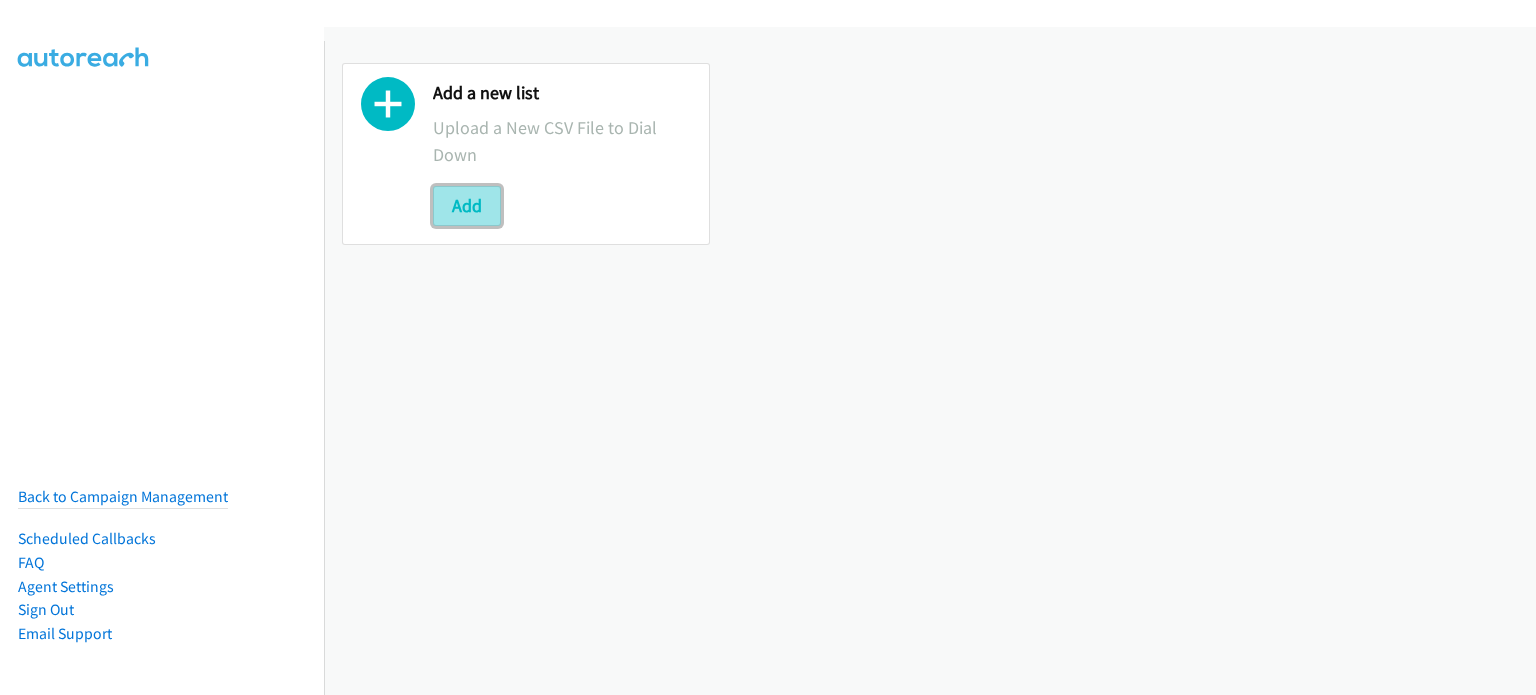 click on "Add" at bounding box center [467, 206] 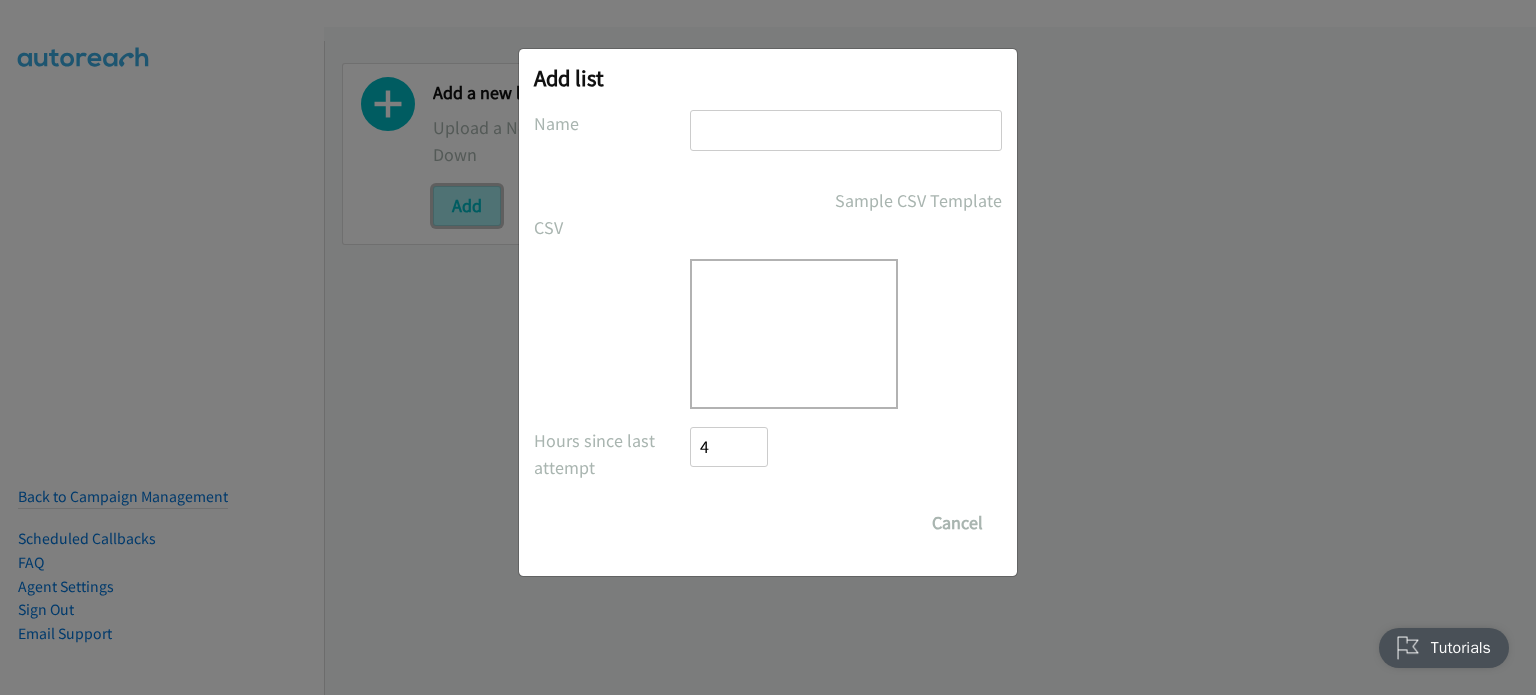 scroll, scrollTop: 0, scrollLeft: 0, axis: both 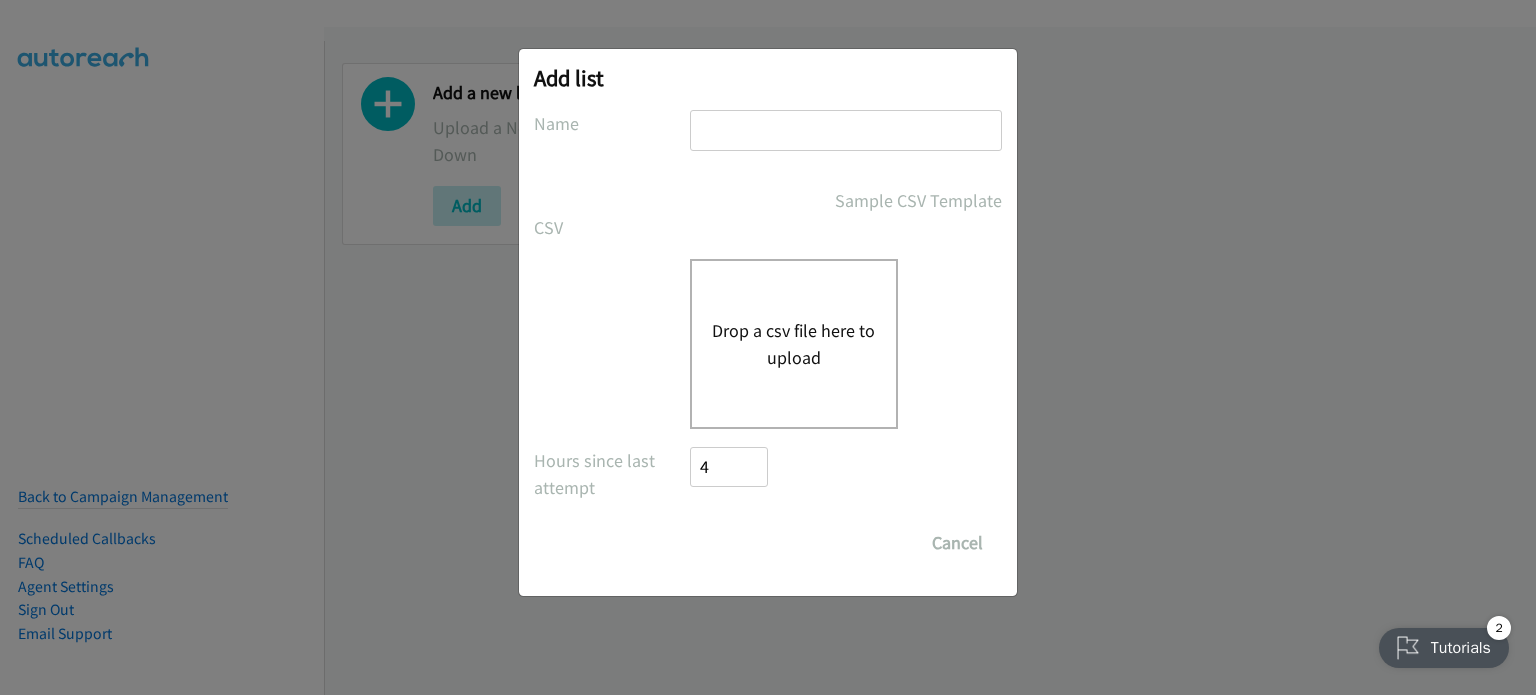 click on "Drop a csv file here to upload" at bounding box center (794, 344) 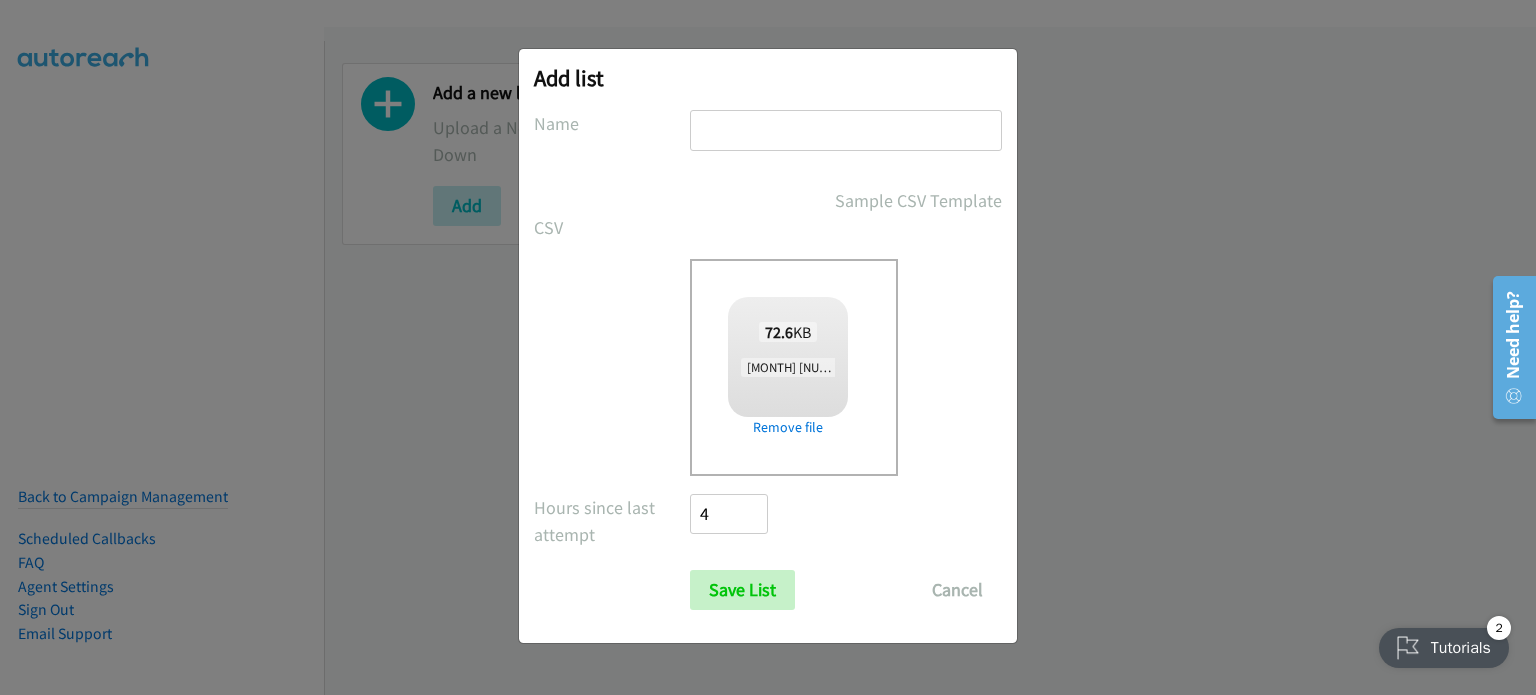 click at bounding box center (846, 130) 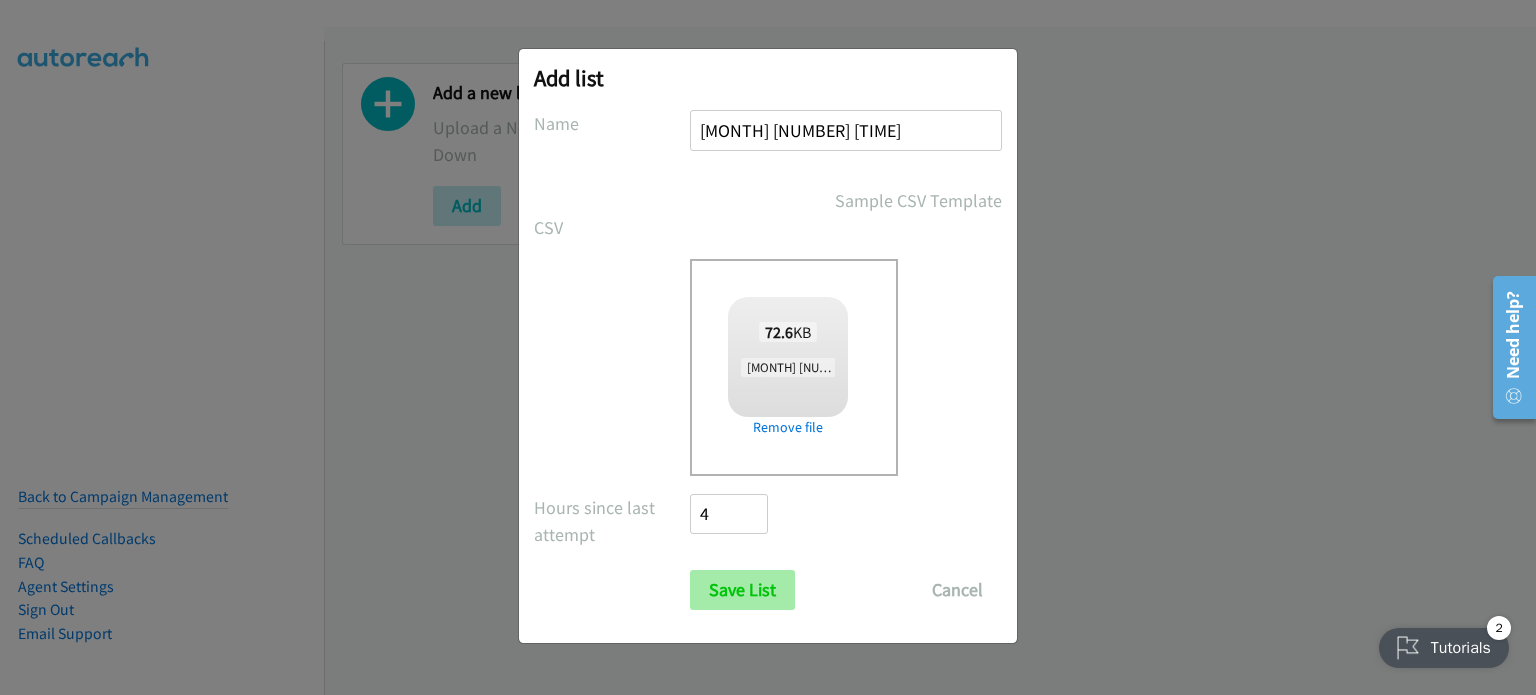 type on "July 1 AM" 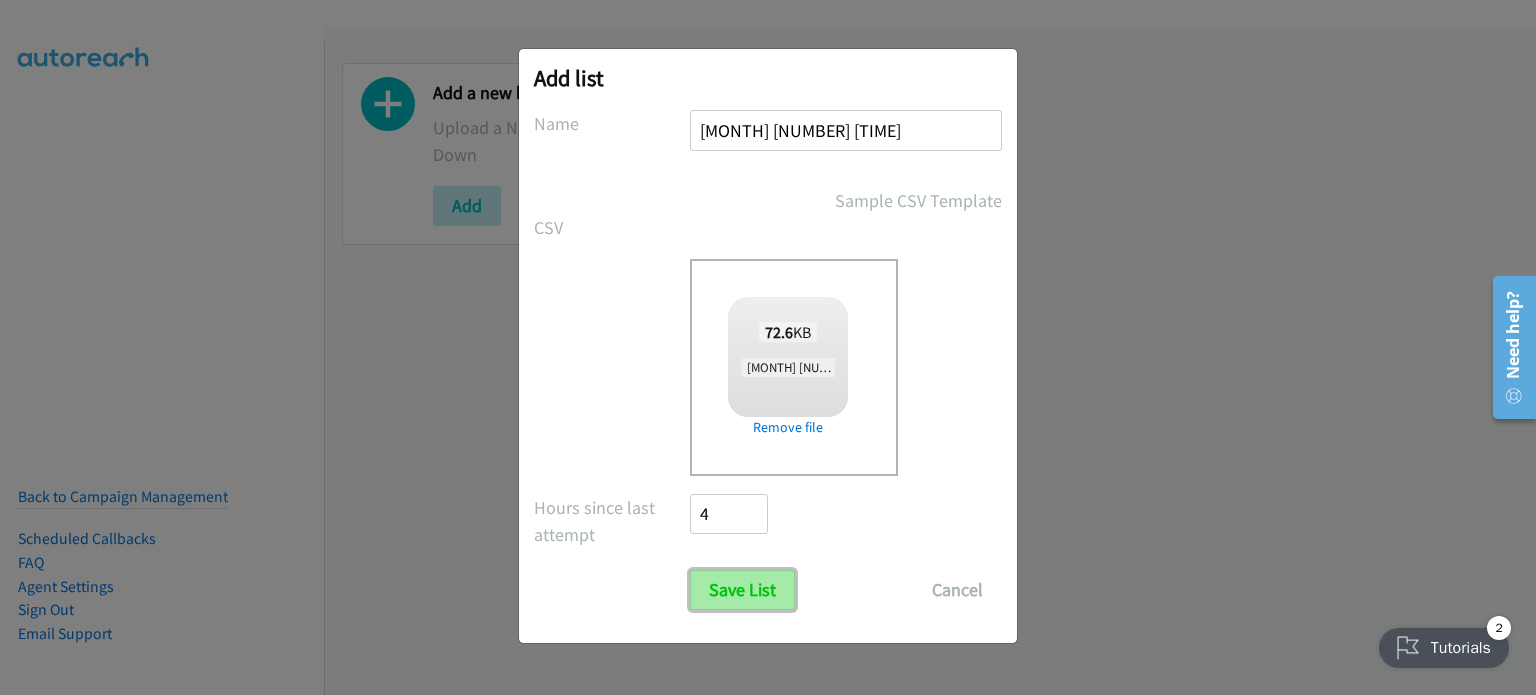 click on "Save List" at bounding box center (742, 590) 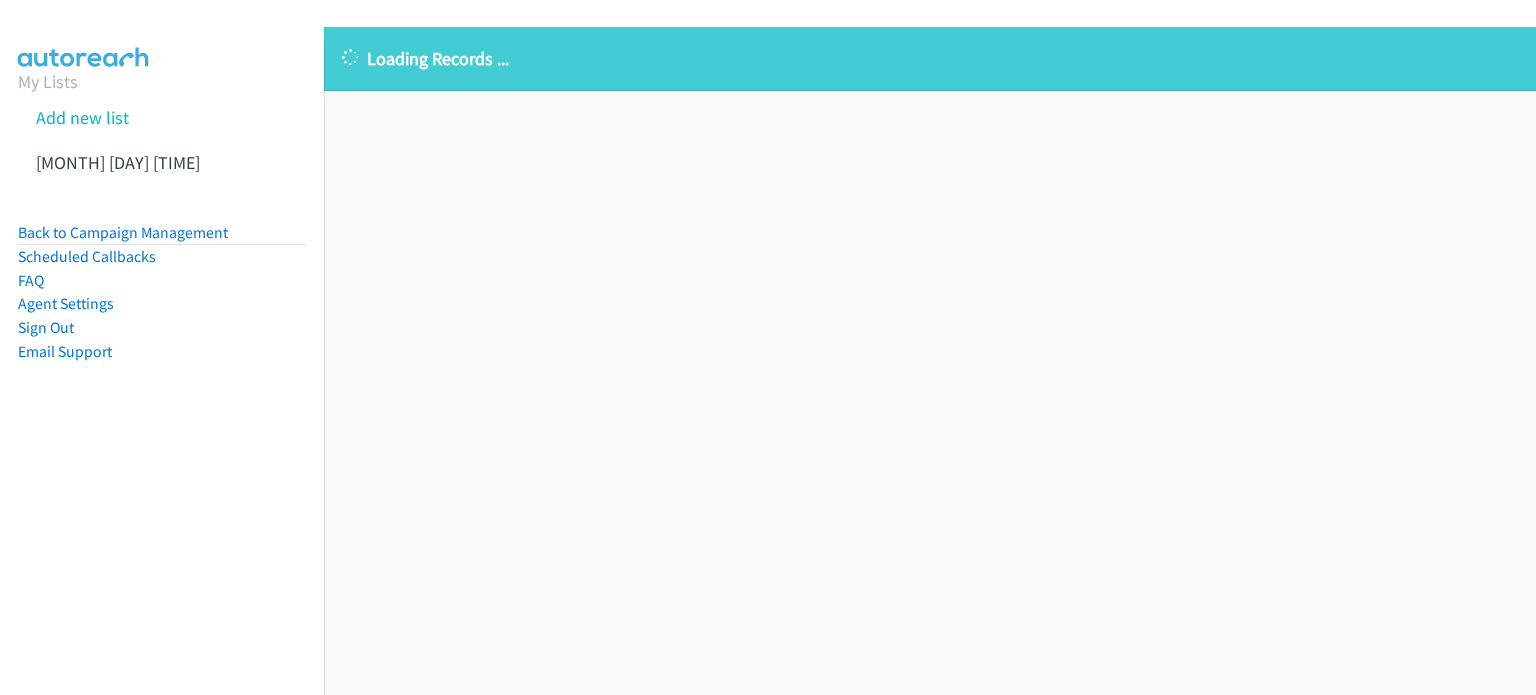 scroll, scrollTop: 0, scrollLeft: 0, axis: both 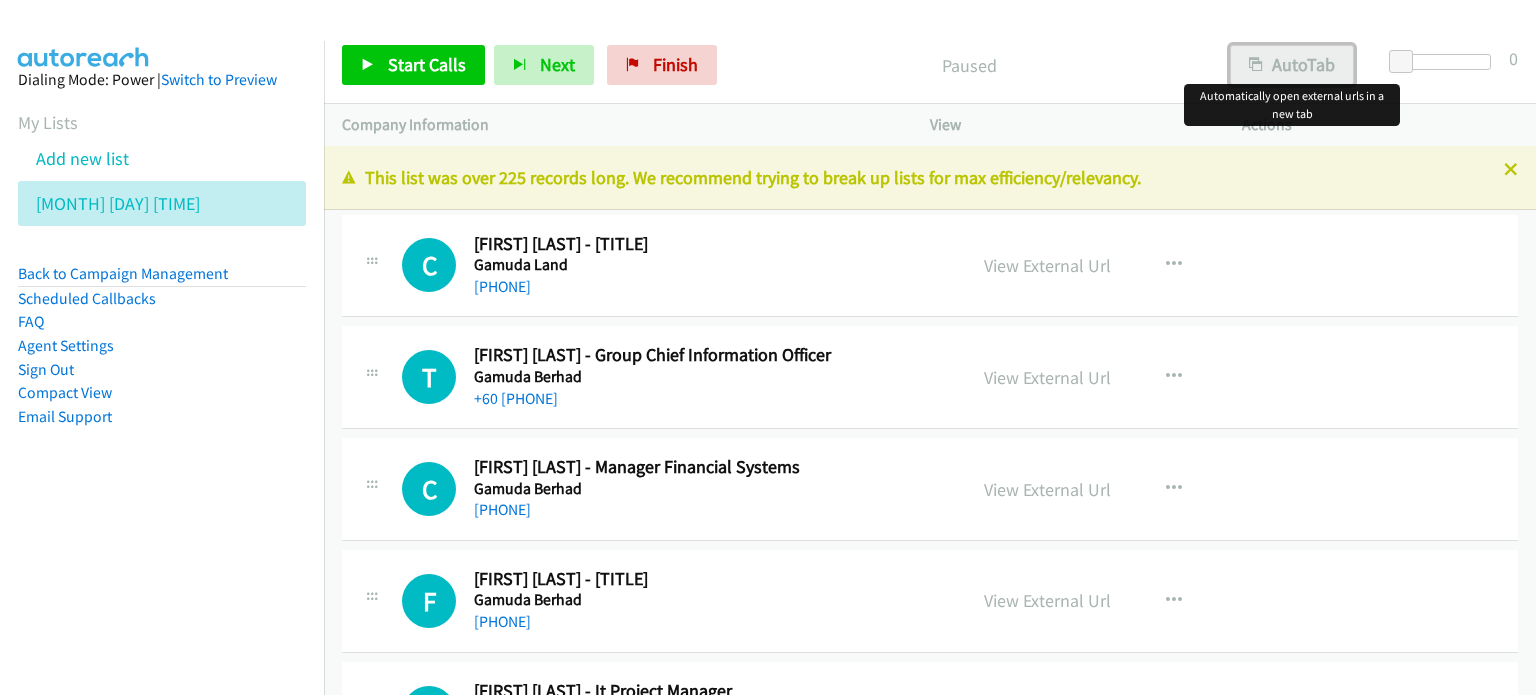 click on "AutoTab" at bounding box center [1292, 65] 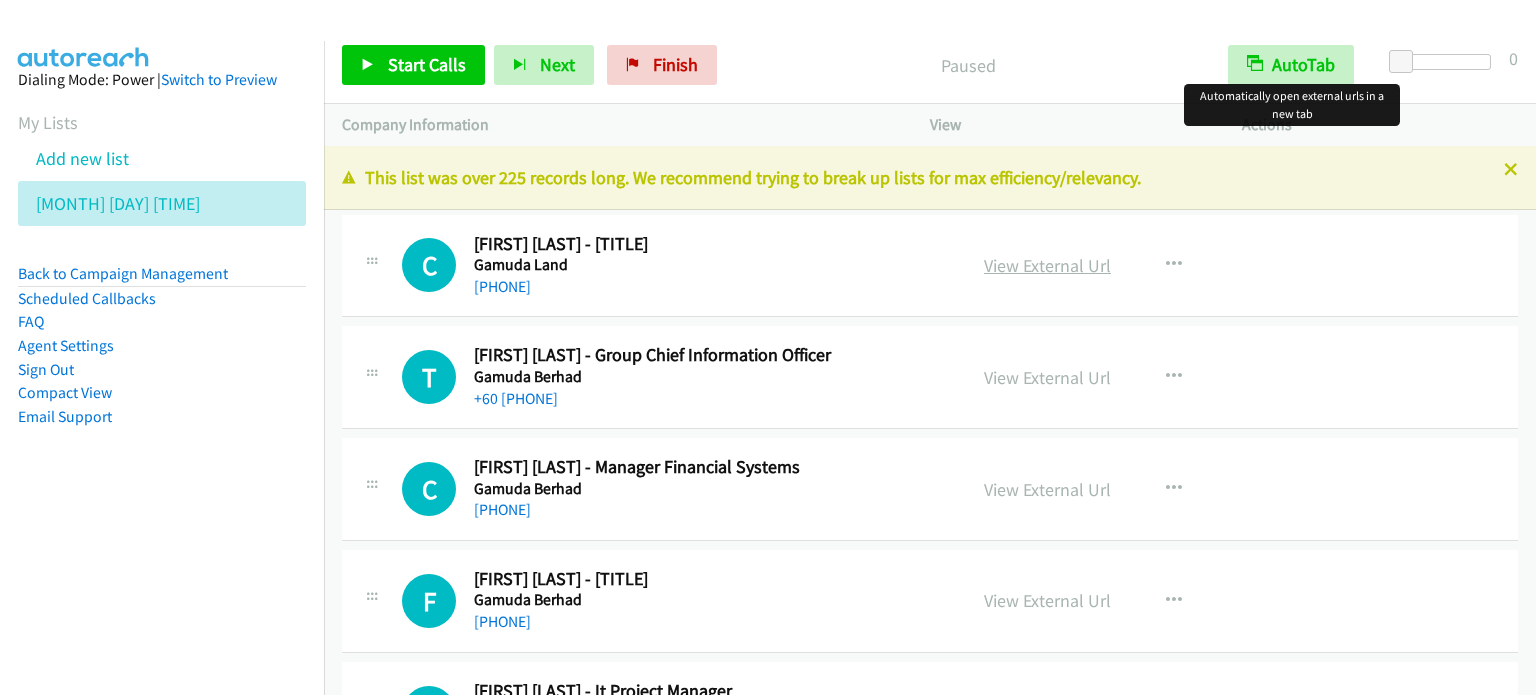 scroll, scrollTop: 0, scrollLeft: 0, axis: both 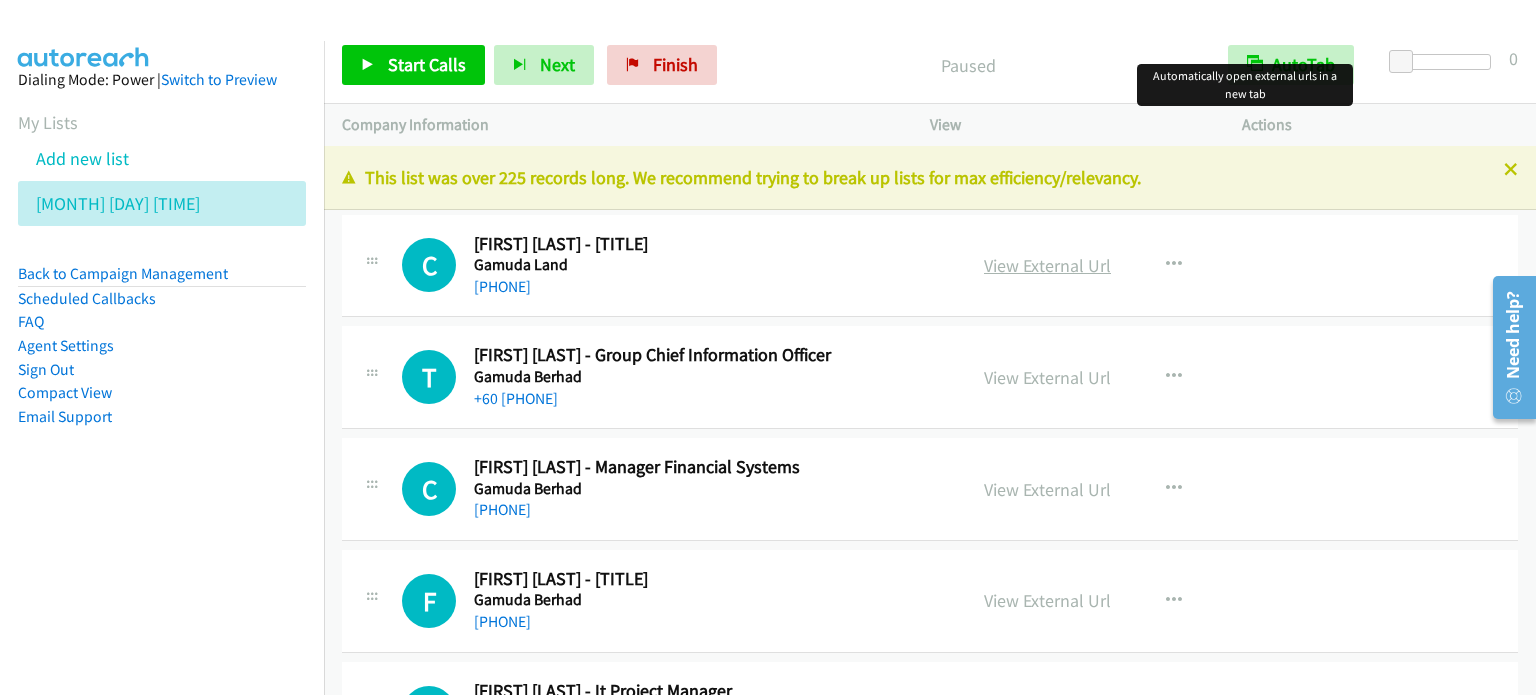click on "View External Url" at bounding box center (1047, 265) 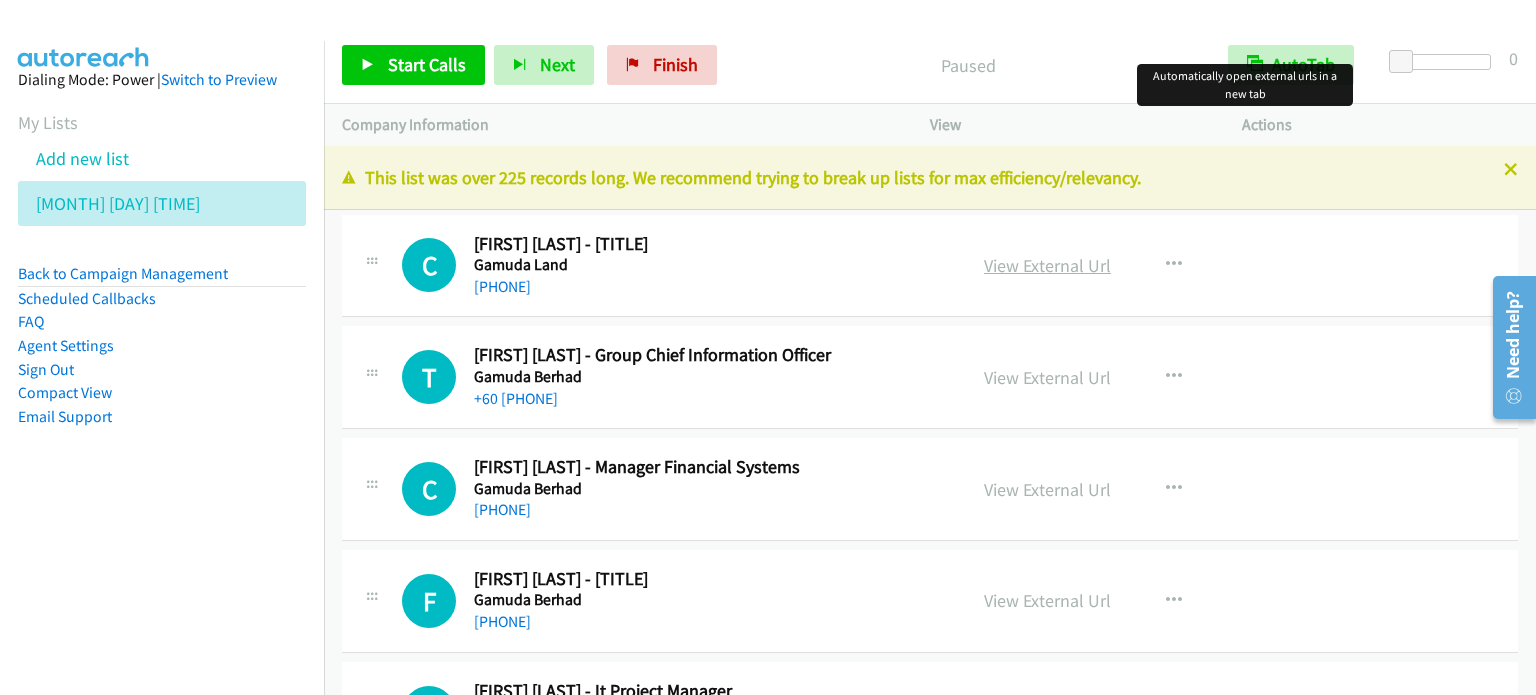 click on "View External Url" at bounding box center [1047, 265] 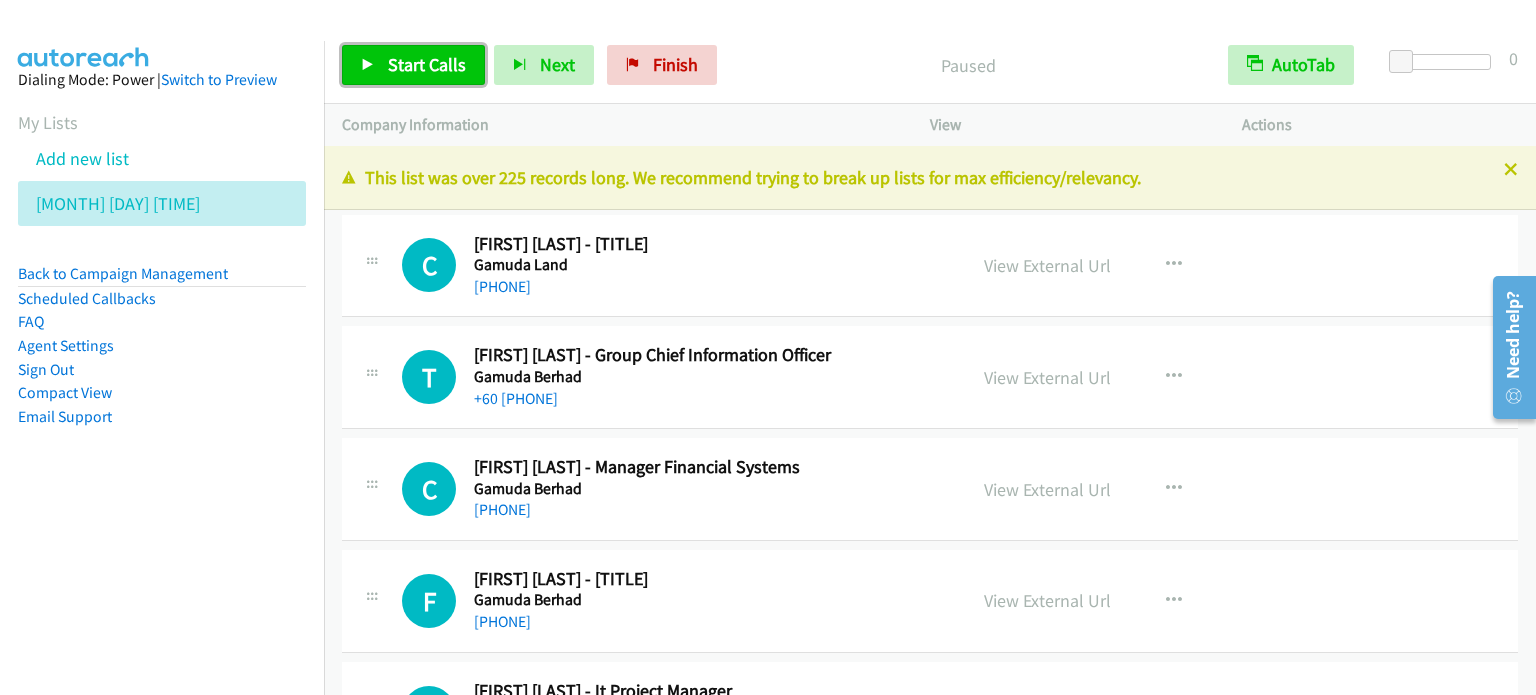 click on "Start Calls" at bounding box center [427, 64] 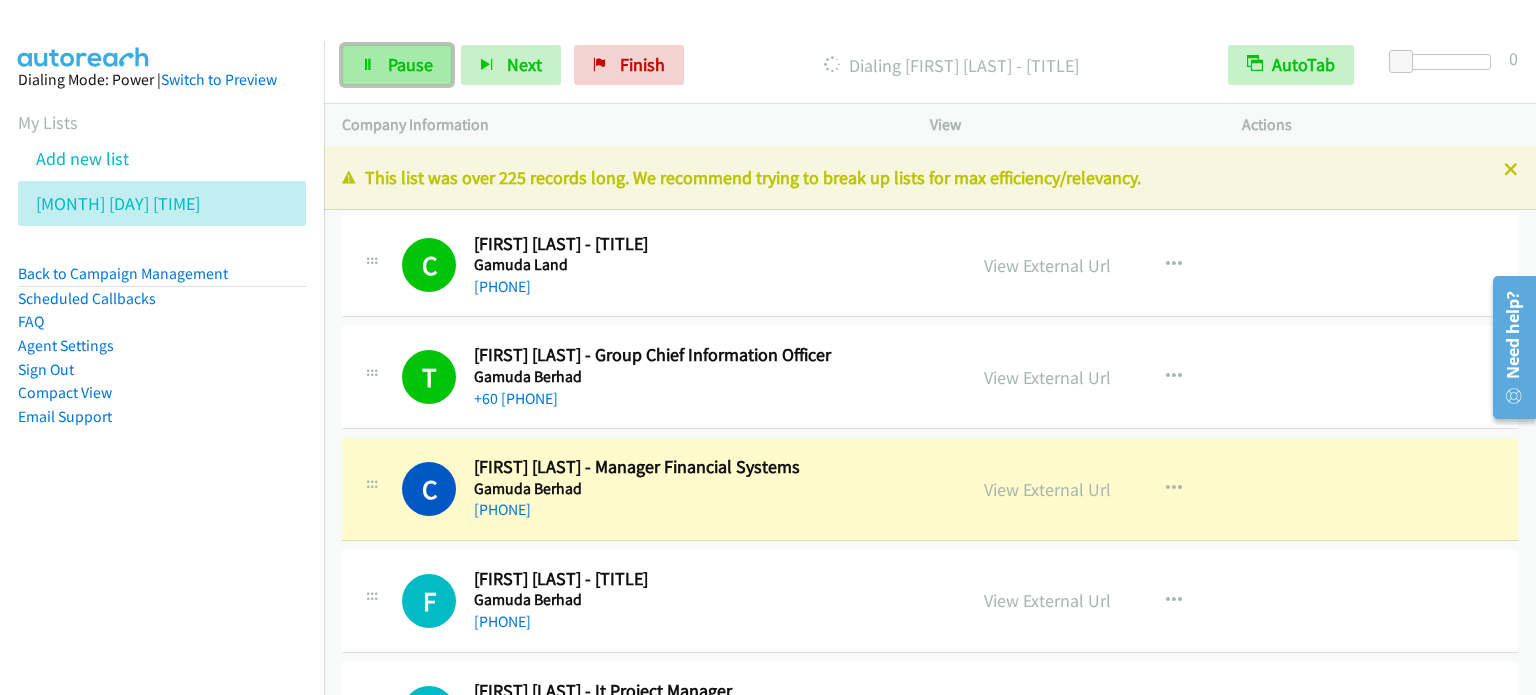 click on "Pause" at bounding box center (397, 65) 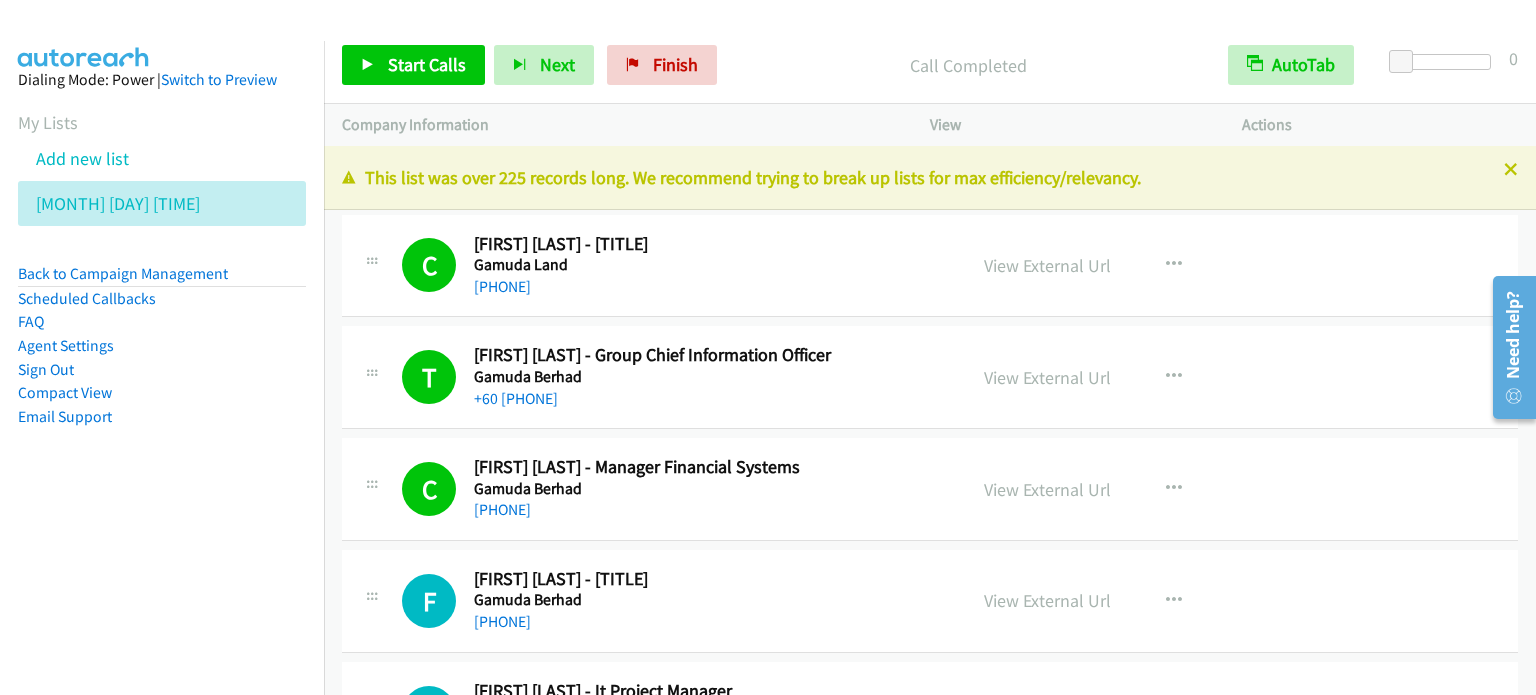 click on "Dialing Mode: Power
|
Switch to Preview
My Lists
Add new list
July 1 Am
Back to Campaign Management
Scheduled Callbacks
FAQ
Agent Settings
Sign Out
Compact View
Email Support" at bounding box center (162, 388) 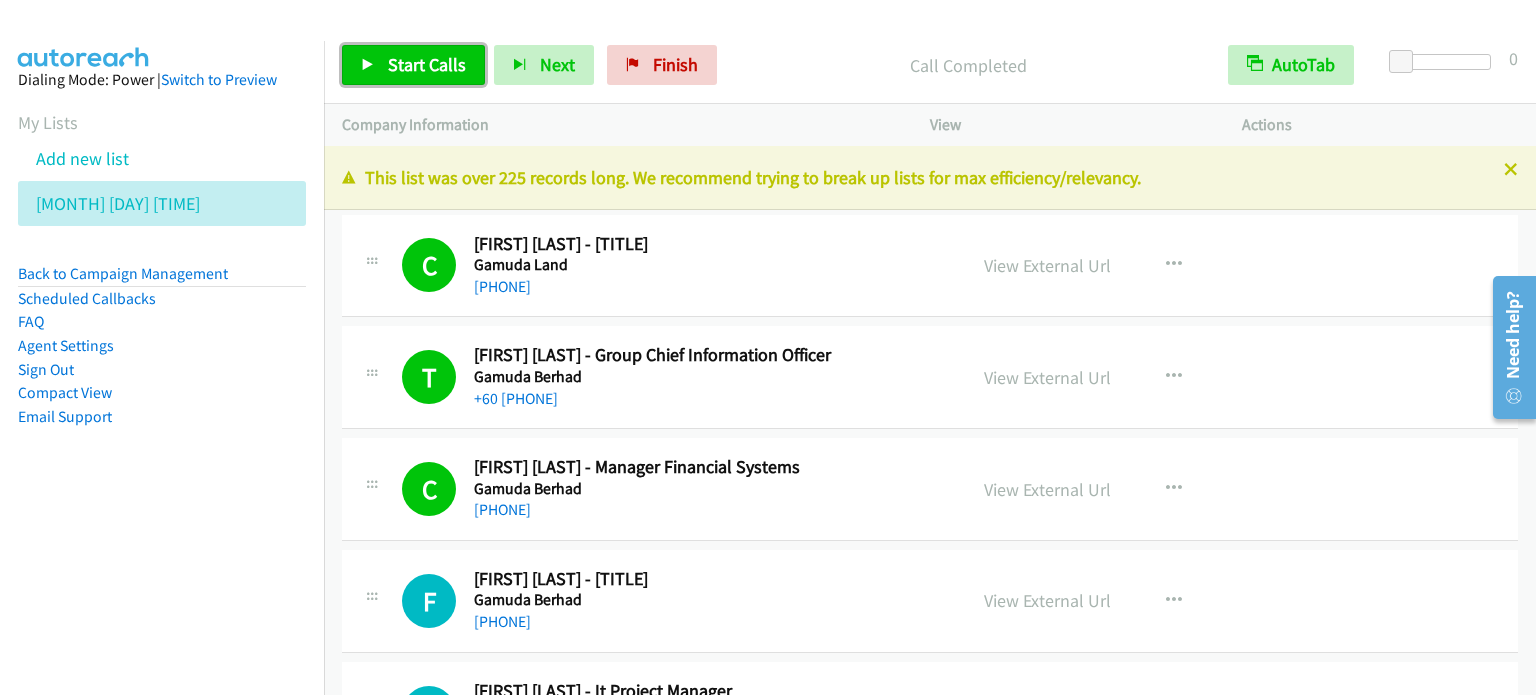 click on "Start Calls" at bounding box center [413, 65] 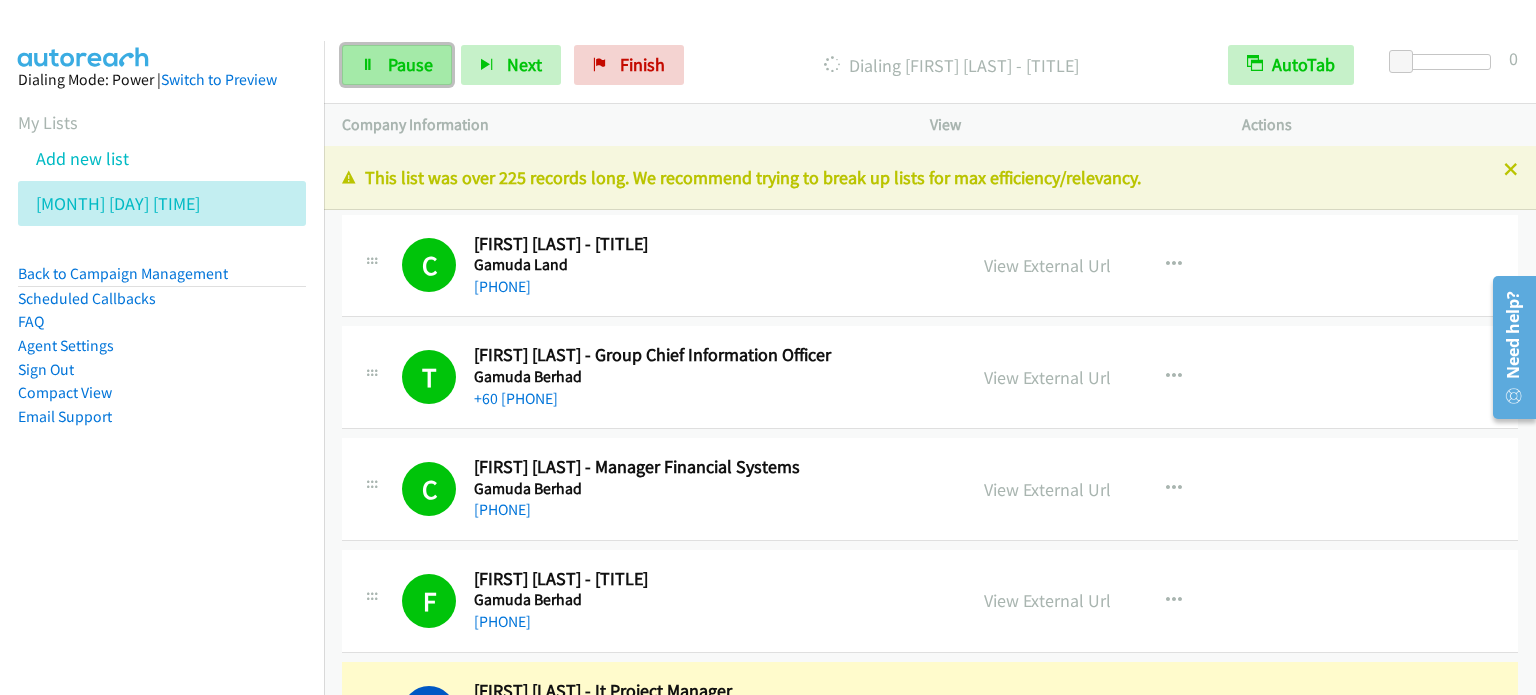 click on "Pause" at bounding box center (410, 64) 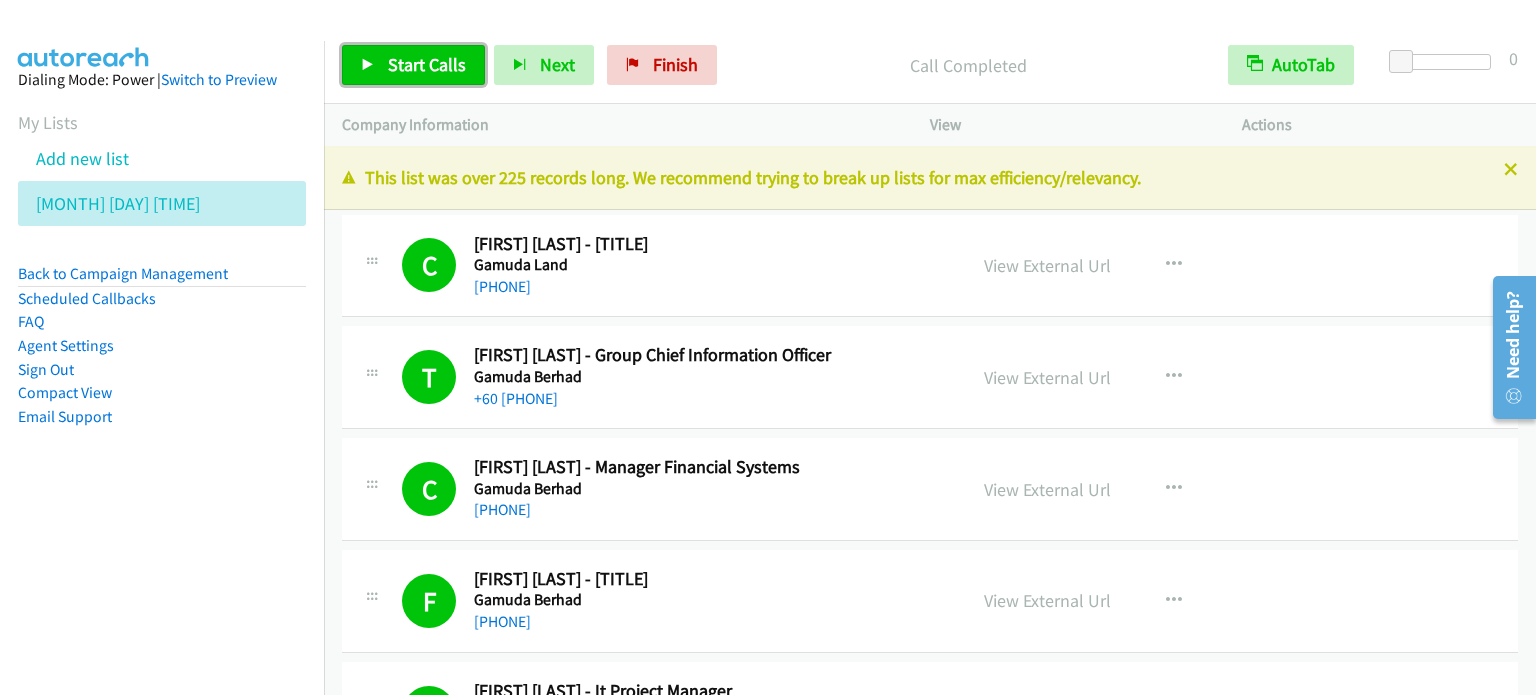 click on "Start Calls" at bounding box center (427, 64) 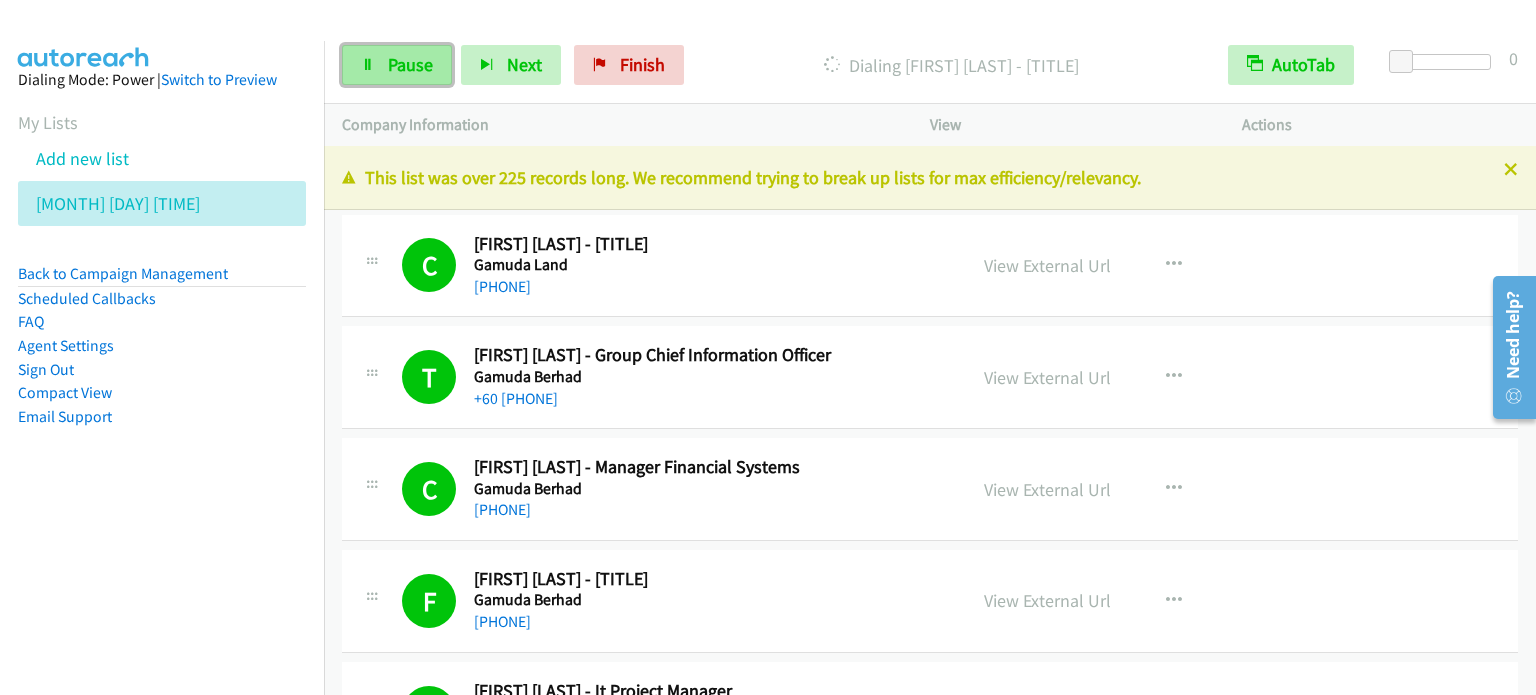 click on "Pause" at bounding box center (410, 64) 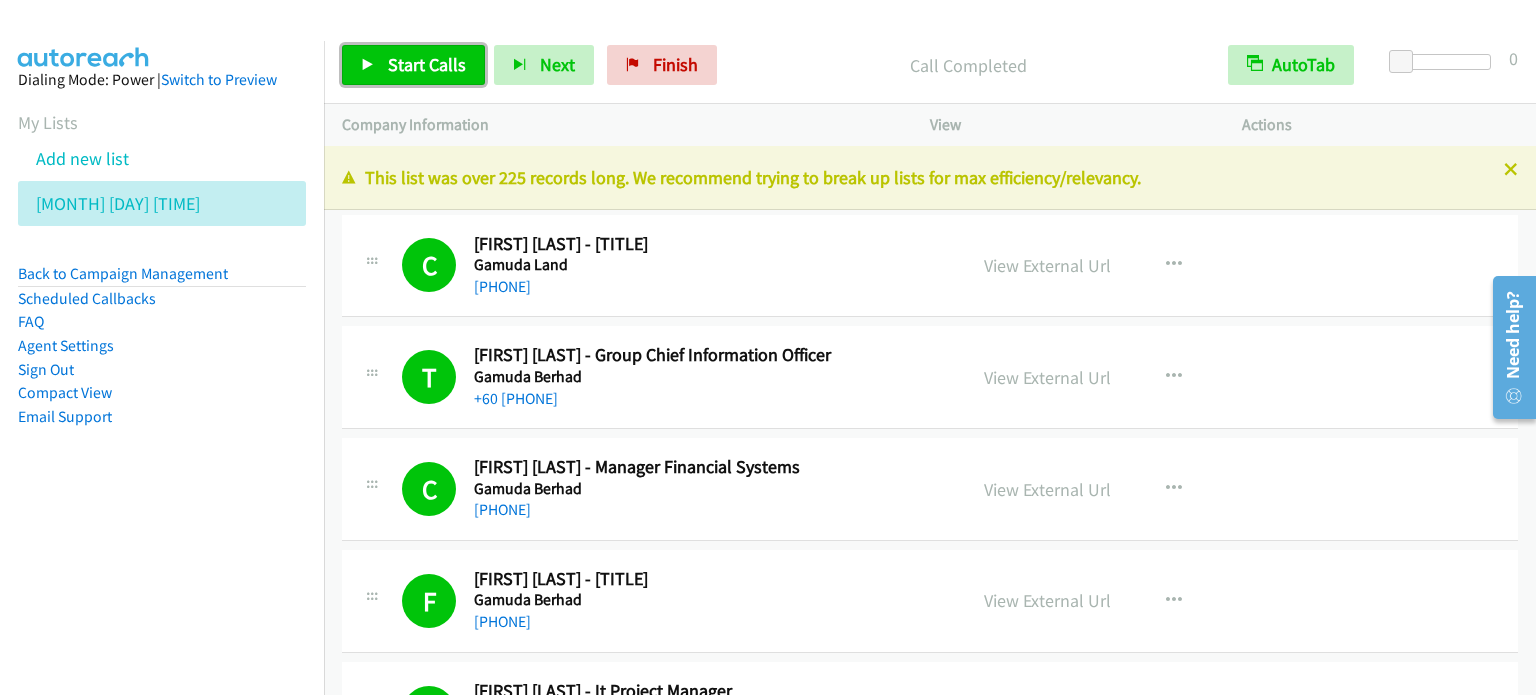 click on "Start Calls" at bounding box center [427, 64] 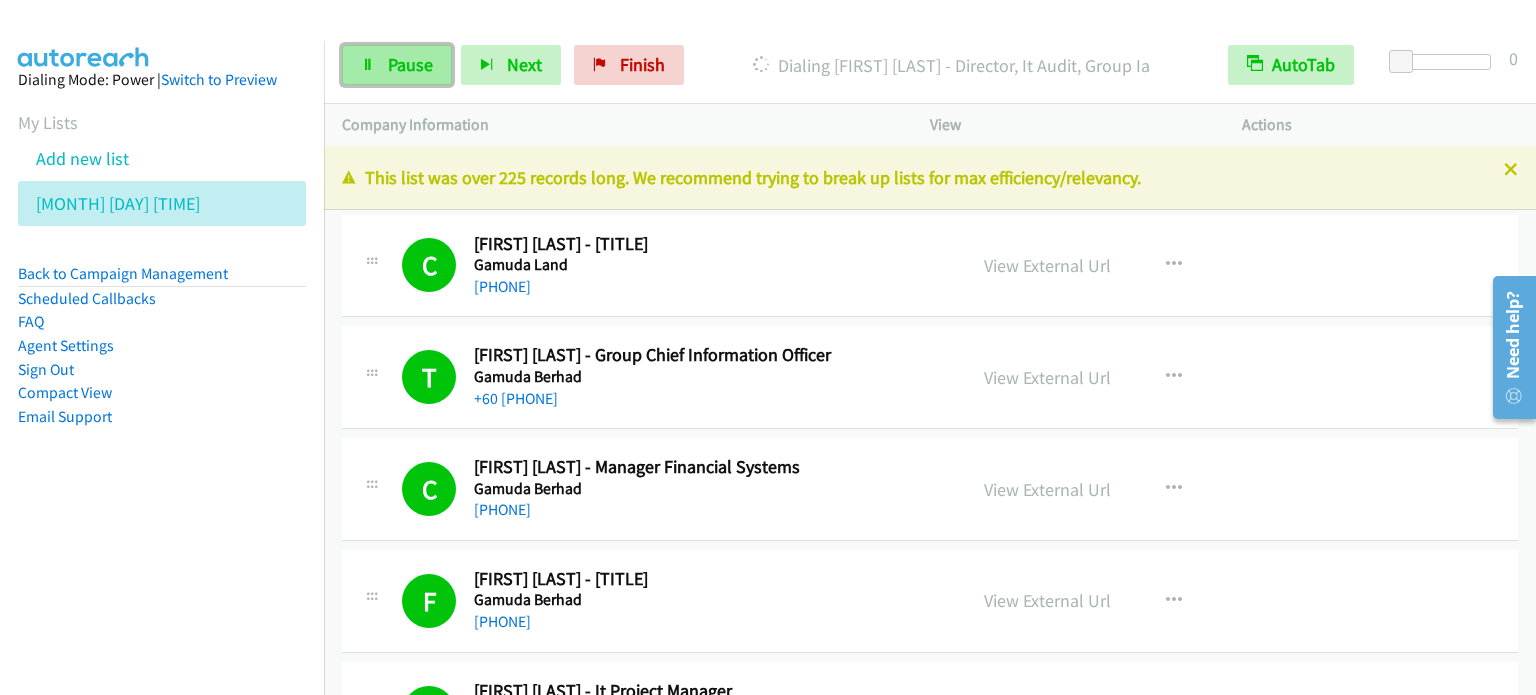 click on "Pause" at bounding box center [410, 64] 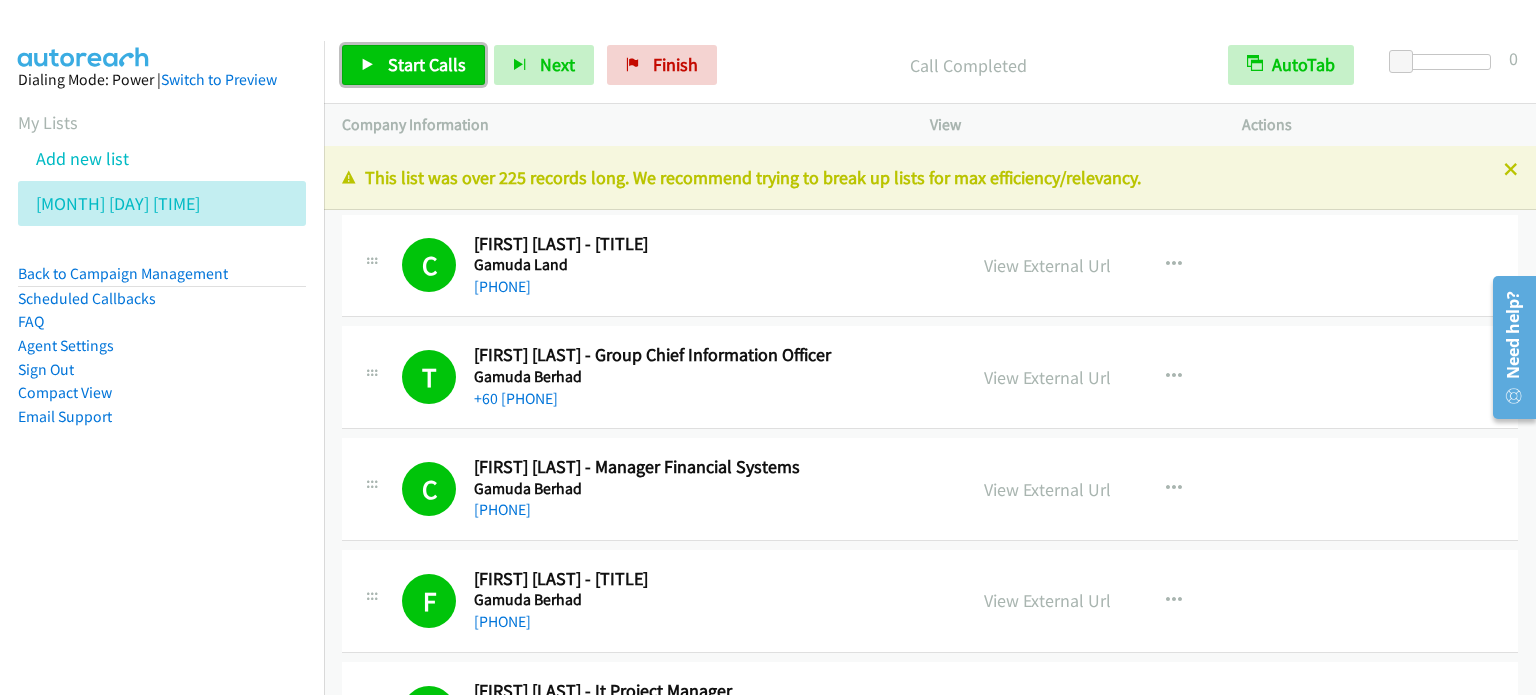 click on "Start Calls" at bounding box center [427, 64] 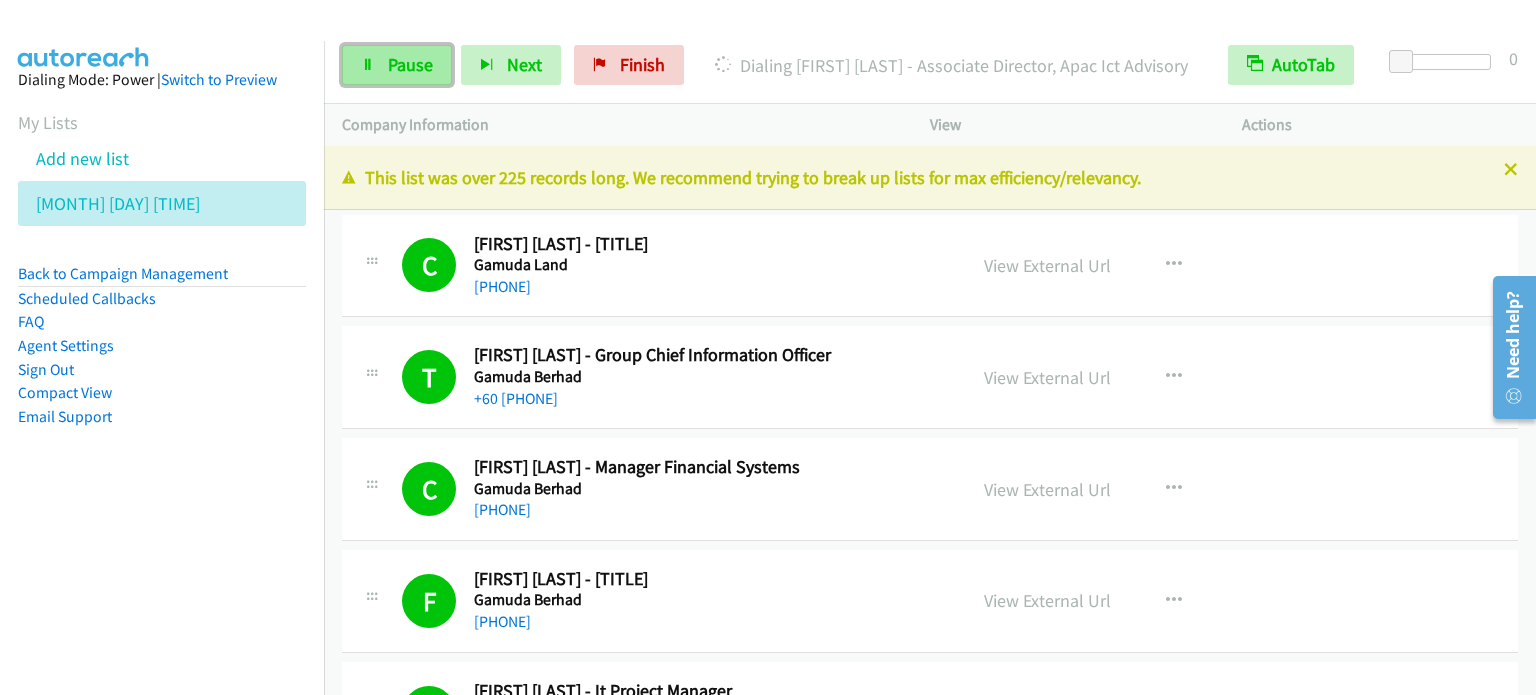 click on "Pause" at bounding box center (410, 64) 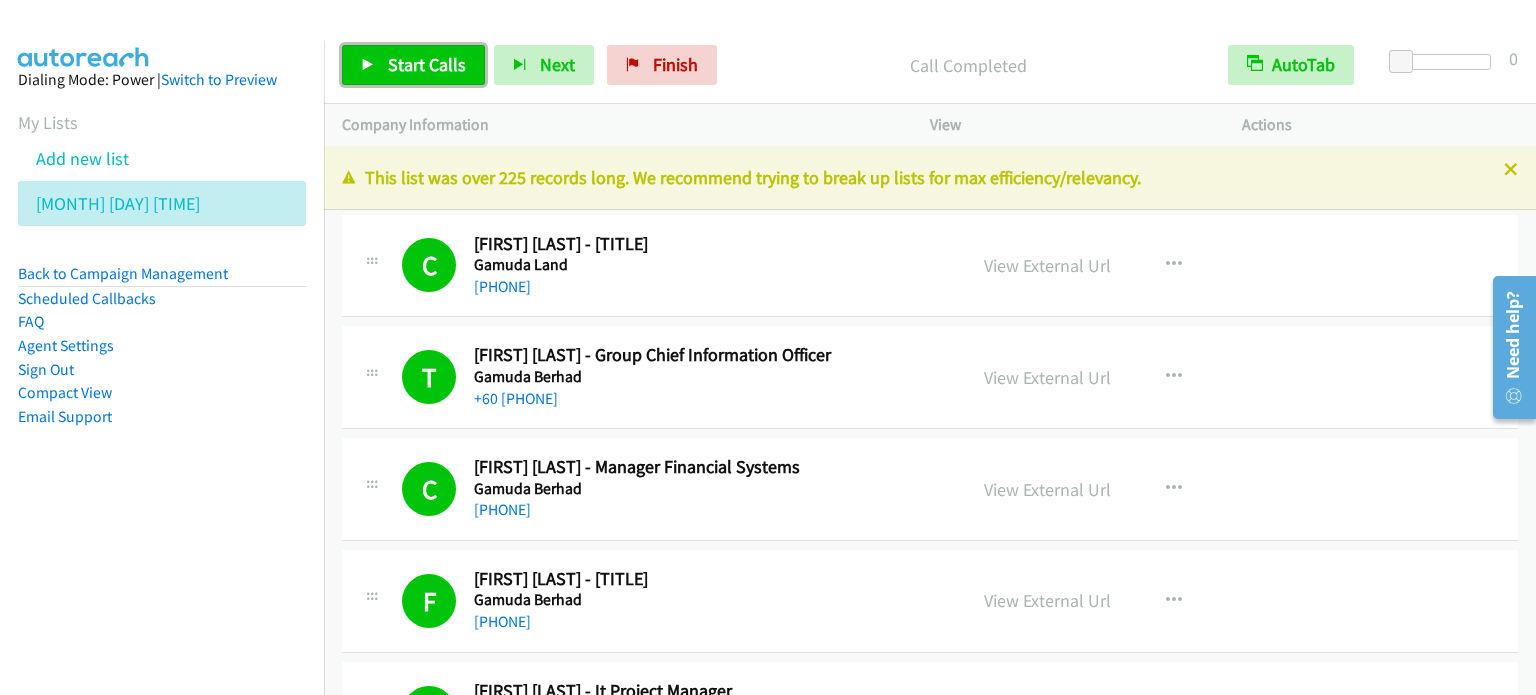 click on "Start Calls" at bounding box center (427, 64) 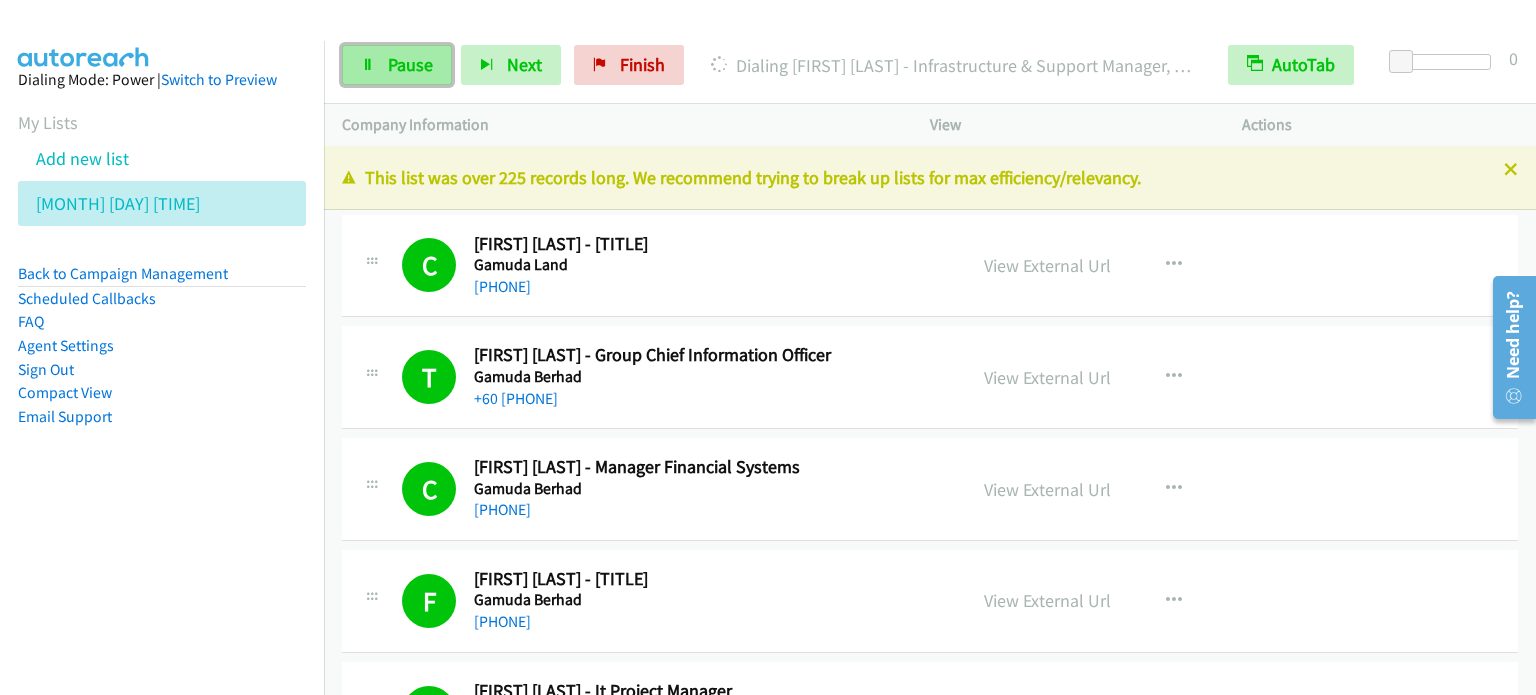click on "Pause" at bounding box center [410, 64] 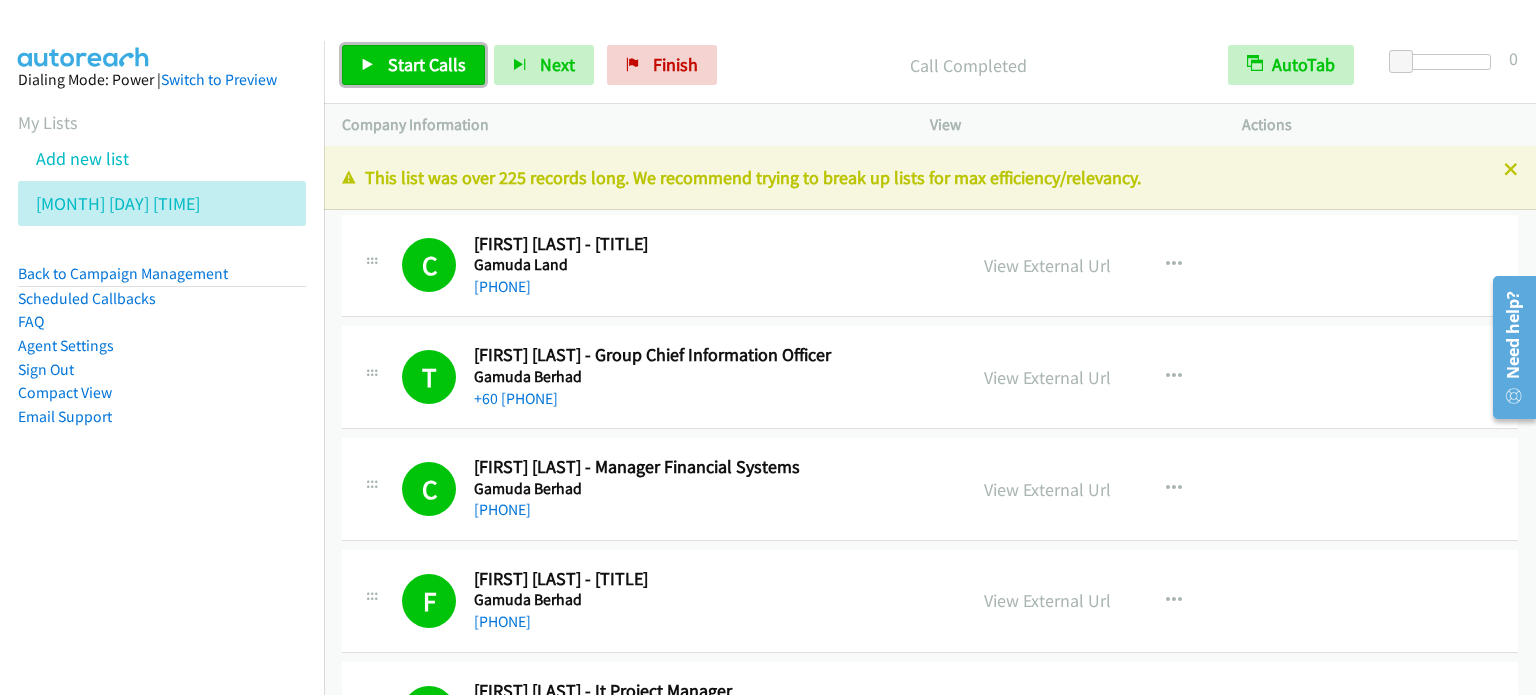 click on "Start Calls" at bounding box center (427, 64) 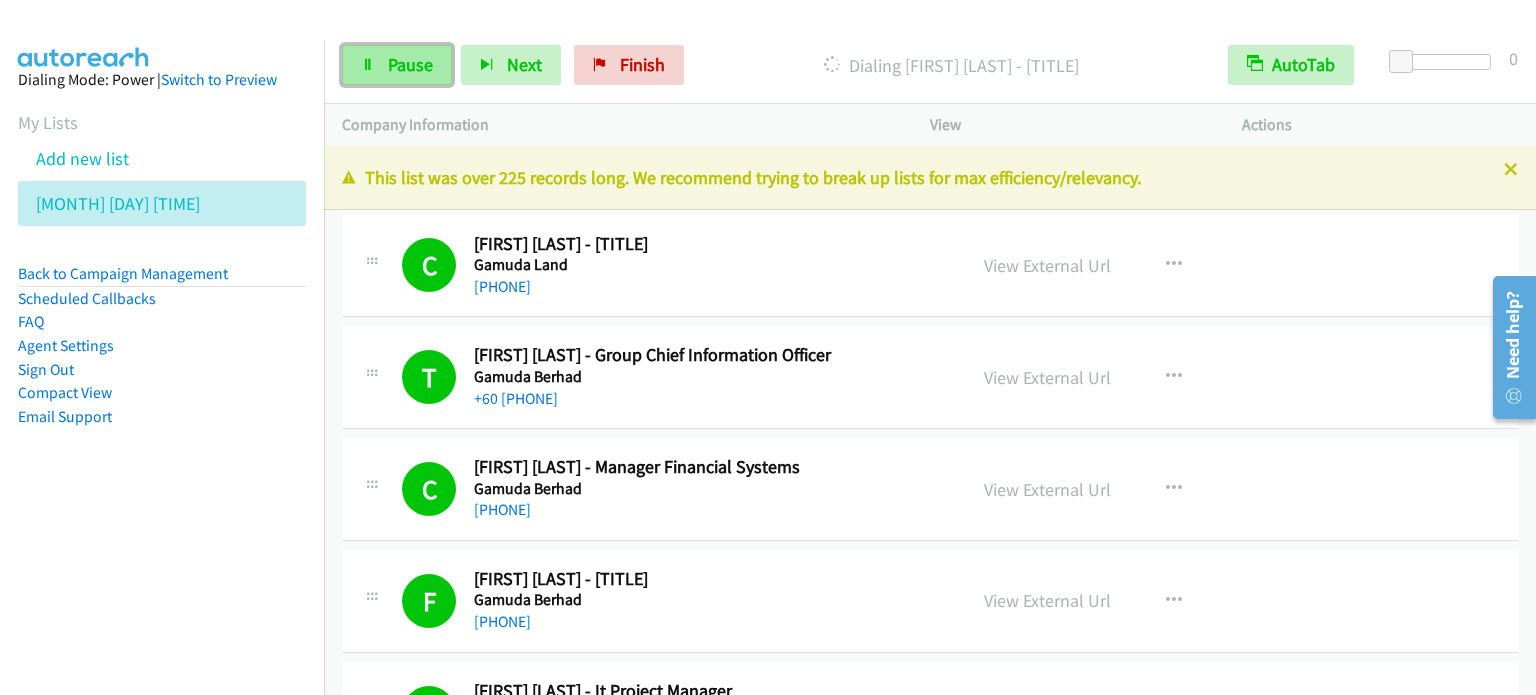click on "Pause" at bounding box center [410, 64] 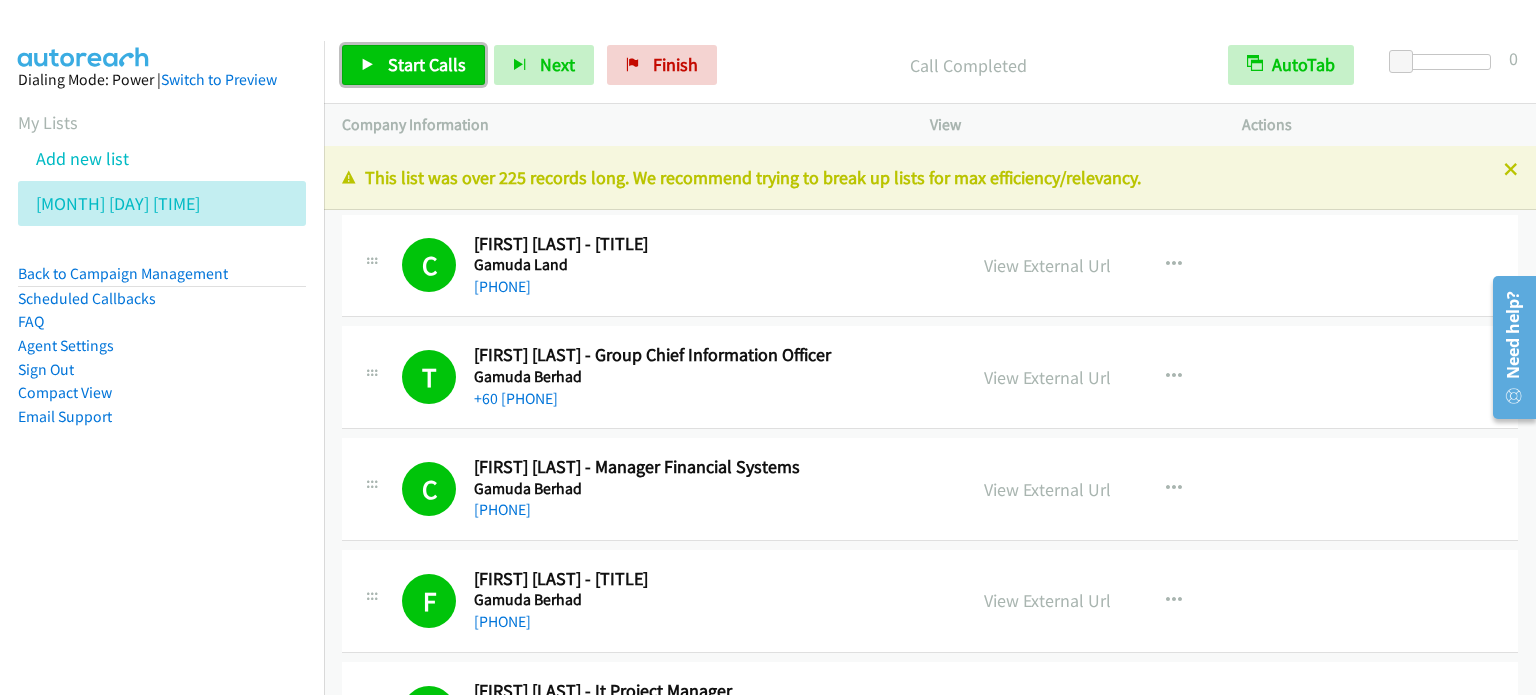 click on "Start Calls" at bounding box center [427, 64] 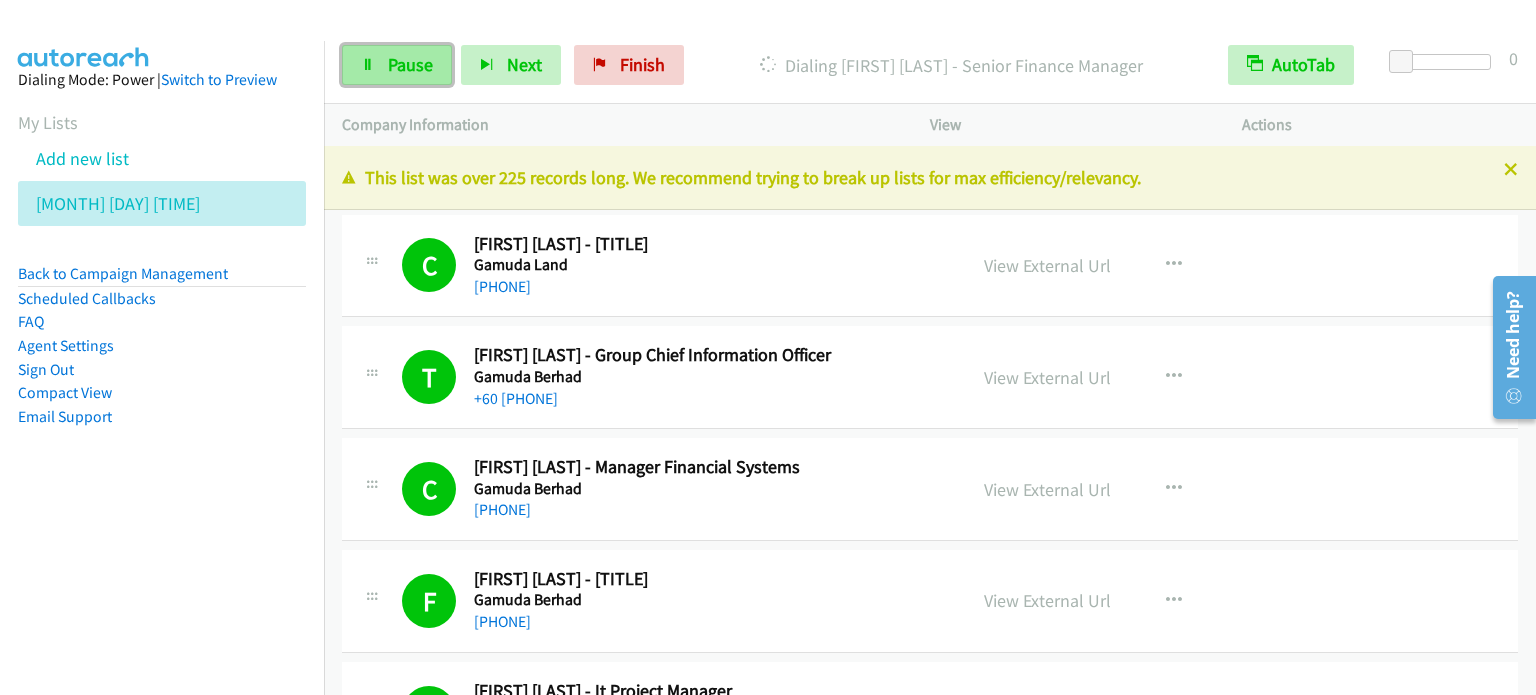 click on "Pause" at bounding box center [410, 64] 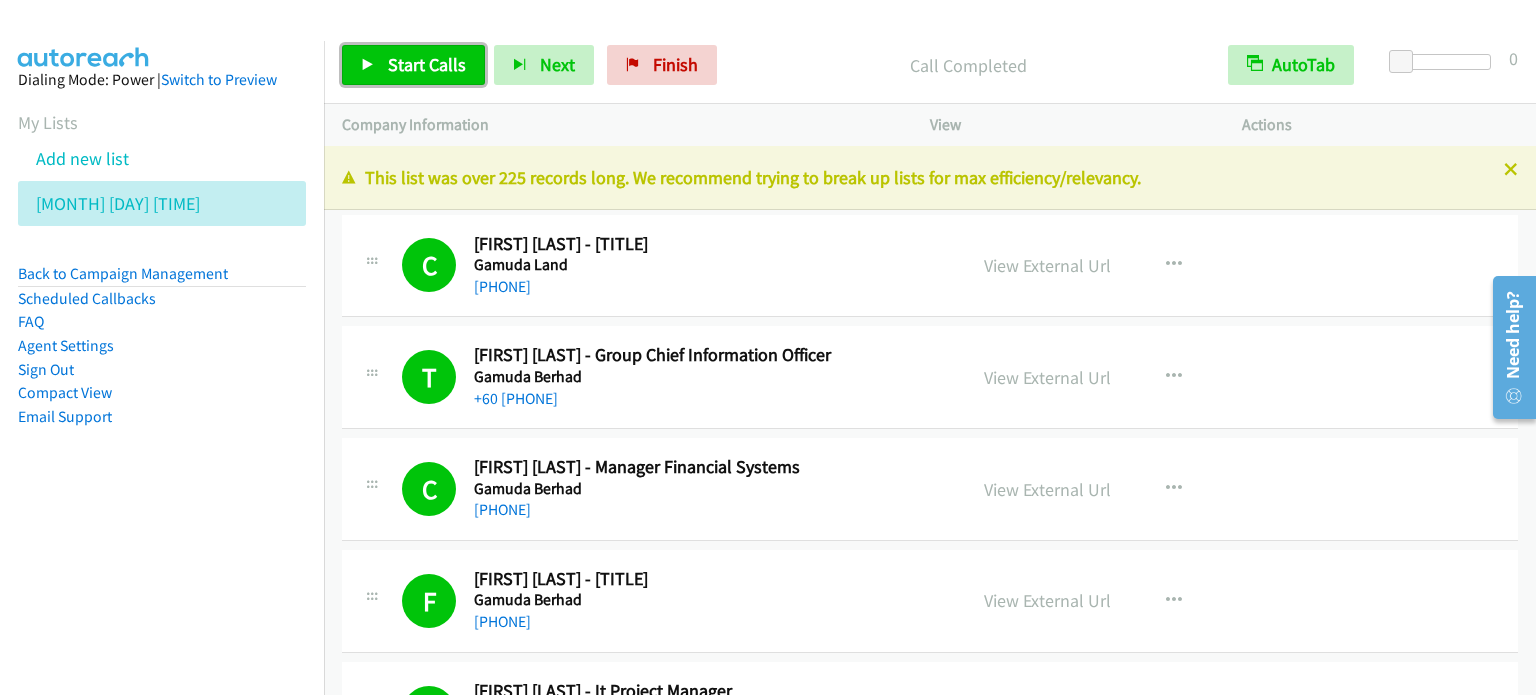 click on "Start Calls" at bounding box center (427, 64) 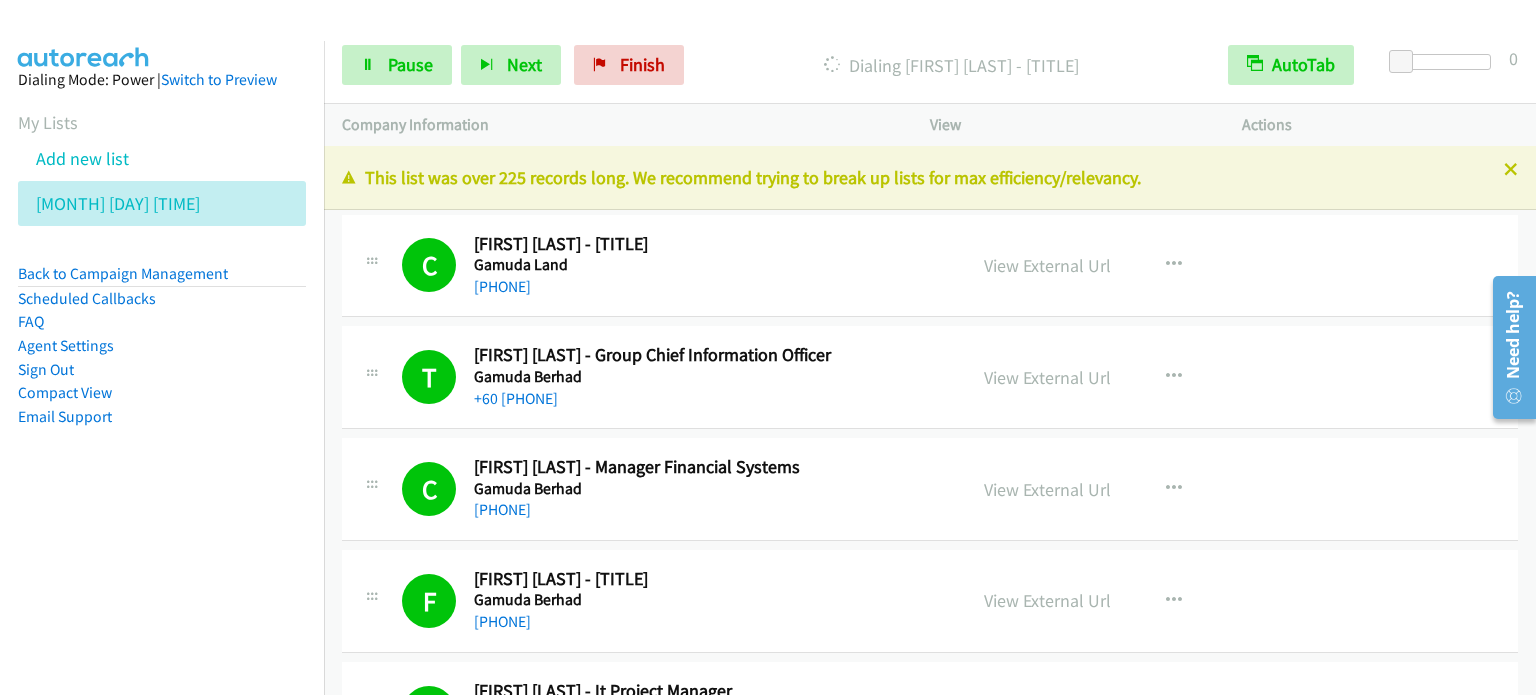 click on "Dialing [FIRST] [LAST] - Director, Finance" at bounding box center [930, 65] 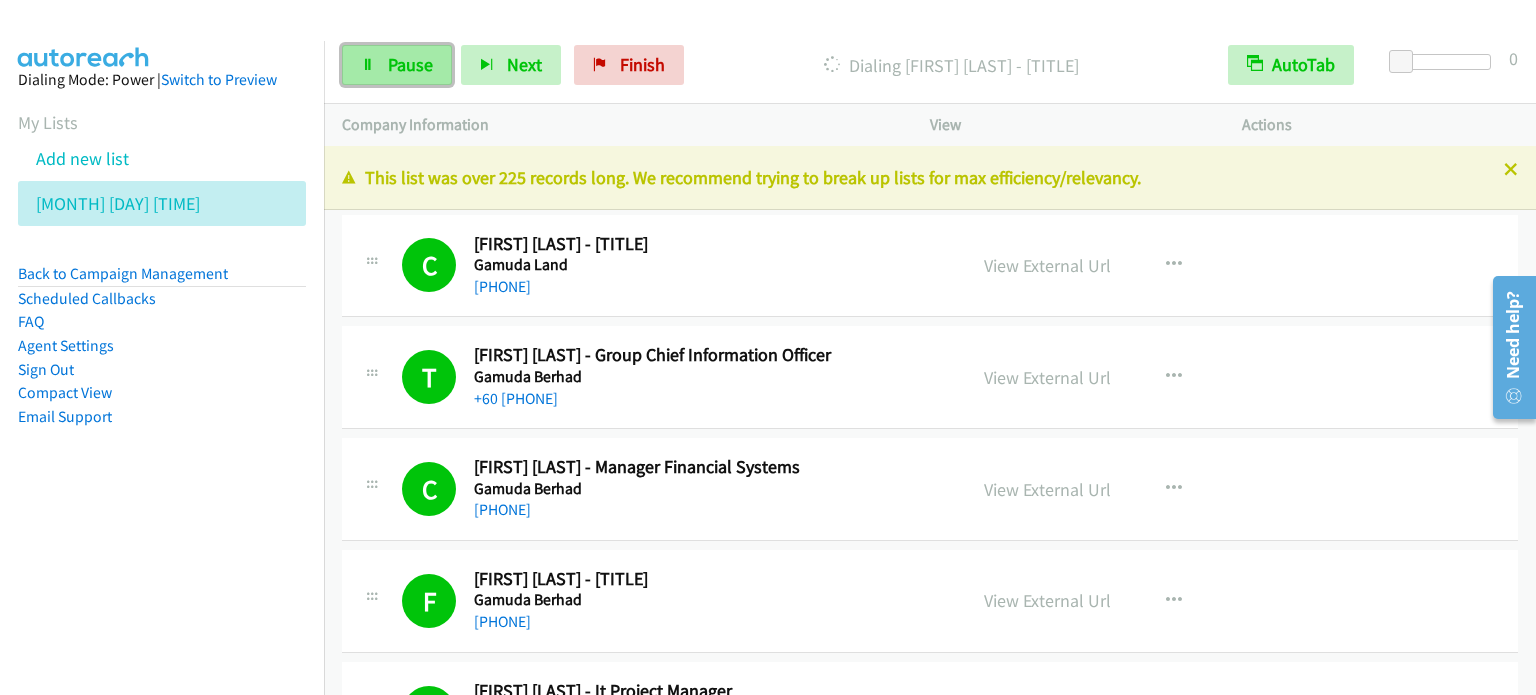 click on "Pause" at bounding box center [410, 64] 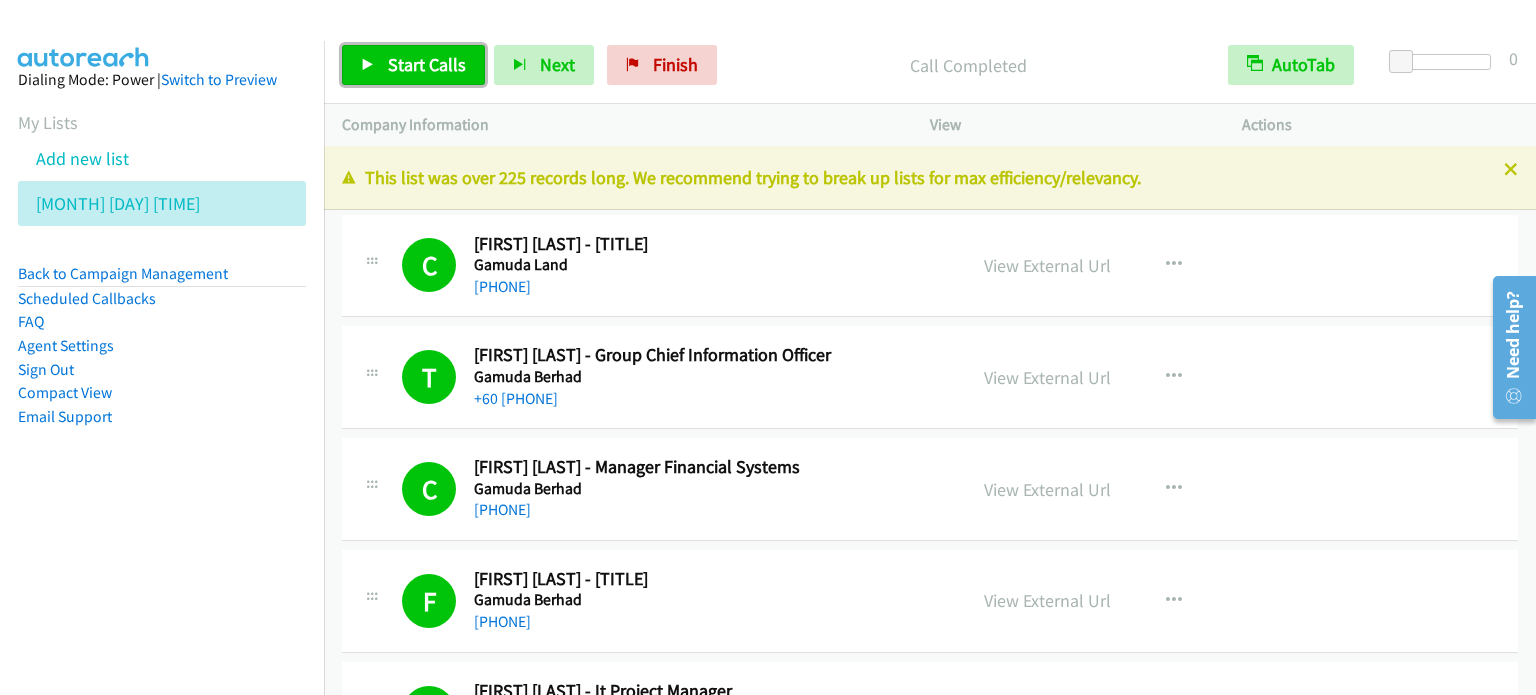 click on "Start Calls" at bounding box center [427, 64] 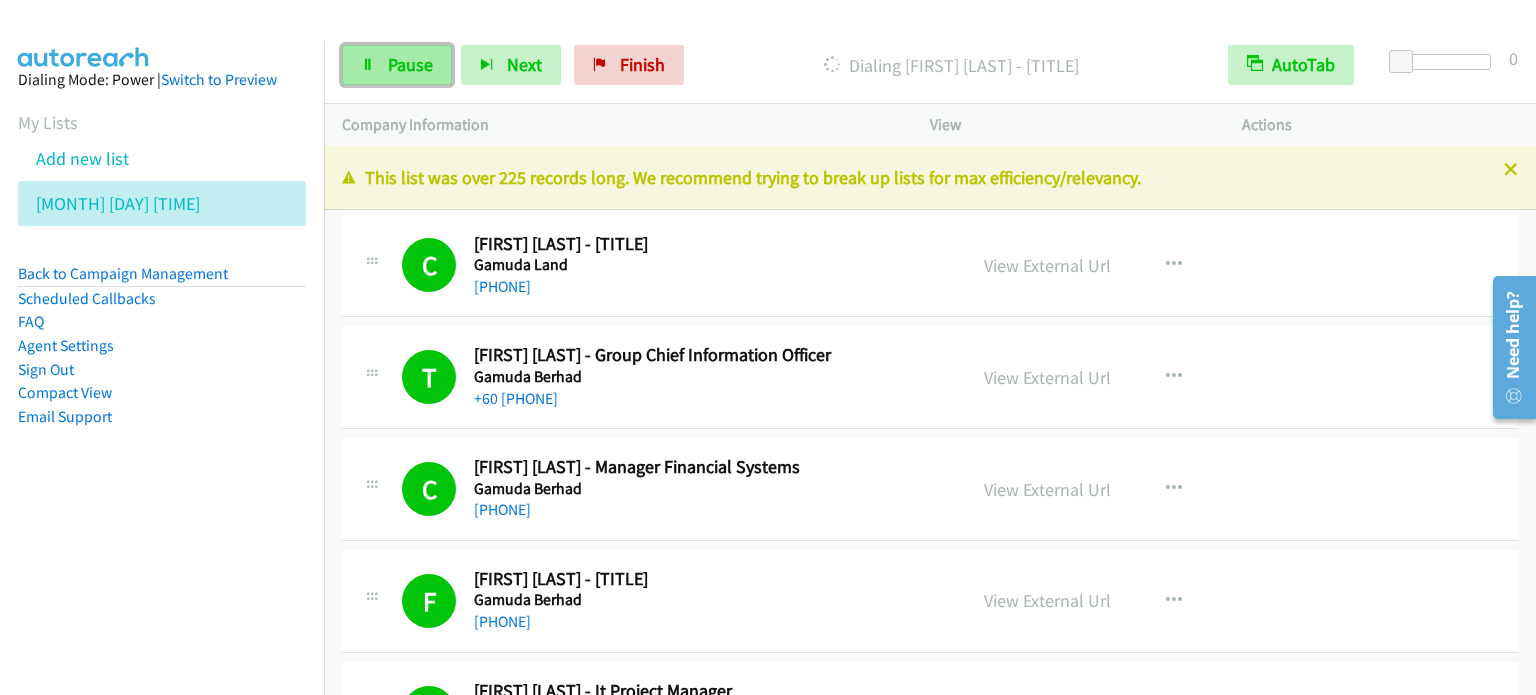 click on "Pause" at bounding box center [410, 64] 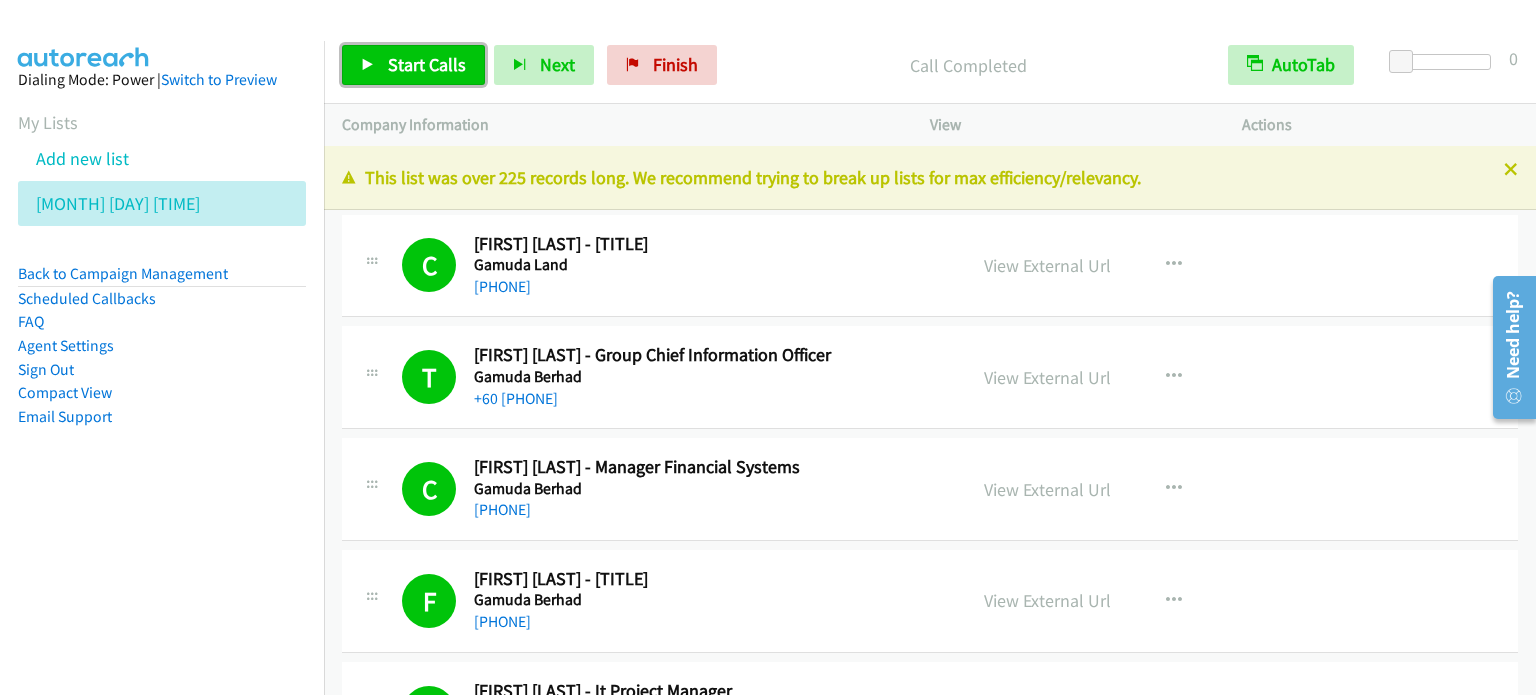click on "Start Calls" at bounding box center [427, 64] 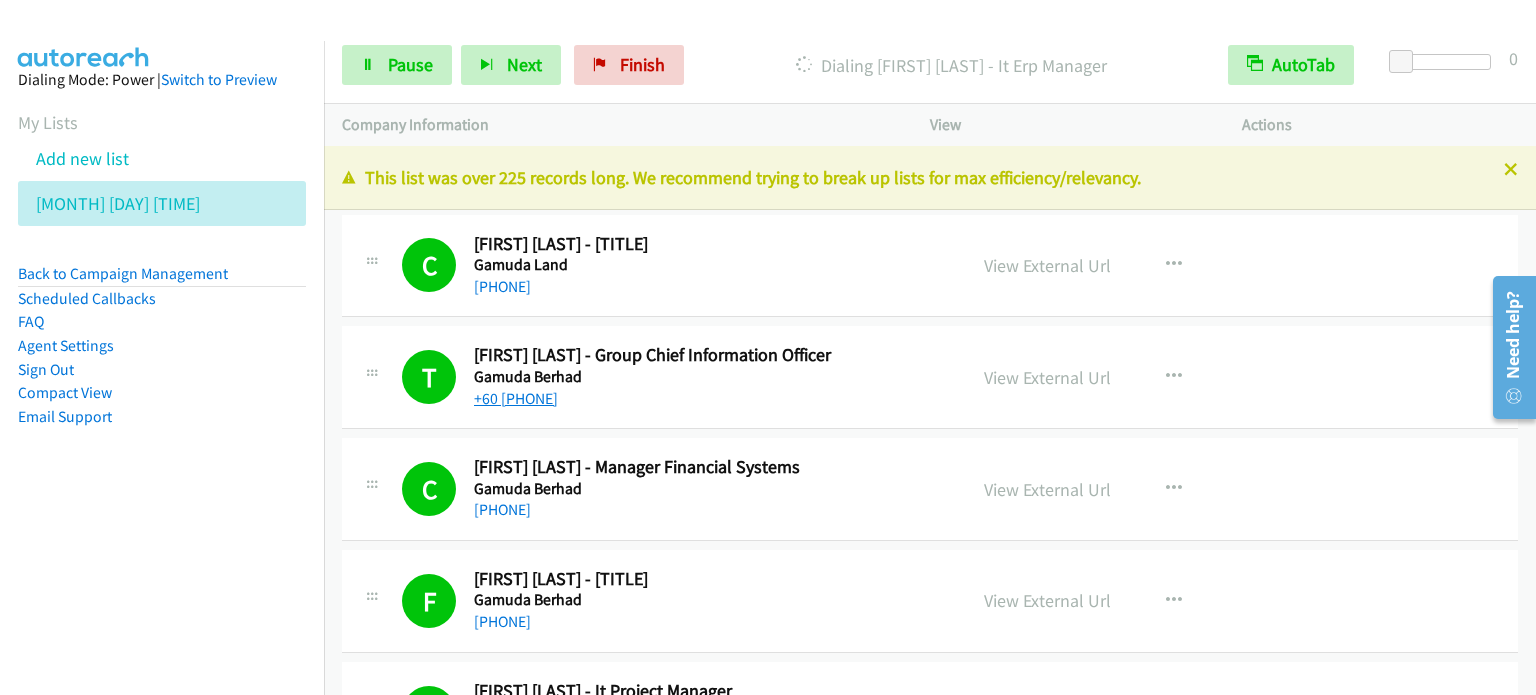 drag, startPoint x: 204, startPoint y: 491, endPoint x: 552, endPoint y: 403, distance: 358.95404 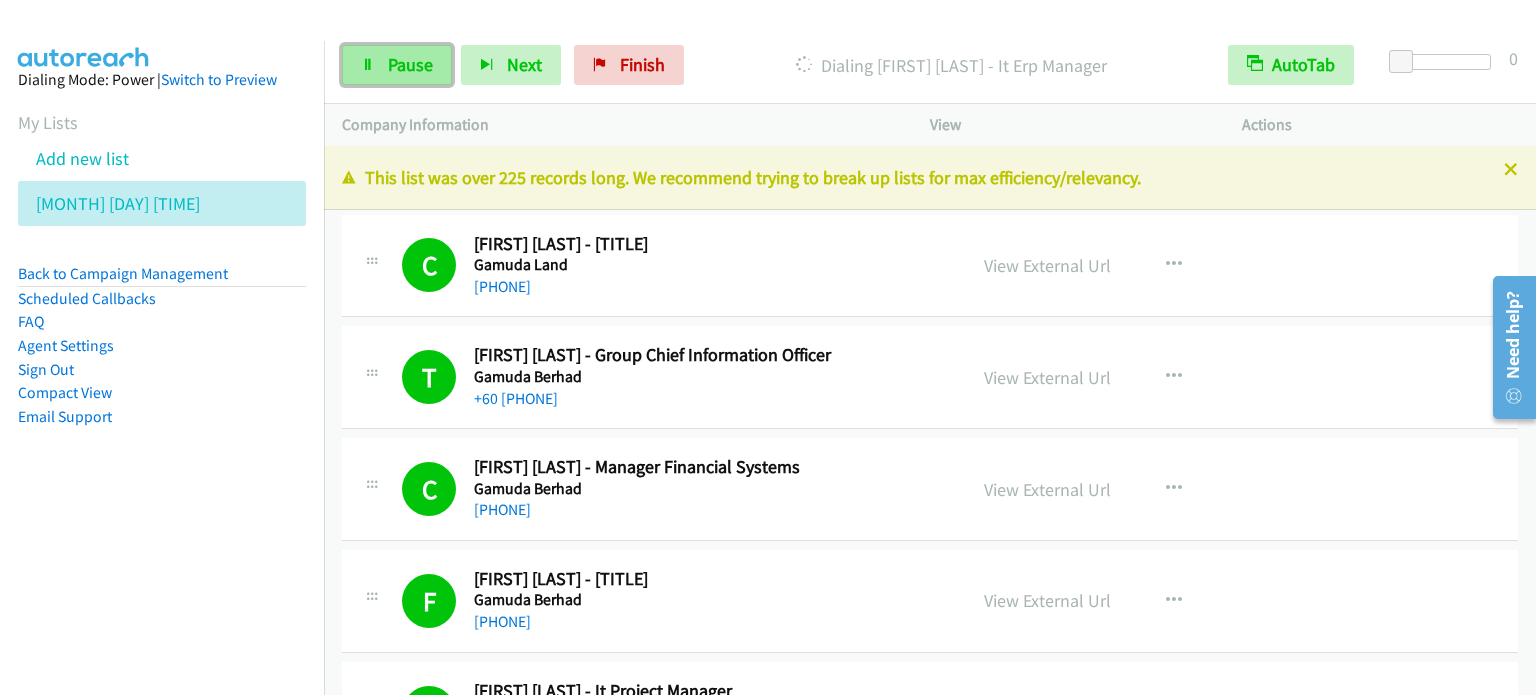 click on "Pause" at bounding box center (410, 64) 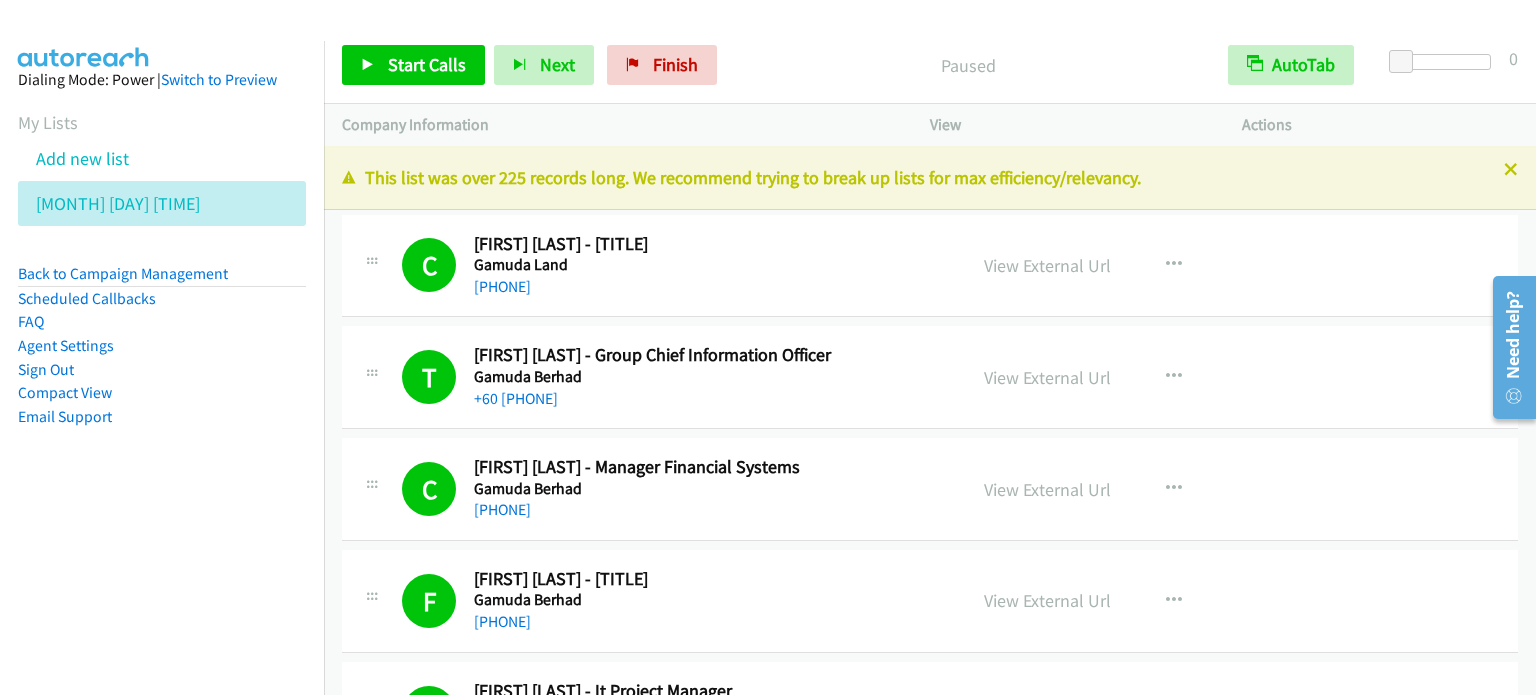 drag, startPoint x: 185, startPoint y: 498, endPoint x: 185, endPoint y: 483, distance: 15 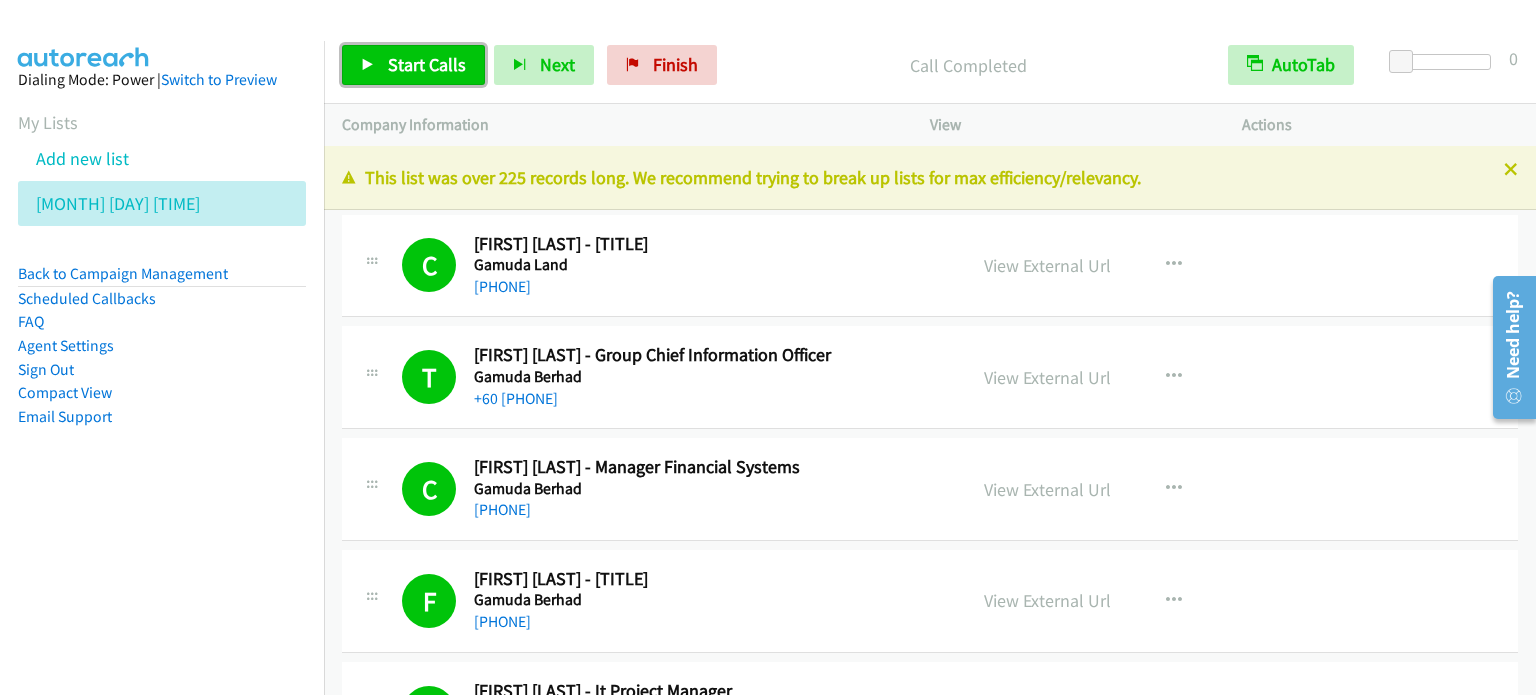 click on "Start Calls" at bounding box center [413, 65] 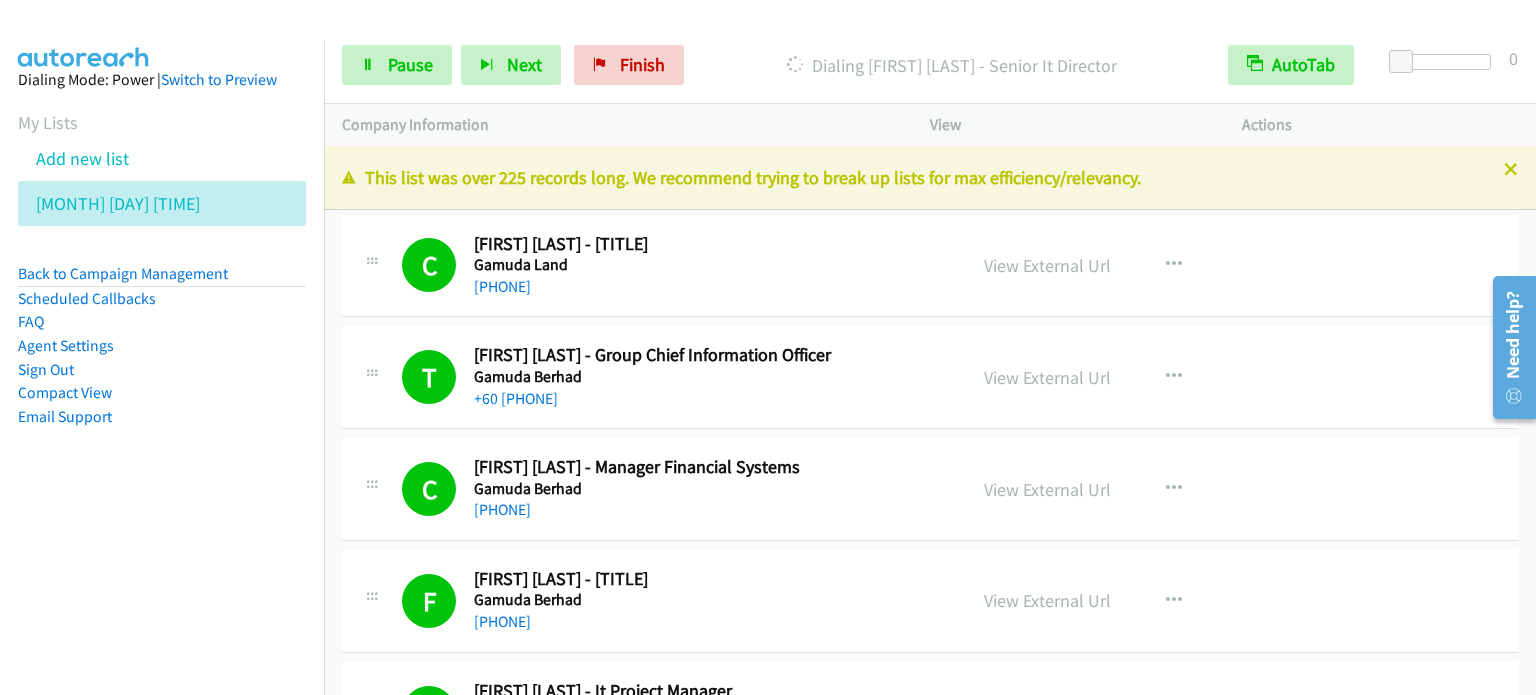 drag, startPoint x: 168, startPoint y: 511, endPoint x: 267, endPoint y: 313, distance: 221.37073 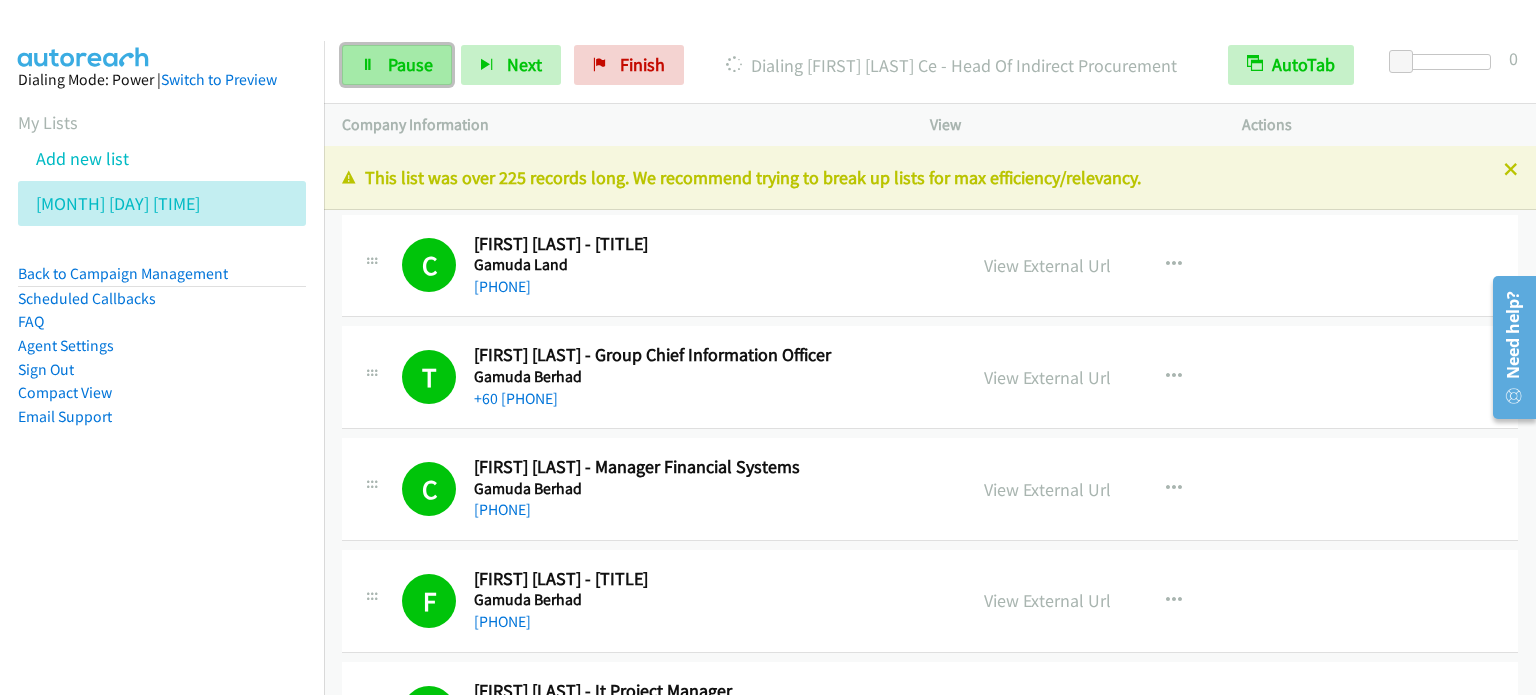 click on "Pause" at bounding box center [410, 64] 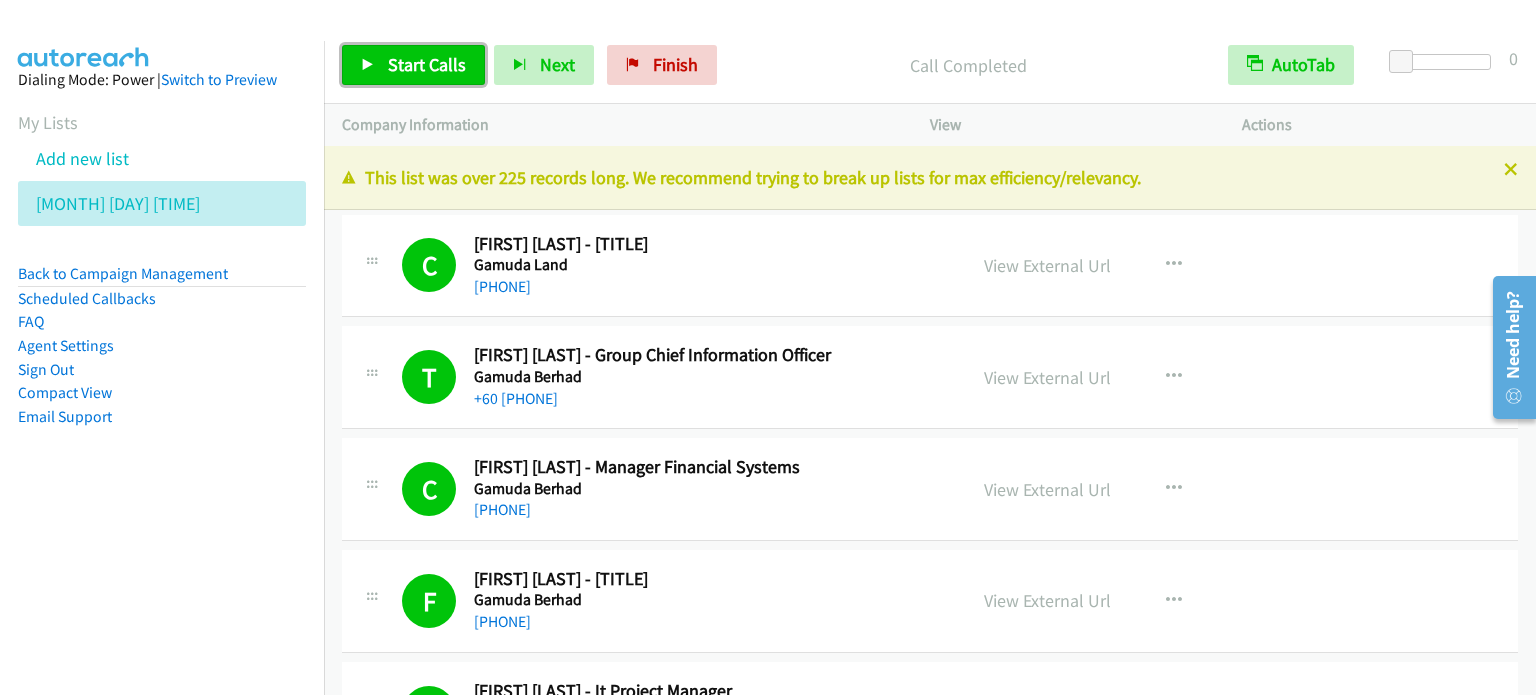 click on "Start Calls" at bounding box center (427, 64) 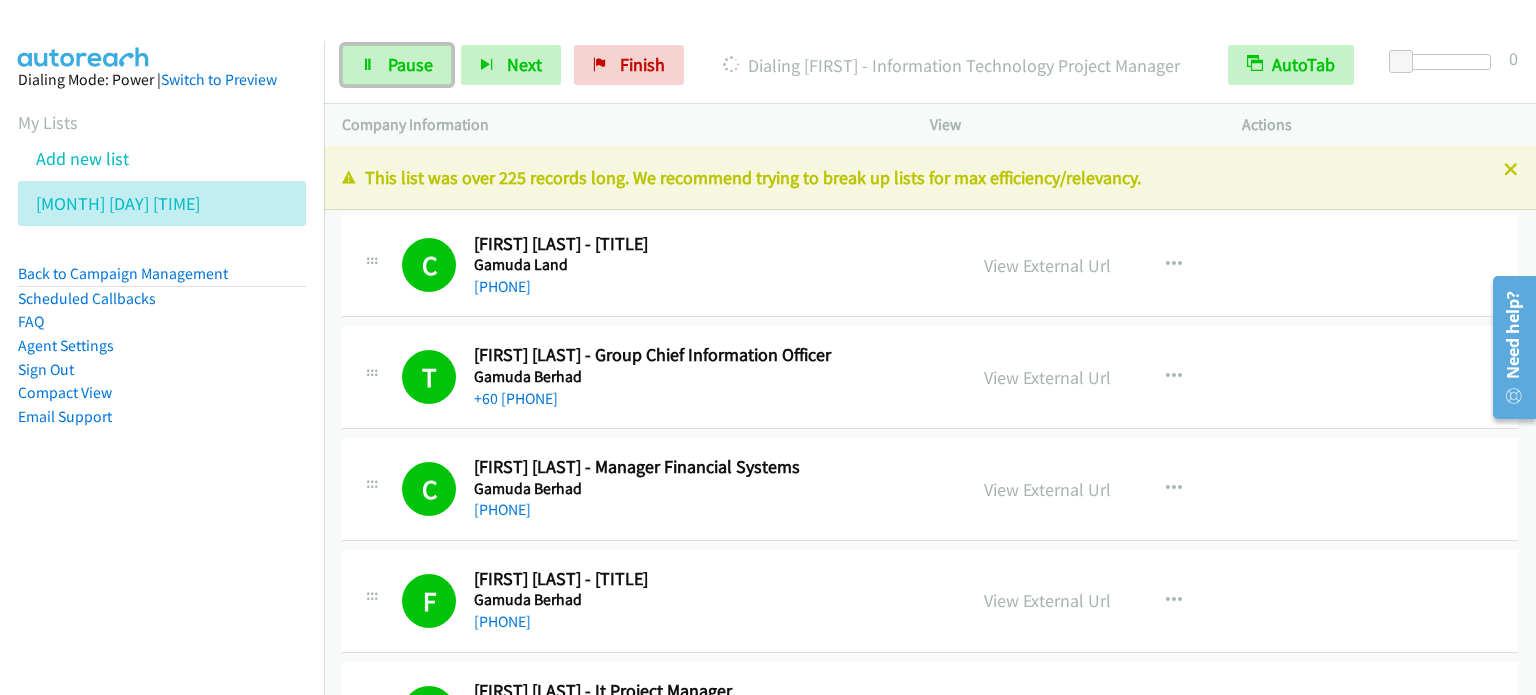 drag, startPoint x: 402, startPoint y: 59, endPoint x: 419, endPoint y: 35, distance: 29.410883 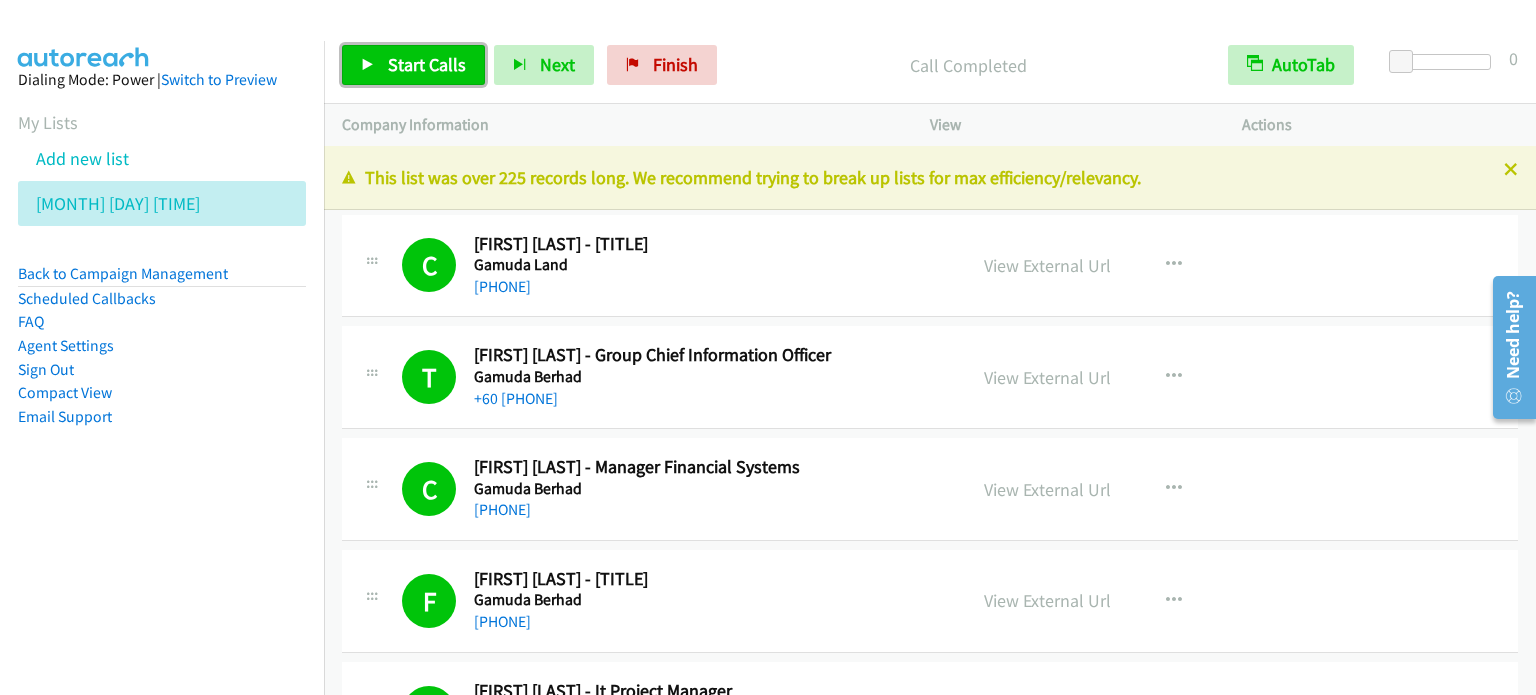 click on "Start Calls" at bounding box center (427, 64) 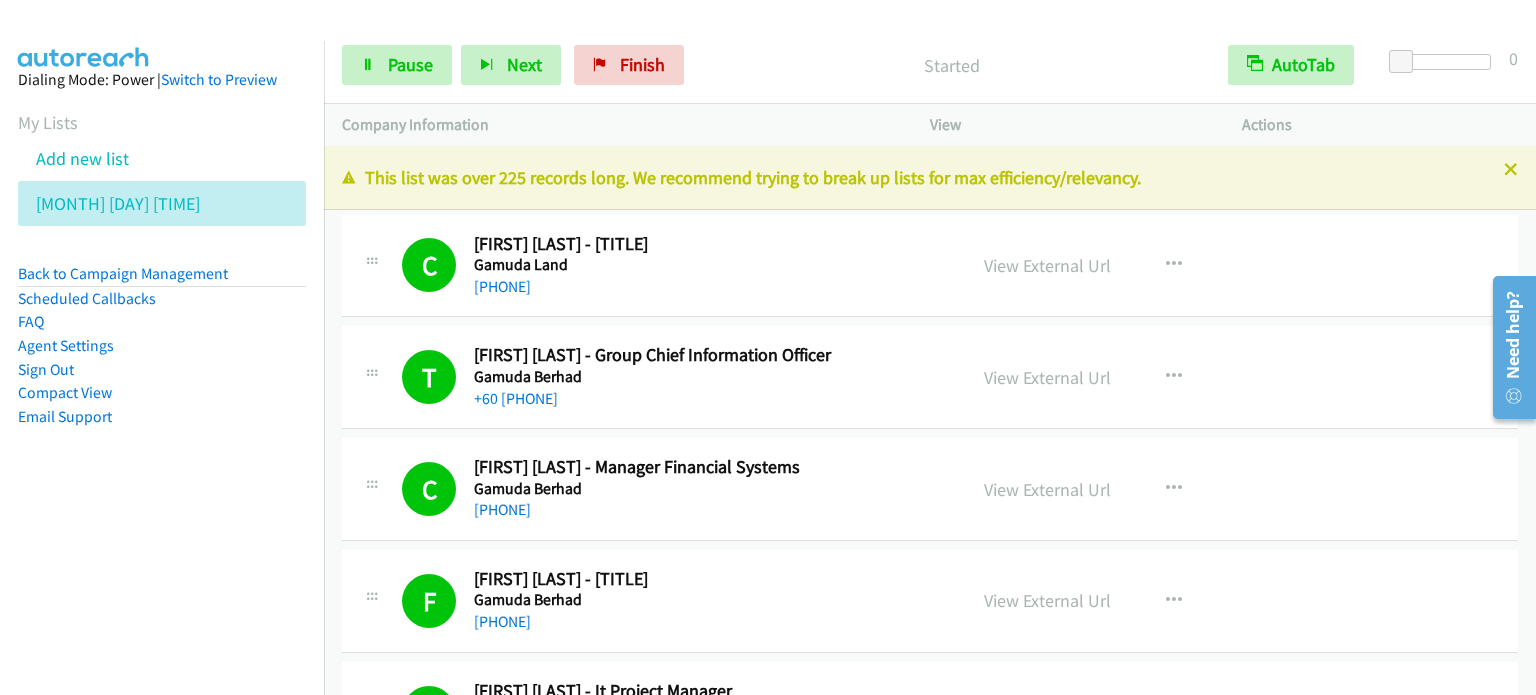 drag, startPoint x: 231, startPoint y: 603, endPoint x: 294, endPoint y: 275, distance: 333.9955 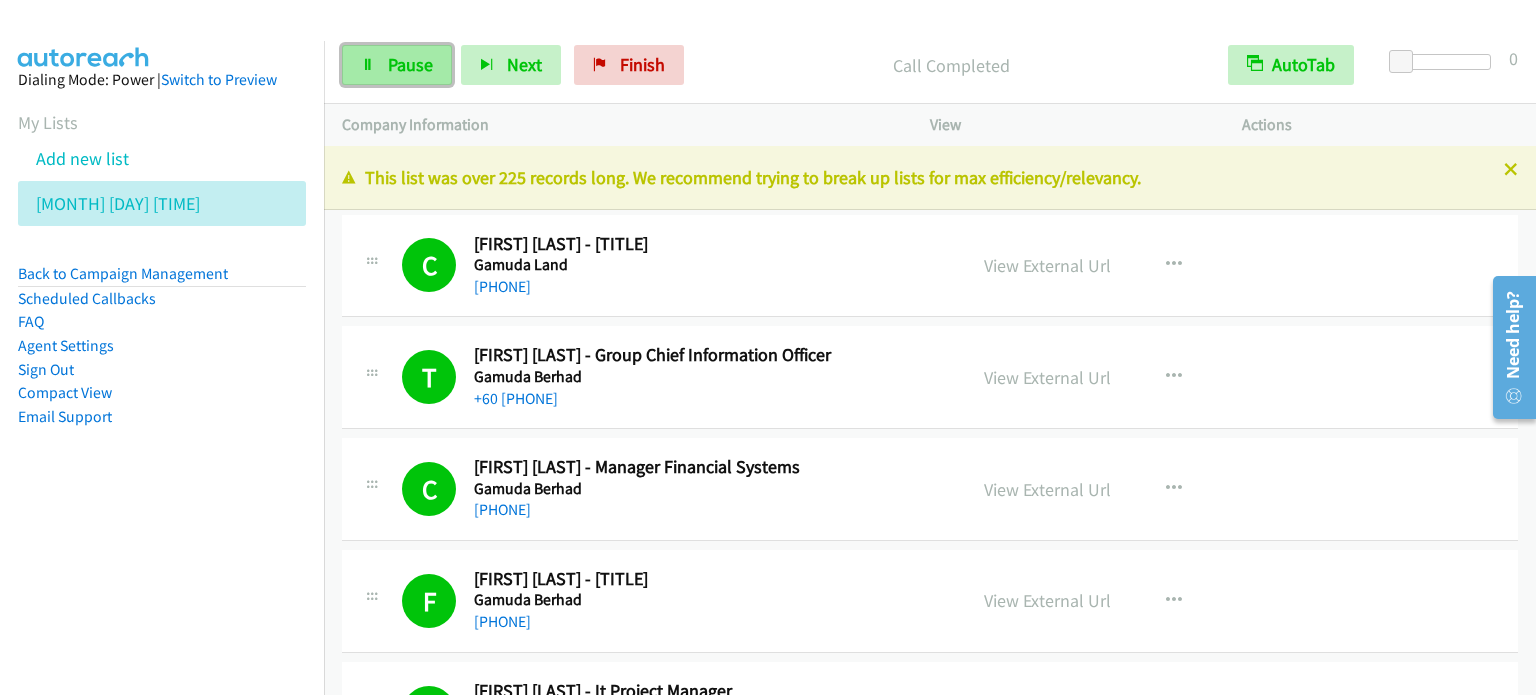 click on "Pause" at bounding box center [397, 65] 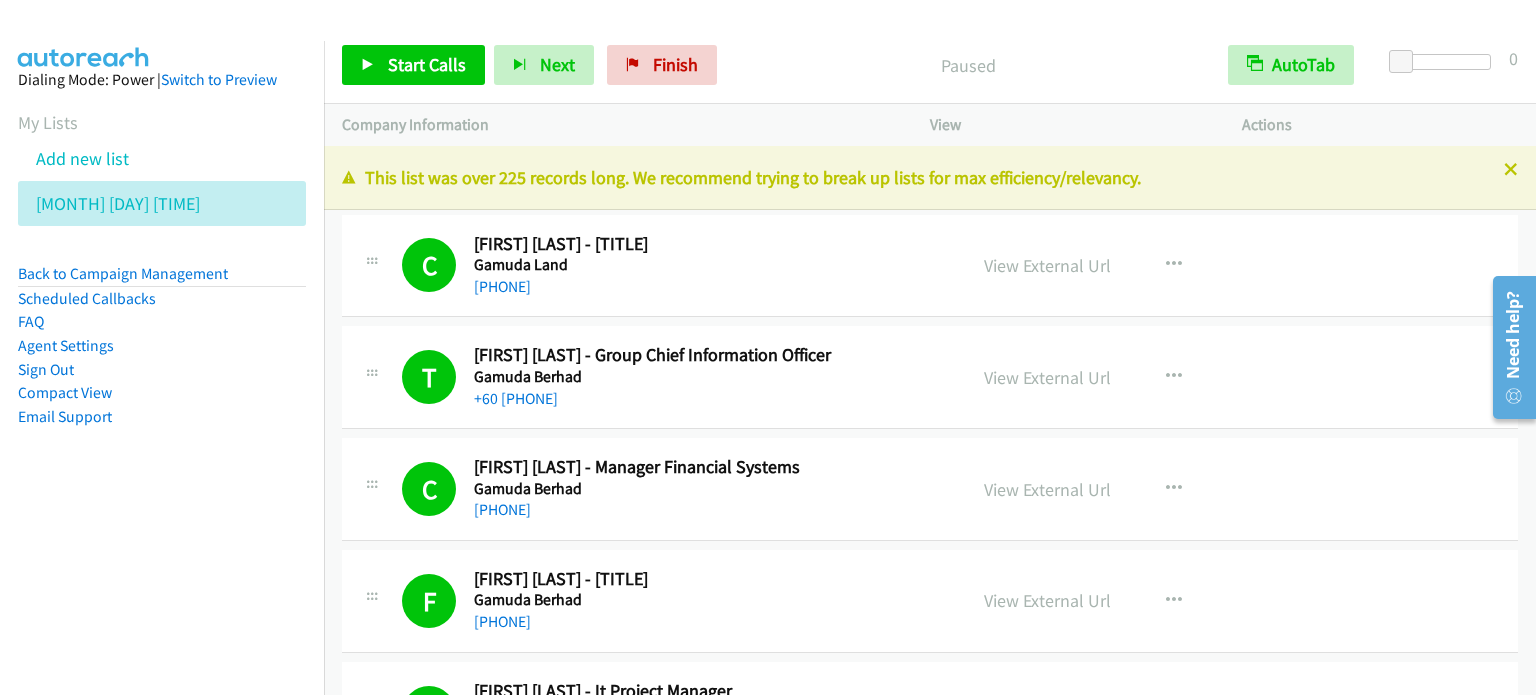 drag, startPoint x: 207, startPoint y: 475, endPoint x: 214, endPoint y: 414, distance: 61.400326 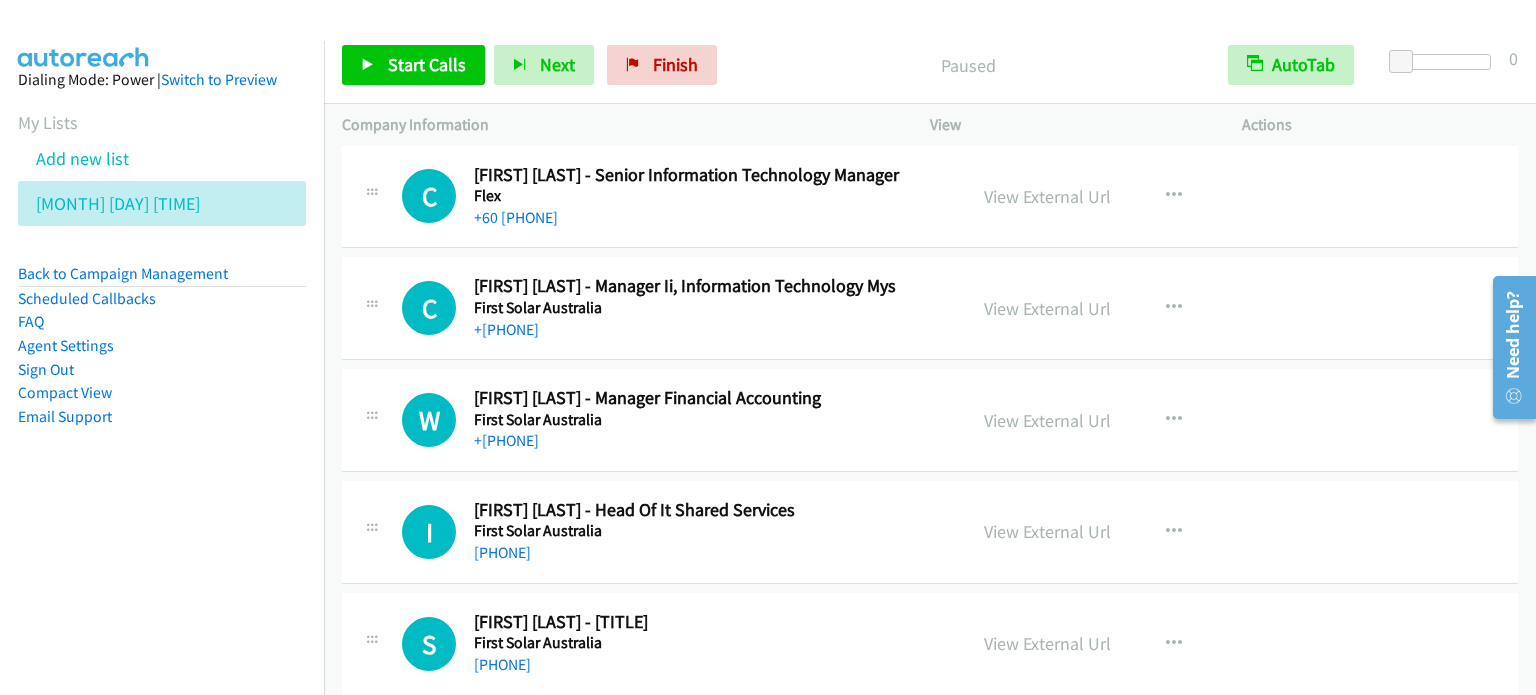 scroll, scrollTop: 5283, scrollLeft: 0, axis: vertical 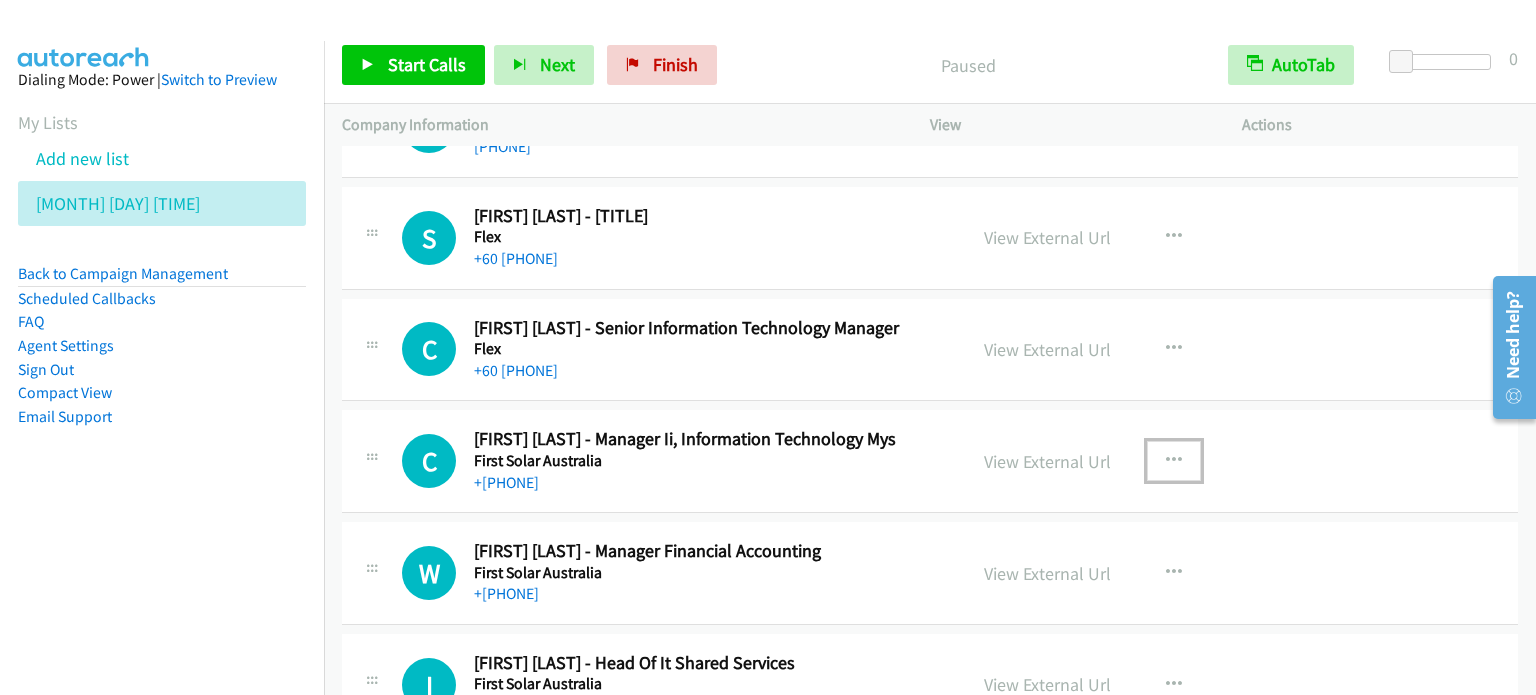click at bounding box center (1174, 461) 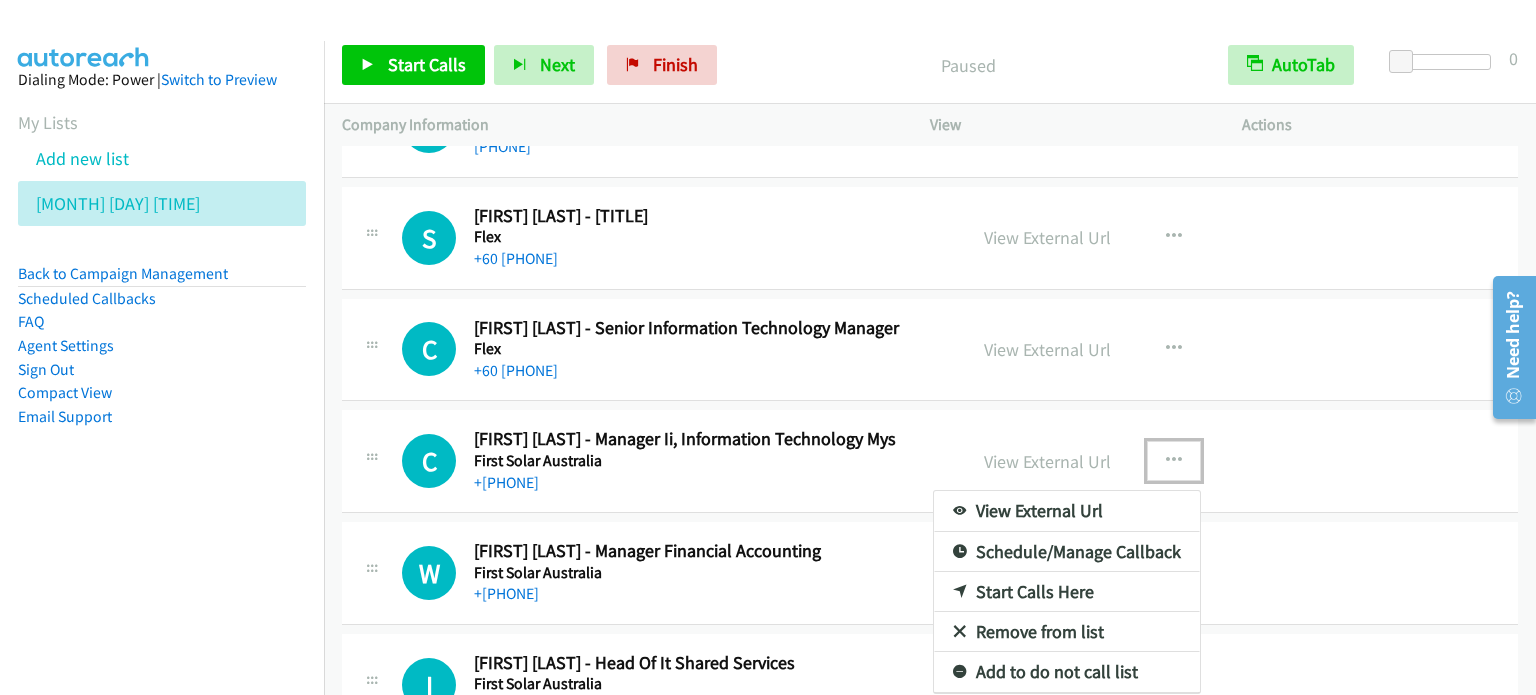 click on "Start Calls Here" at bounding box center (1067, 592) 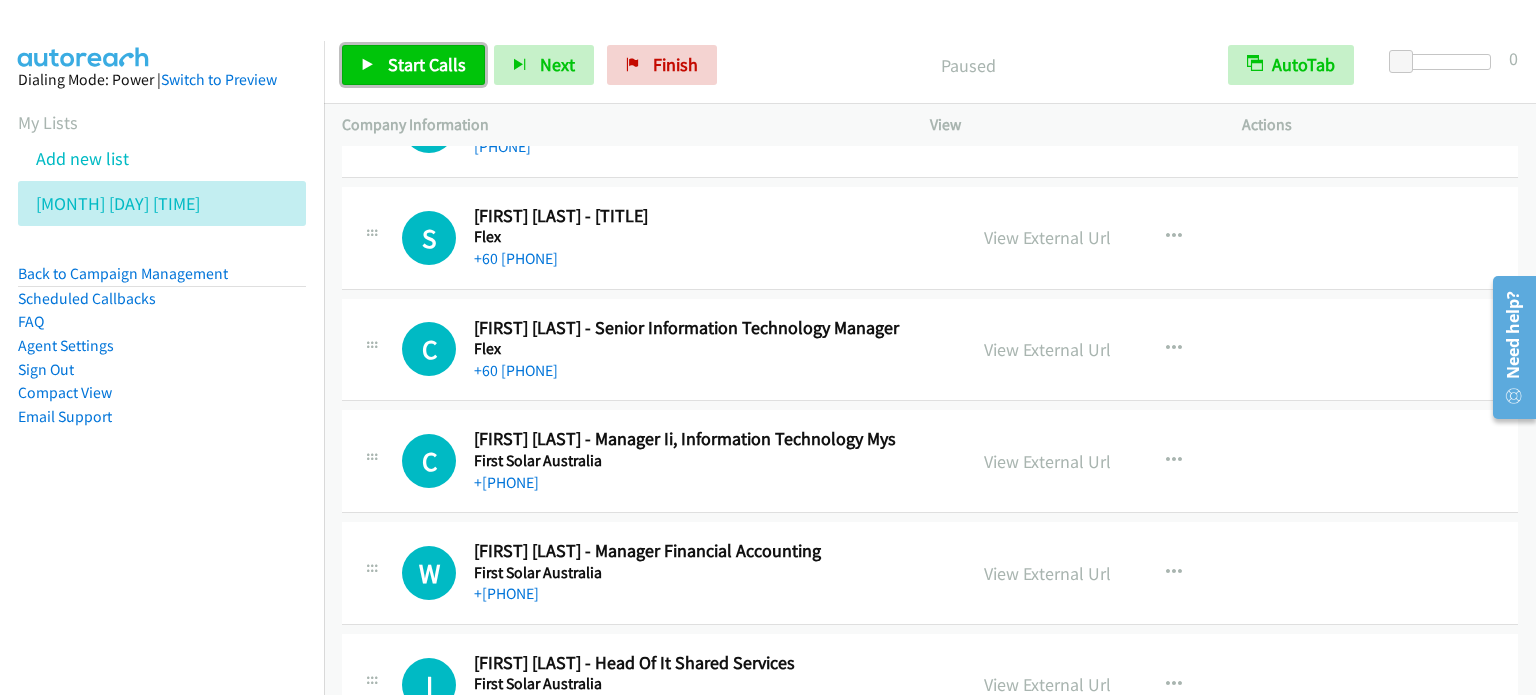 click on "Start Calls" at bounding box center (427, 64) 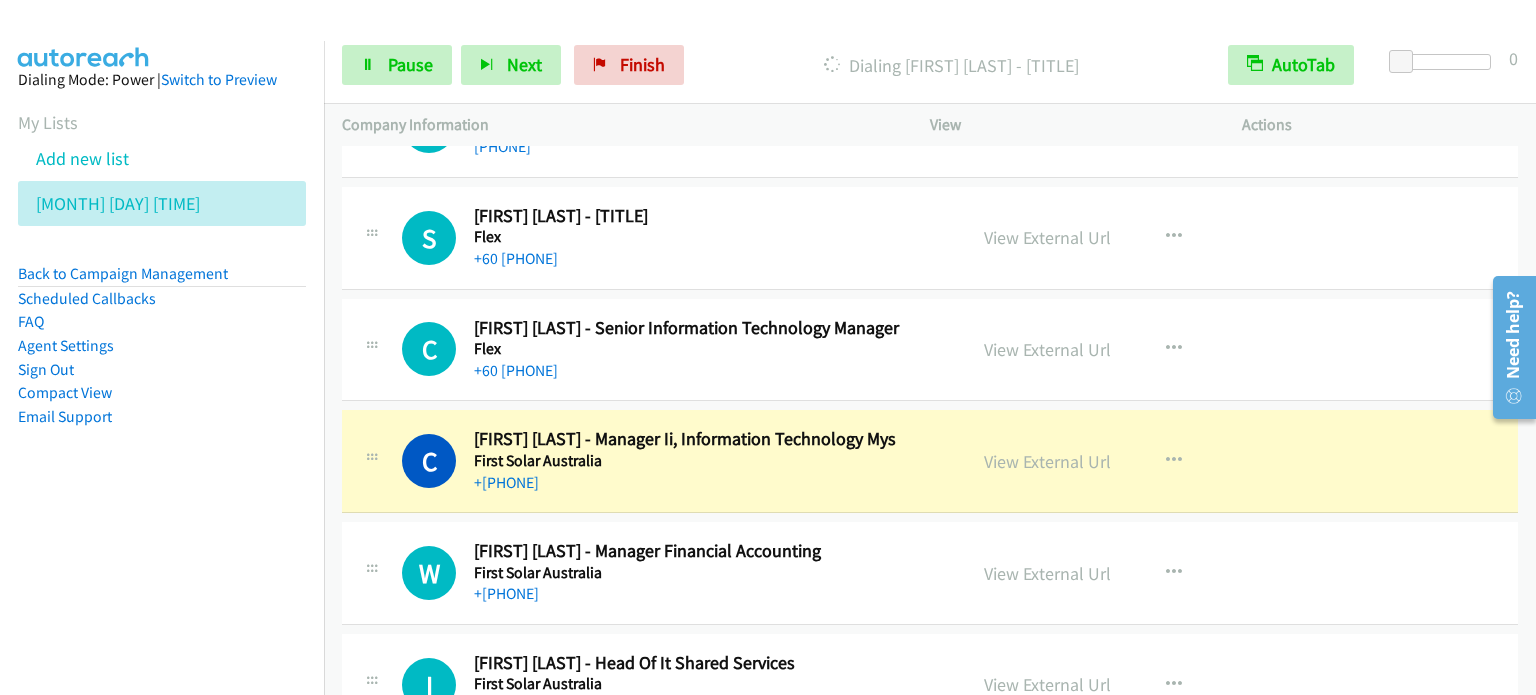 drag, startPoint x: 252, startPoint y: 470, endPoint x: 645, endPoint y: 9, distance: 605.7805 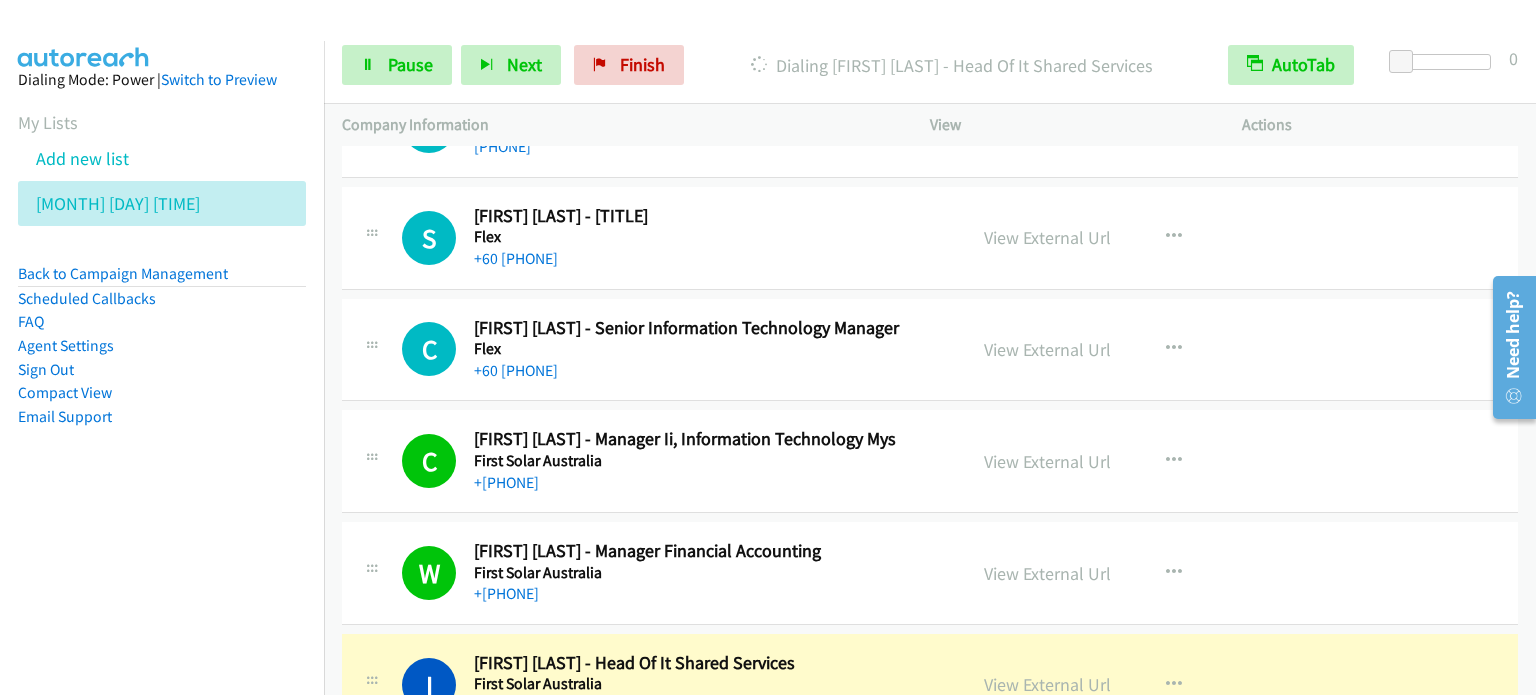 click on "Dialing [FIRST] [LAST] - [TITLE]" at bounding box center [930, 65] 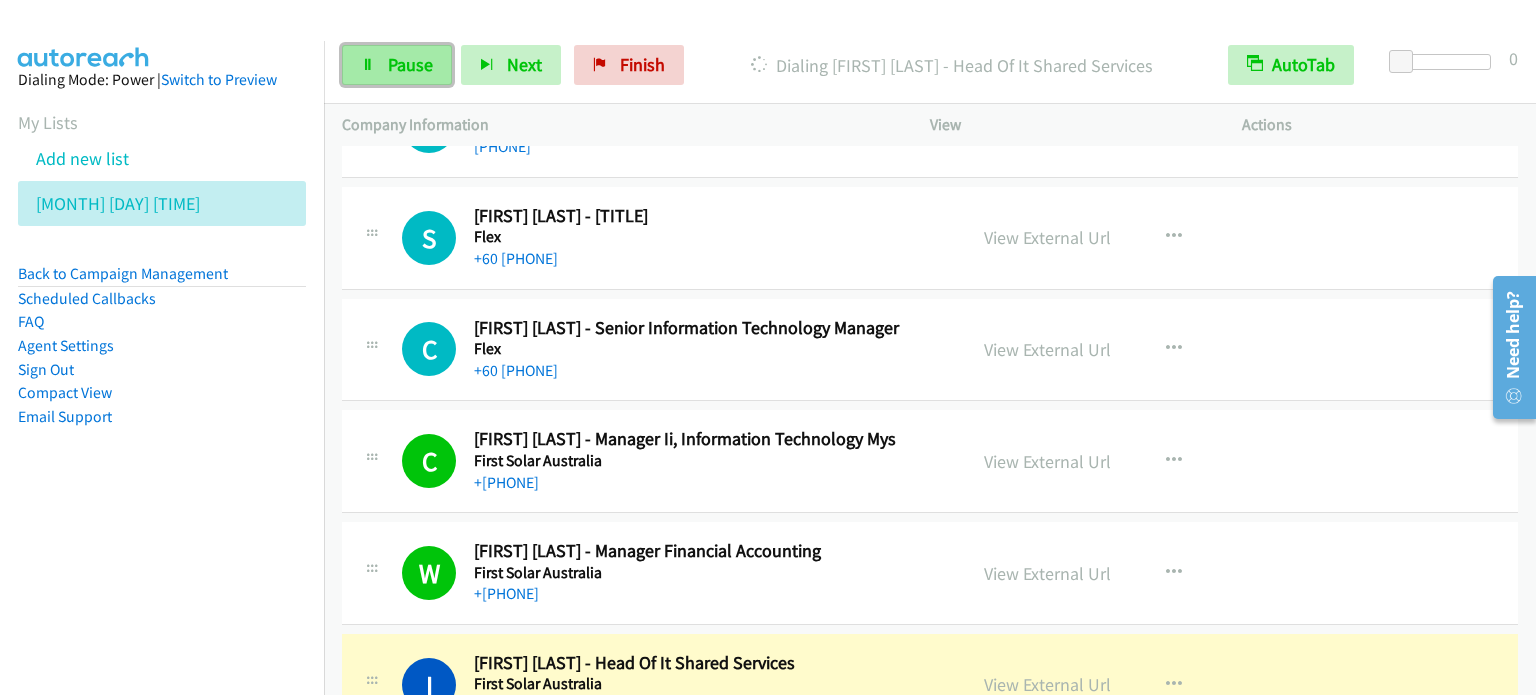 click on "Pause" at bounding box center [410, 64] 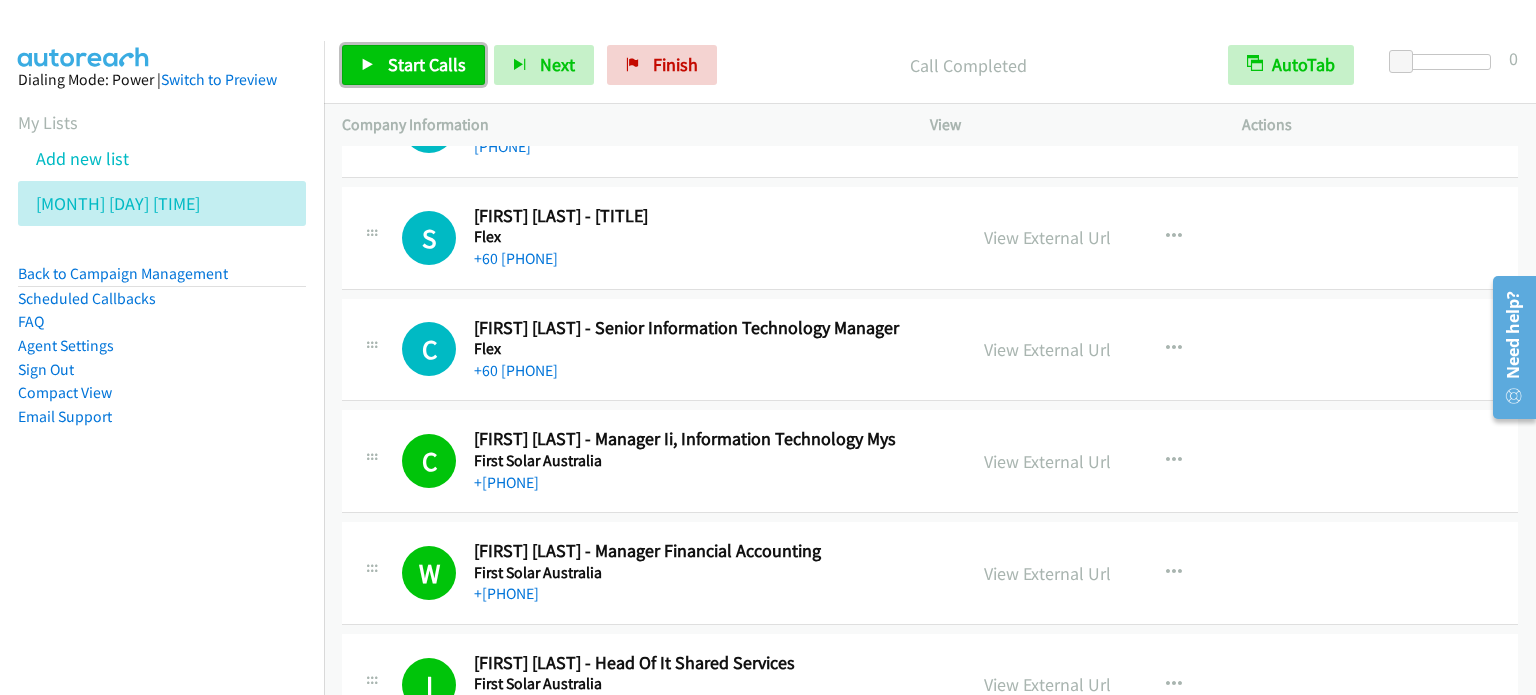 click on "Start Calls" at bounding box center (427, 64) 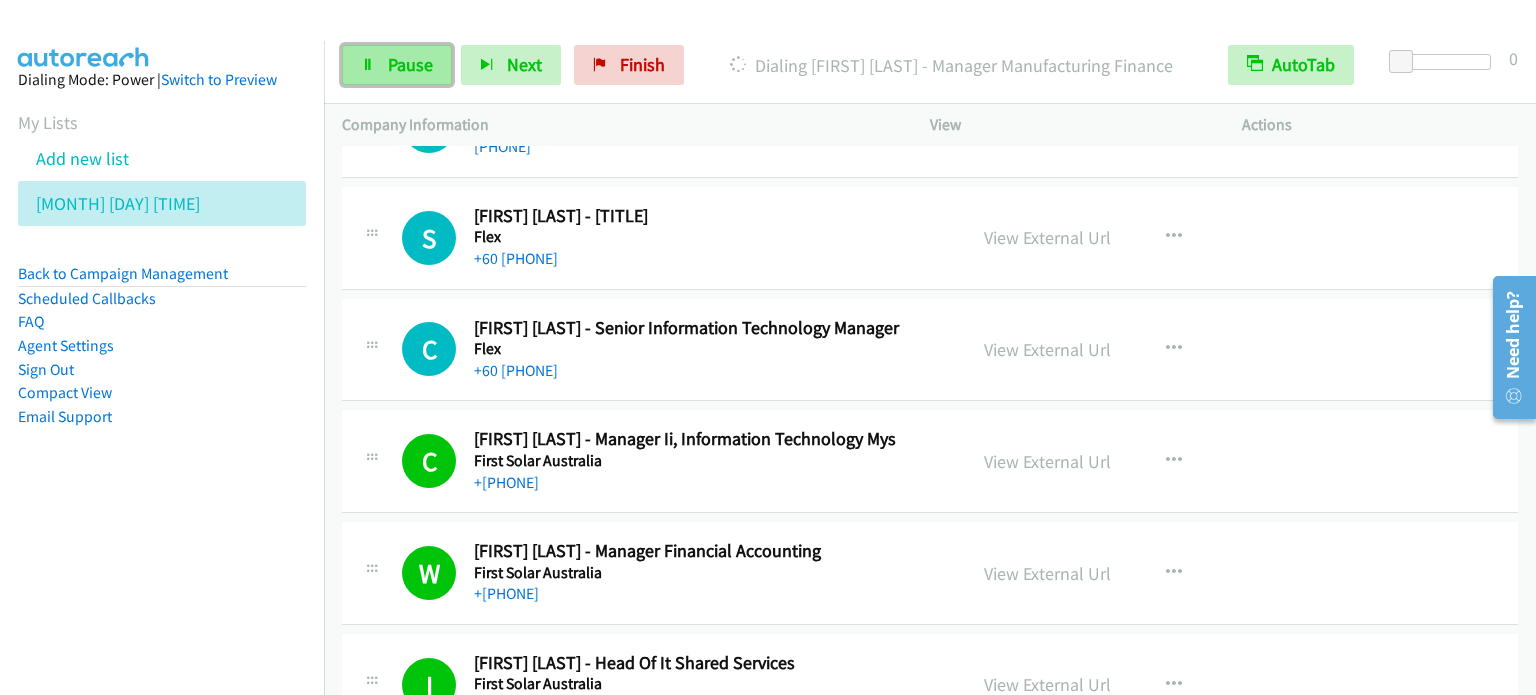 click on "Pause" at bounding box center [410, 64] 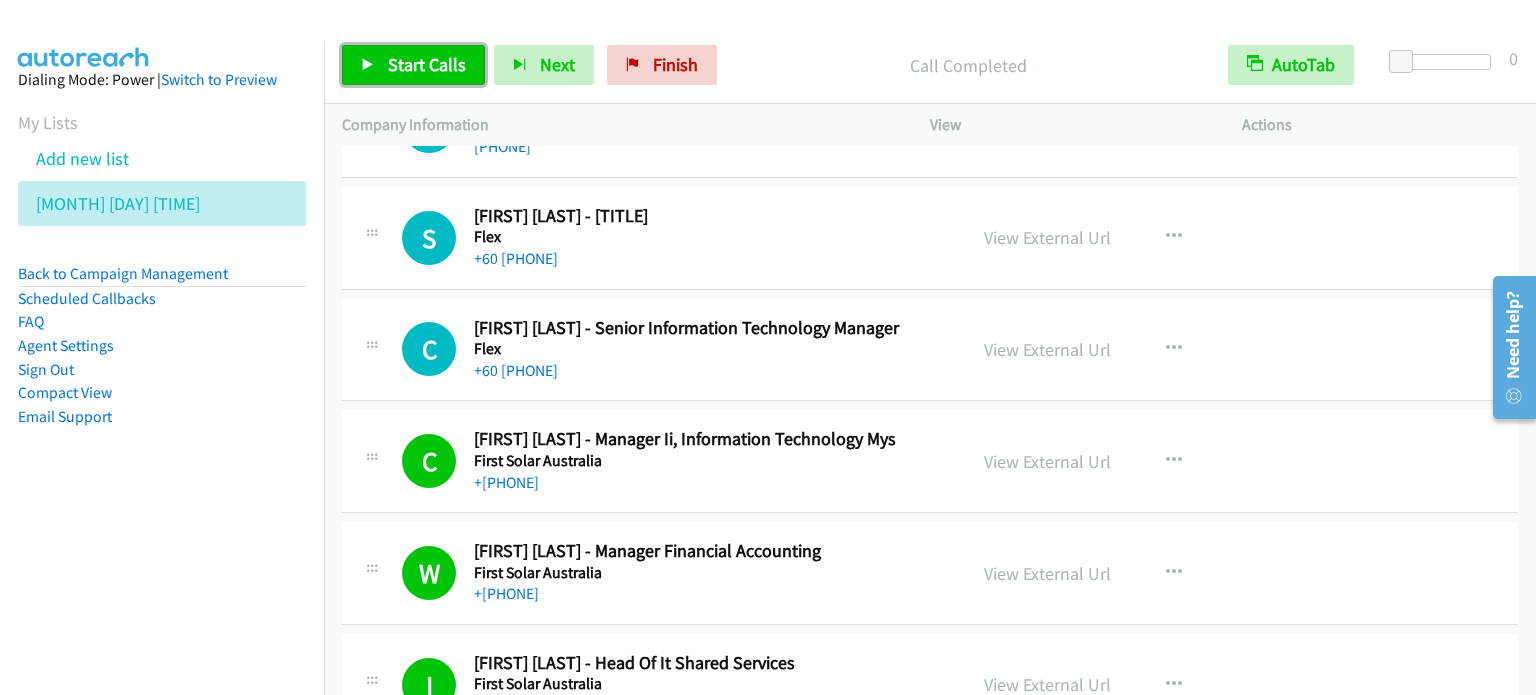 click on "Start Calls" at bounding box center [427, 64] 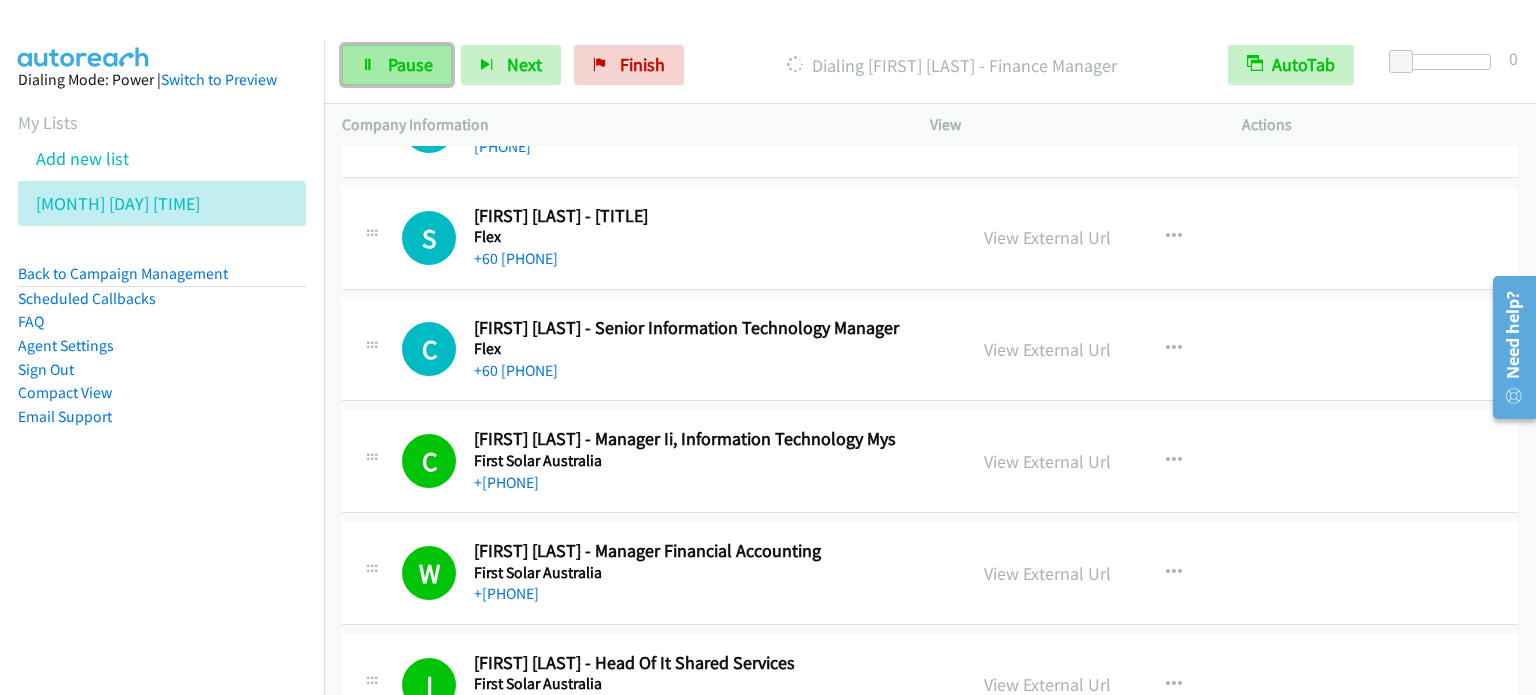 click on "Pause" at bounding box center (410, 64) 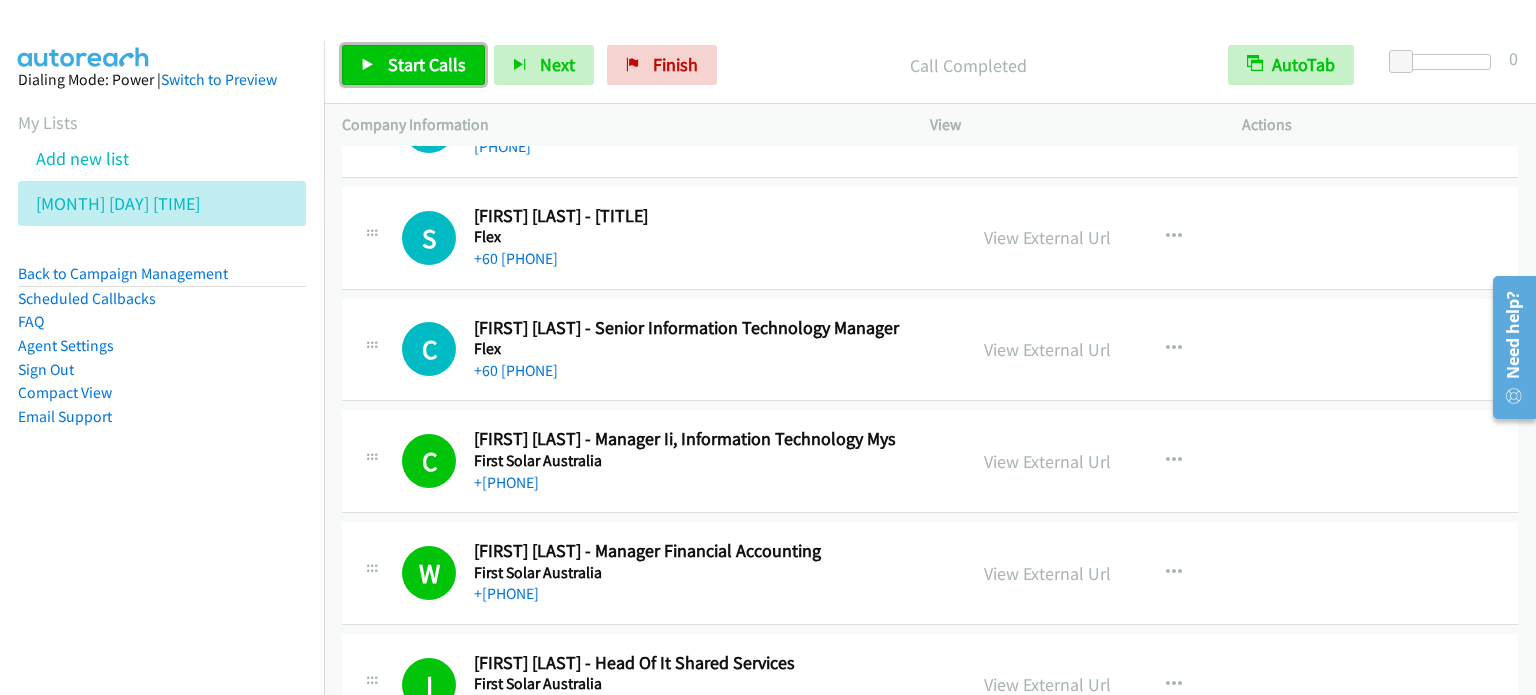 click on "Start Calls" at bounding box center (427, 64) 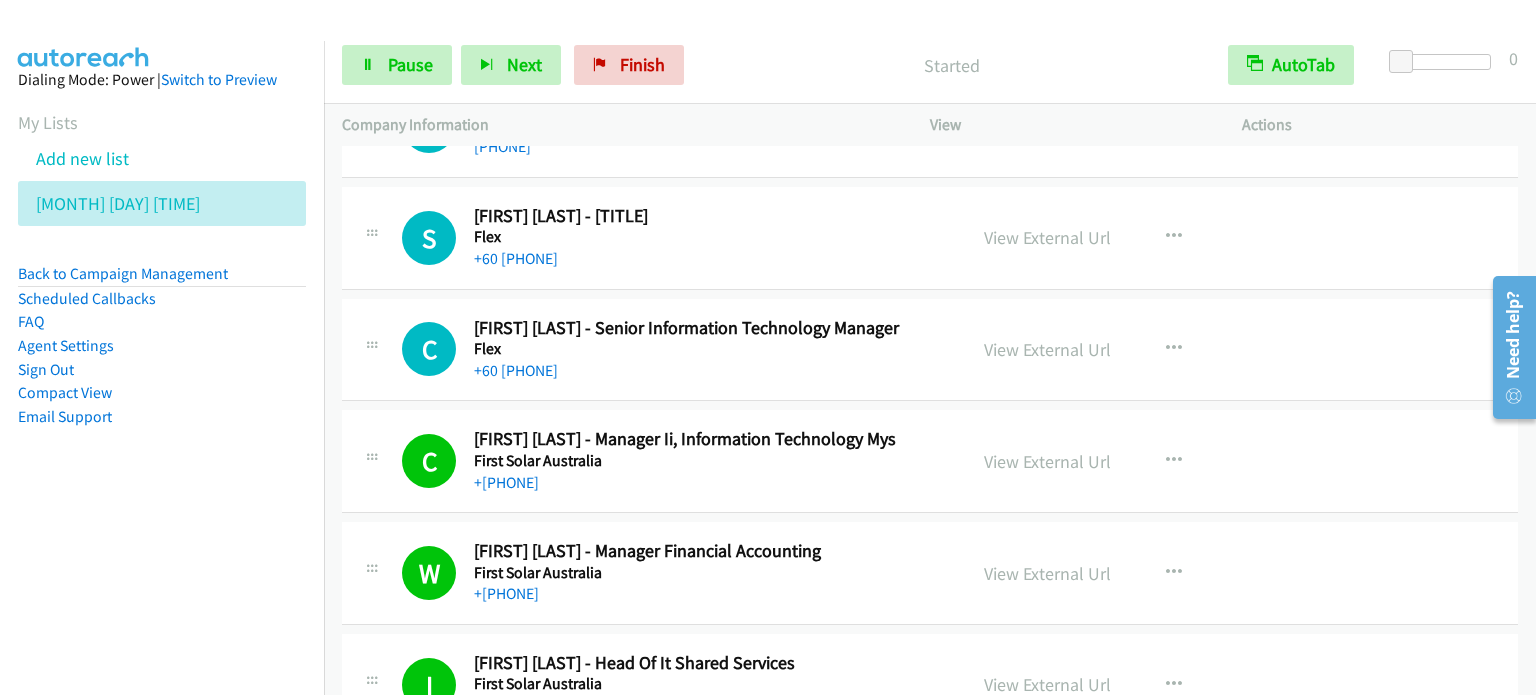 click on "Dialing Mode: Power
|
Switch to Preview
My Lists
Add new list
July 1 Am
Back to Campaign Management
Scheduled Callbacks
FAQ
Agent Settings
Sign Out
Compact View
Email Support" at bounding box center [162, 388] 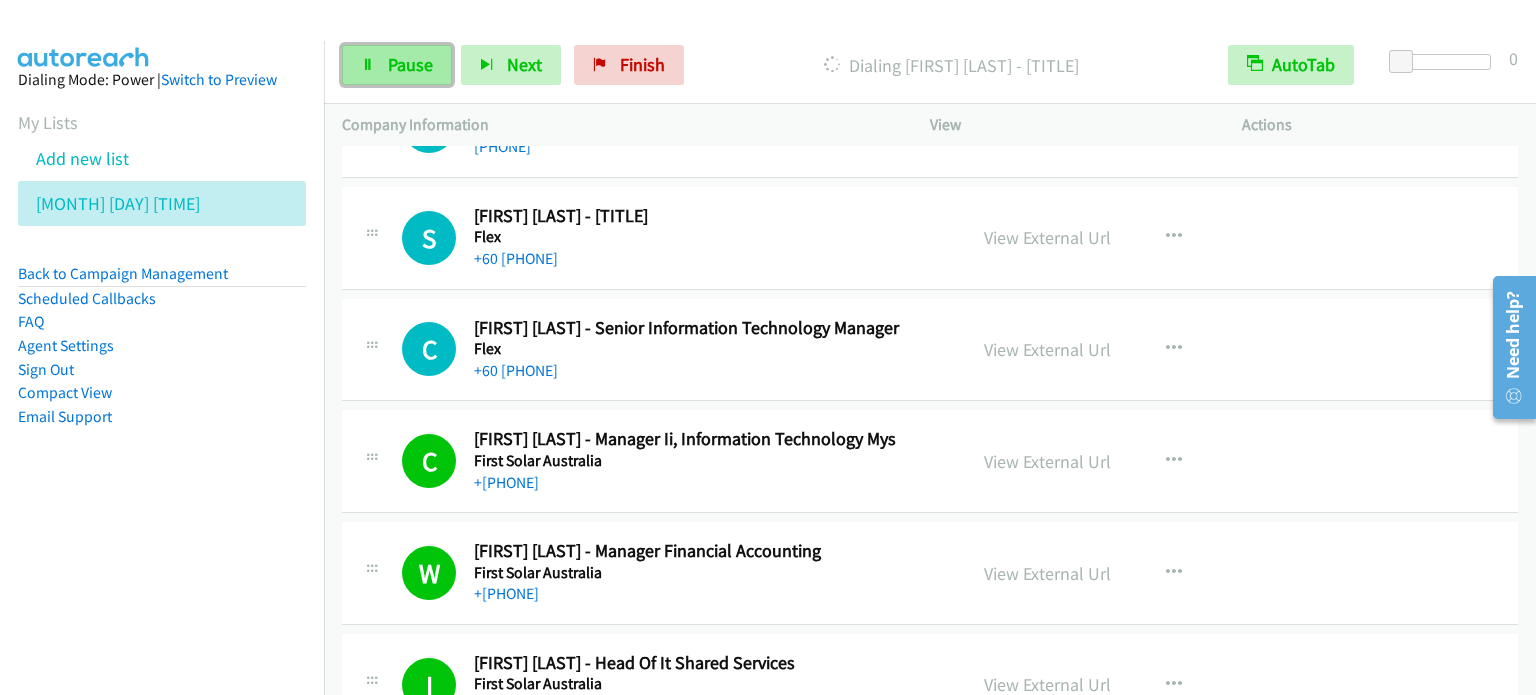 click on "Pause" at bounding box center (397, 65) 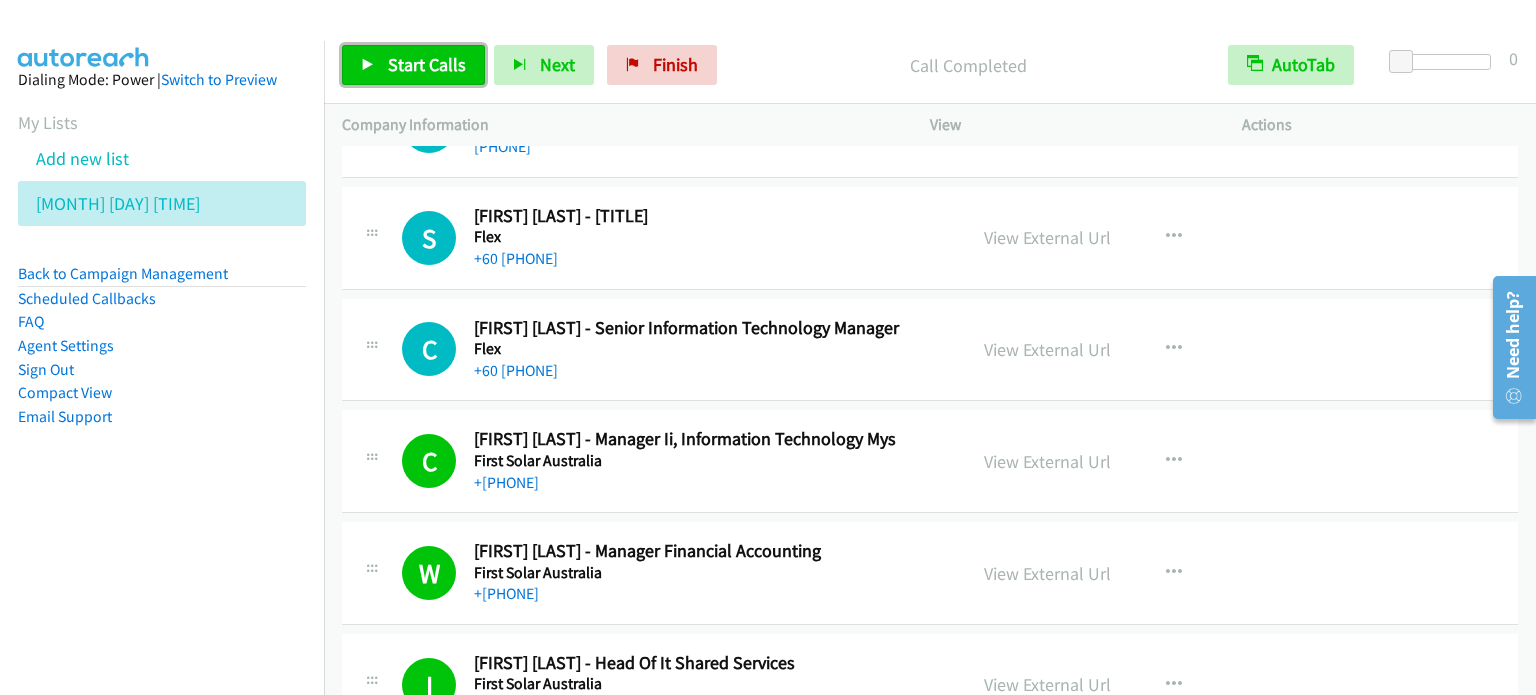 click on "Start Calls" at bounding box center [427, 64] 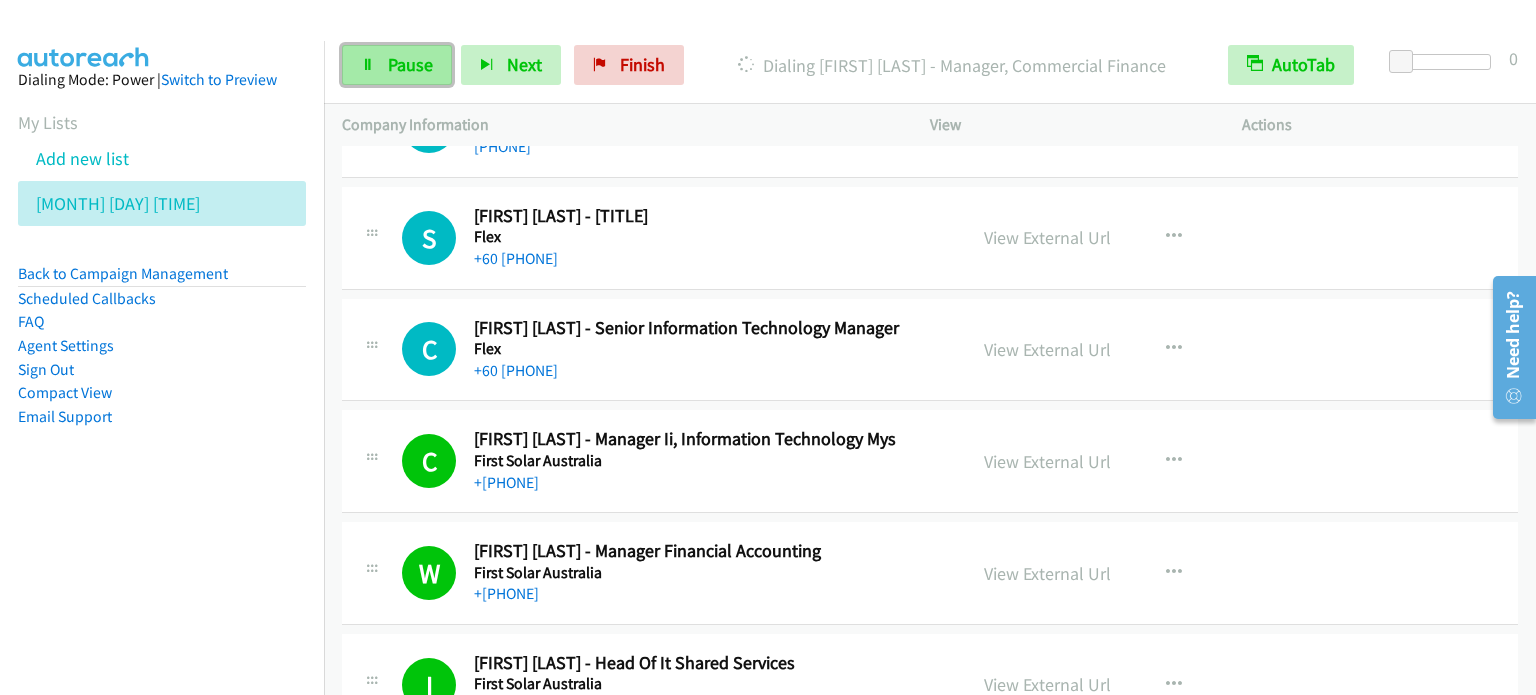 click on "Pause" at bounding box center [410, 64] 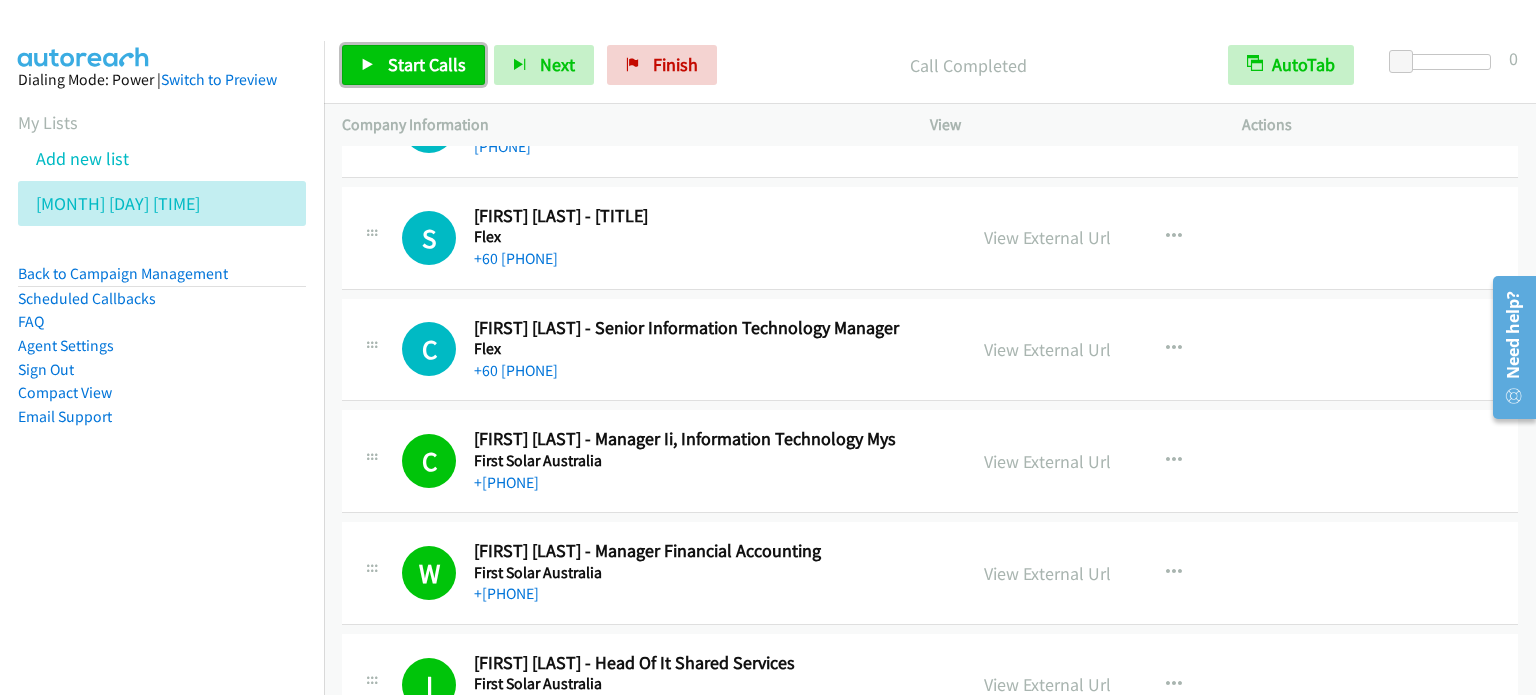 click on "Start Calls" at bounding box center (427, 64) 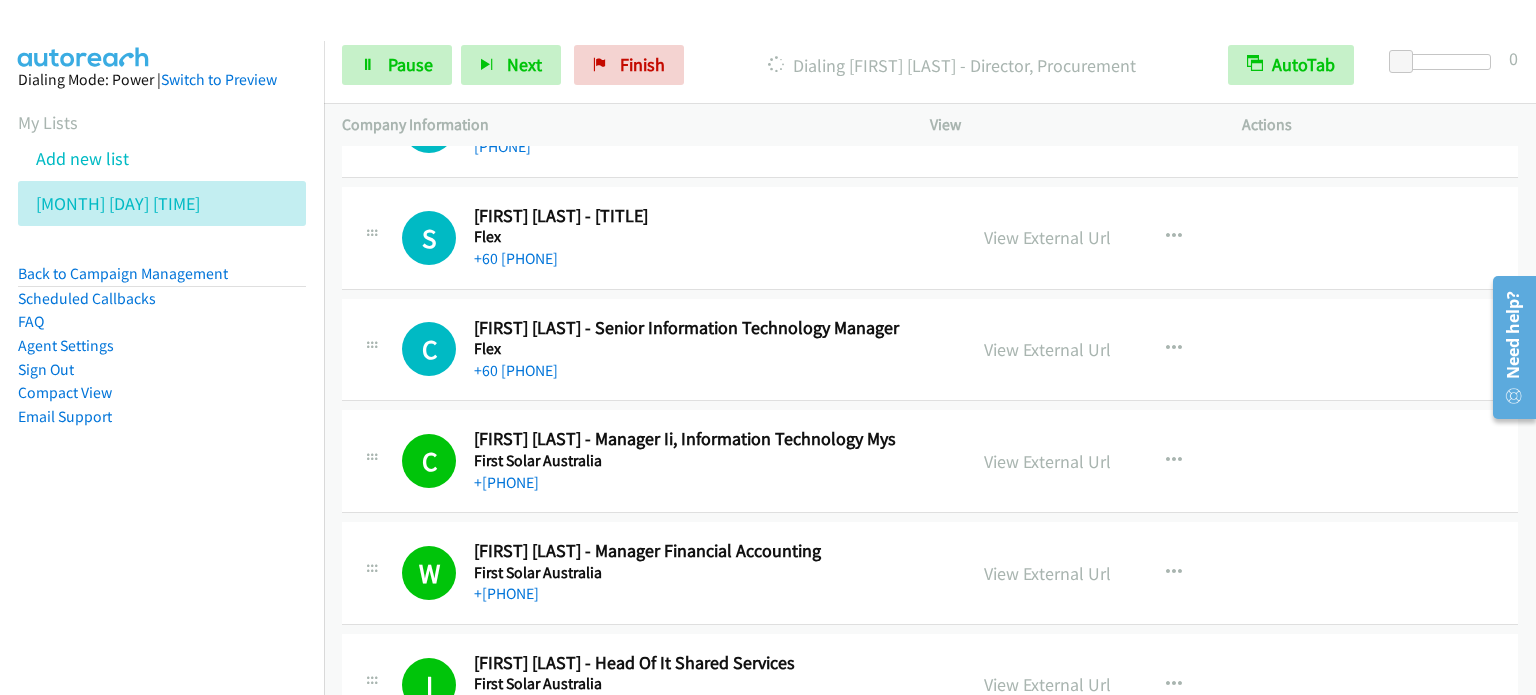 click on "Dialing Mode: Power
|
Switch to Preview
My Lists
Add new list
July 1 Am
Back to Campaign Management
Scheduled Callbacks
FAQ
Agent Settings
Sign Out
Compact View
Email Support" at bounding box center (162, 280) 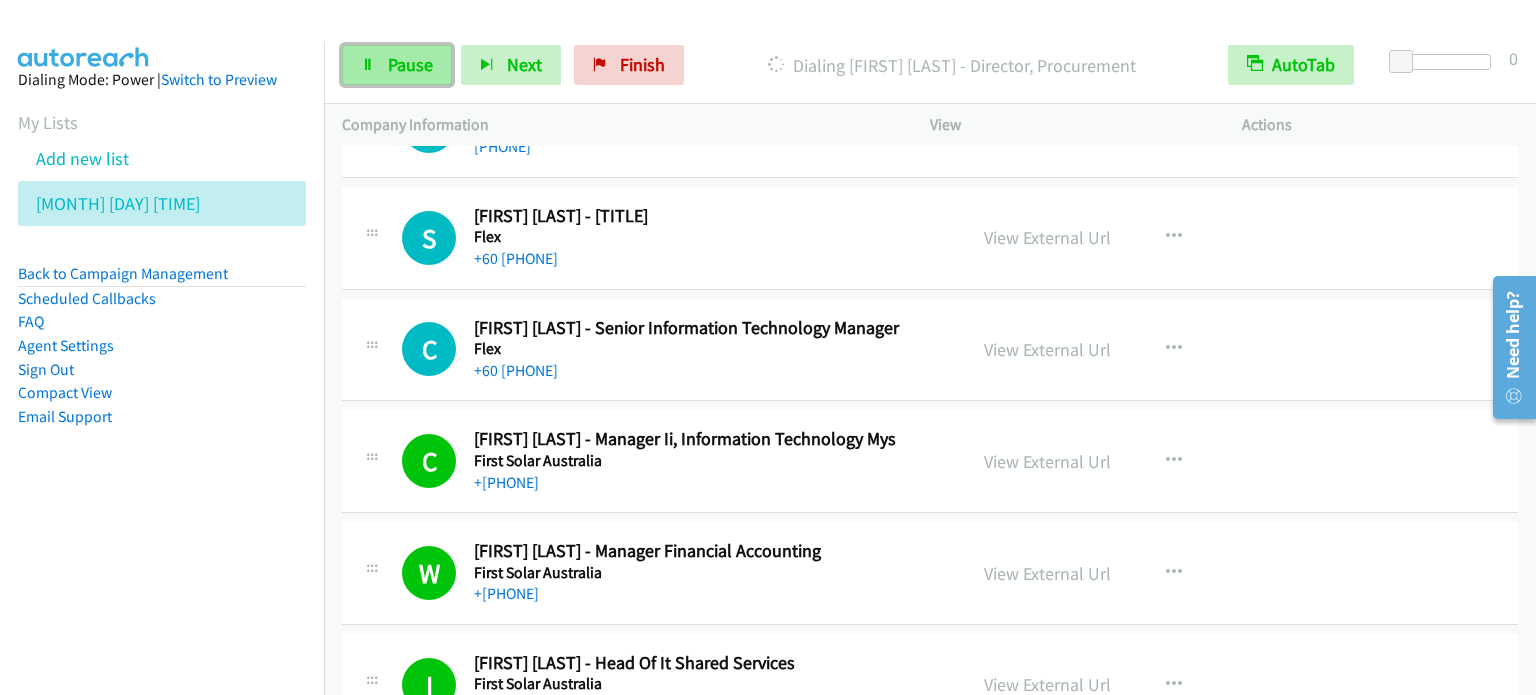 click on "Pause" at bounding box center (410, 64) 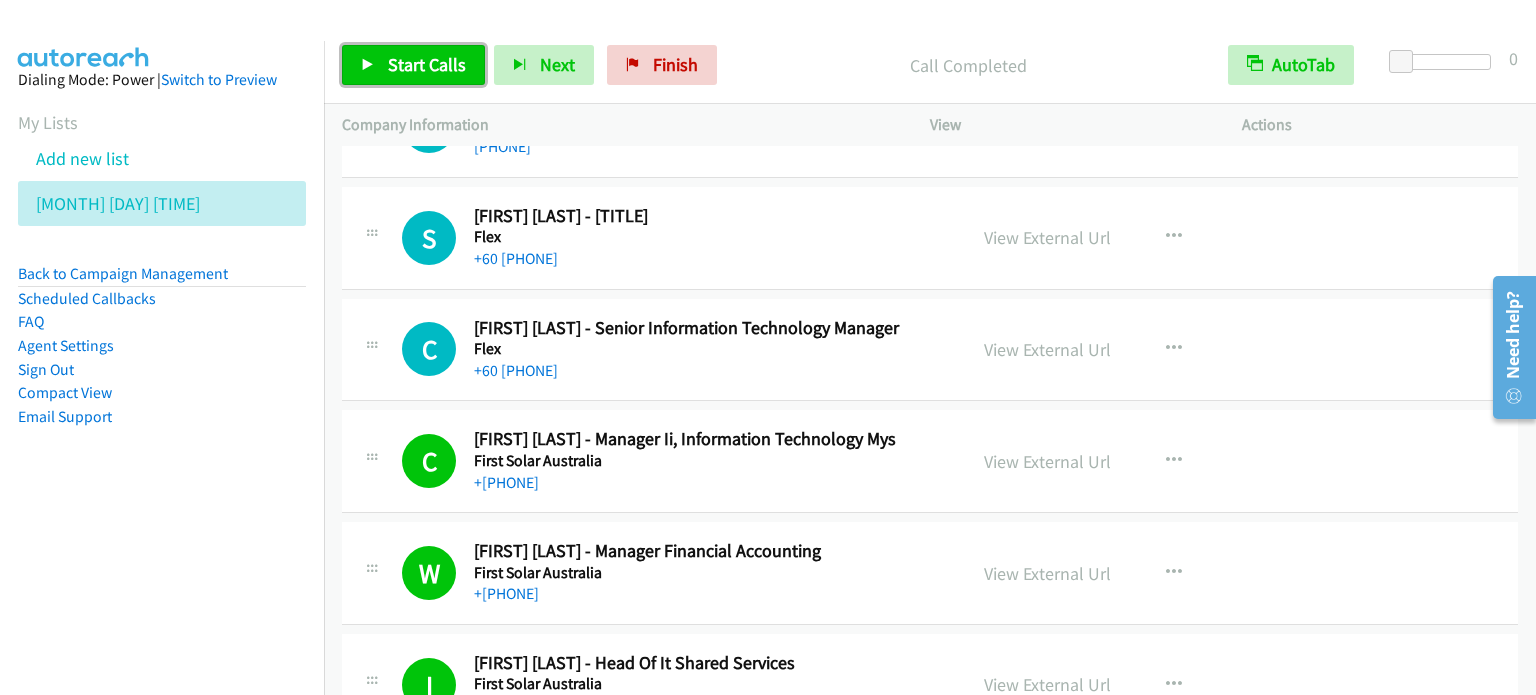 click on "Start Calls" at bounding box center (413, 65) 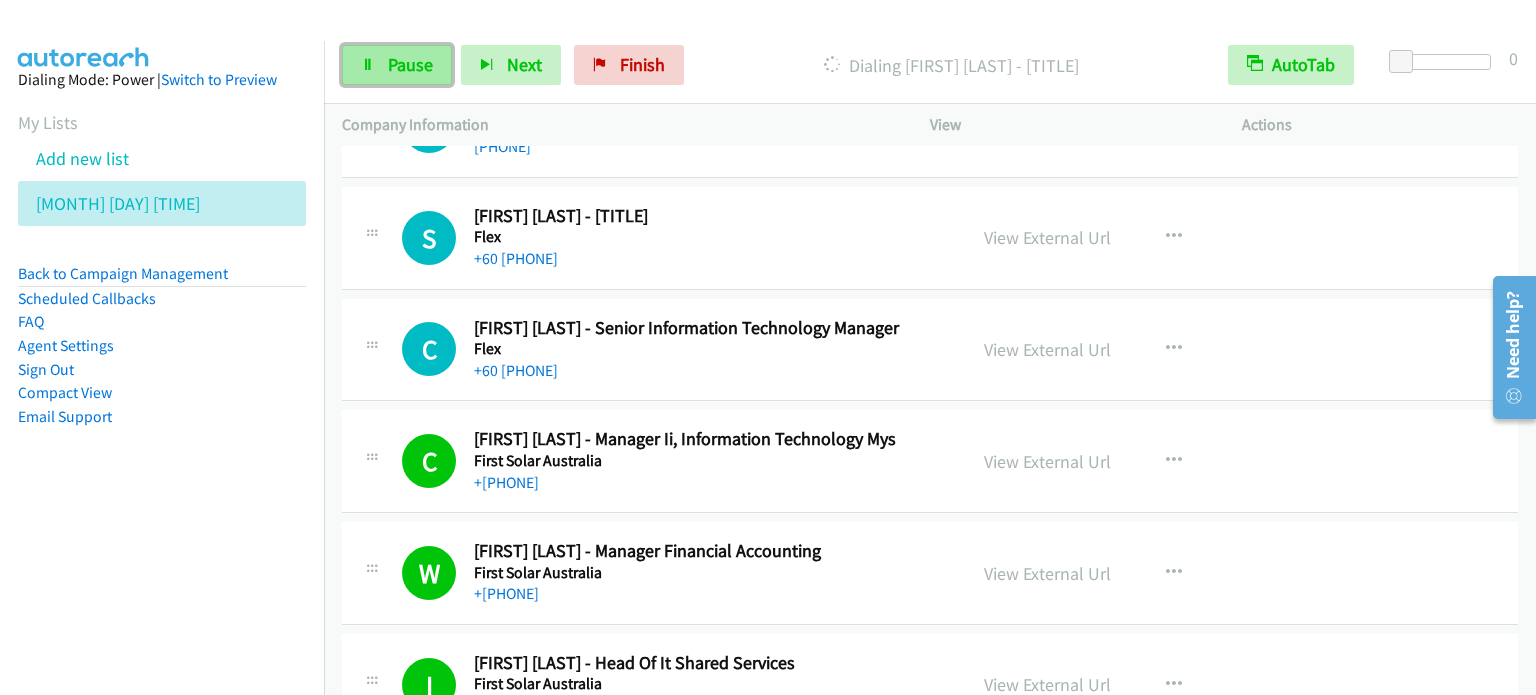 click on "Pause" at bounding box center [410, 64] 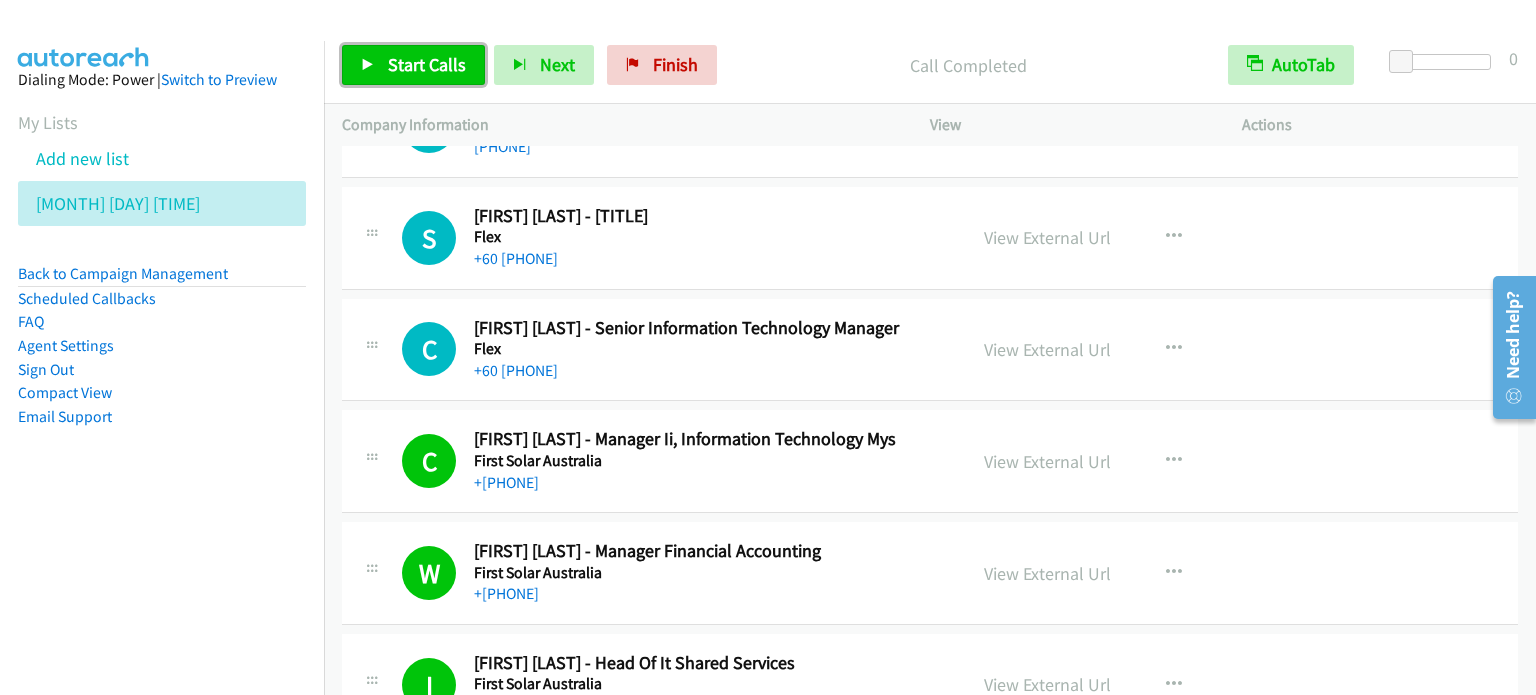click on "Start Calls" at bounding box center [427, 64] 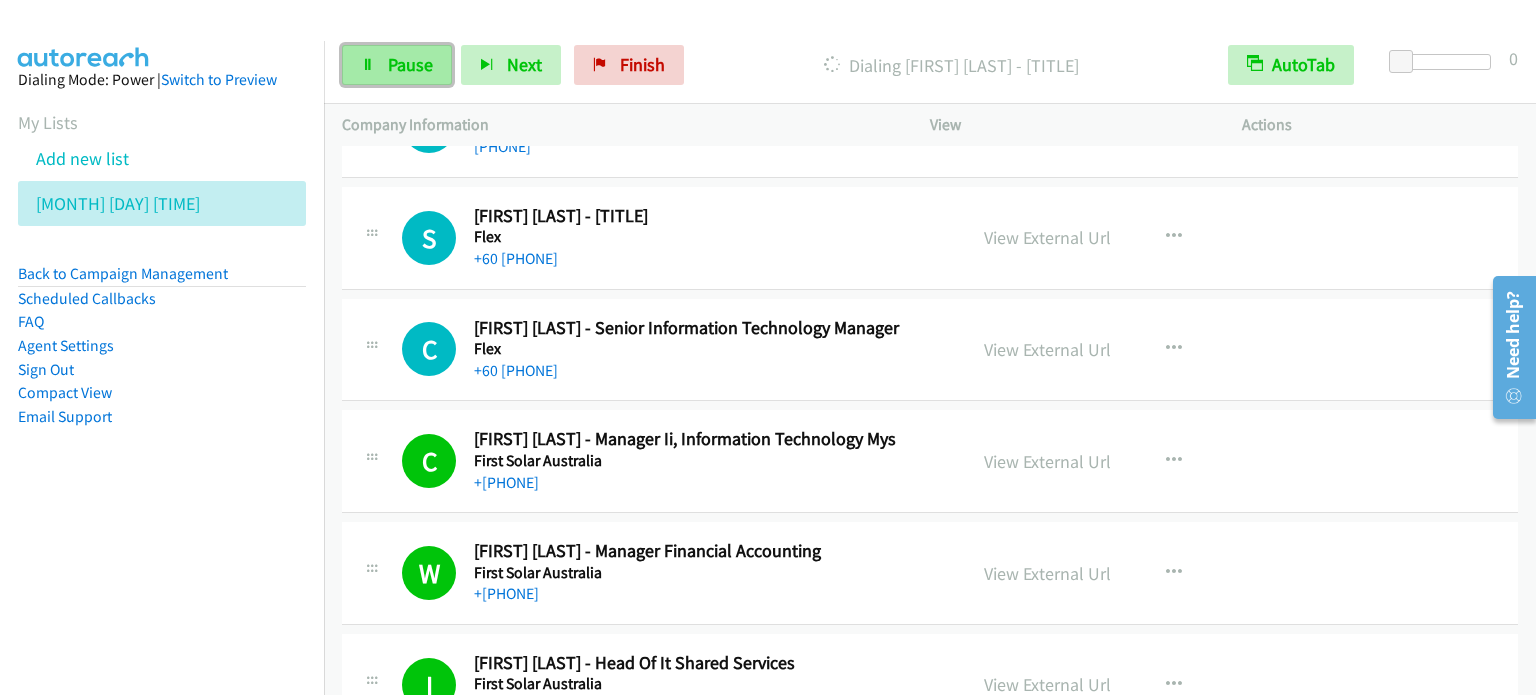 click on "Pause" at bounding box center (410, 64) 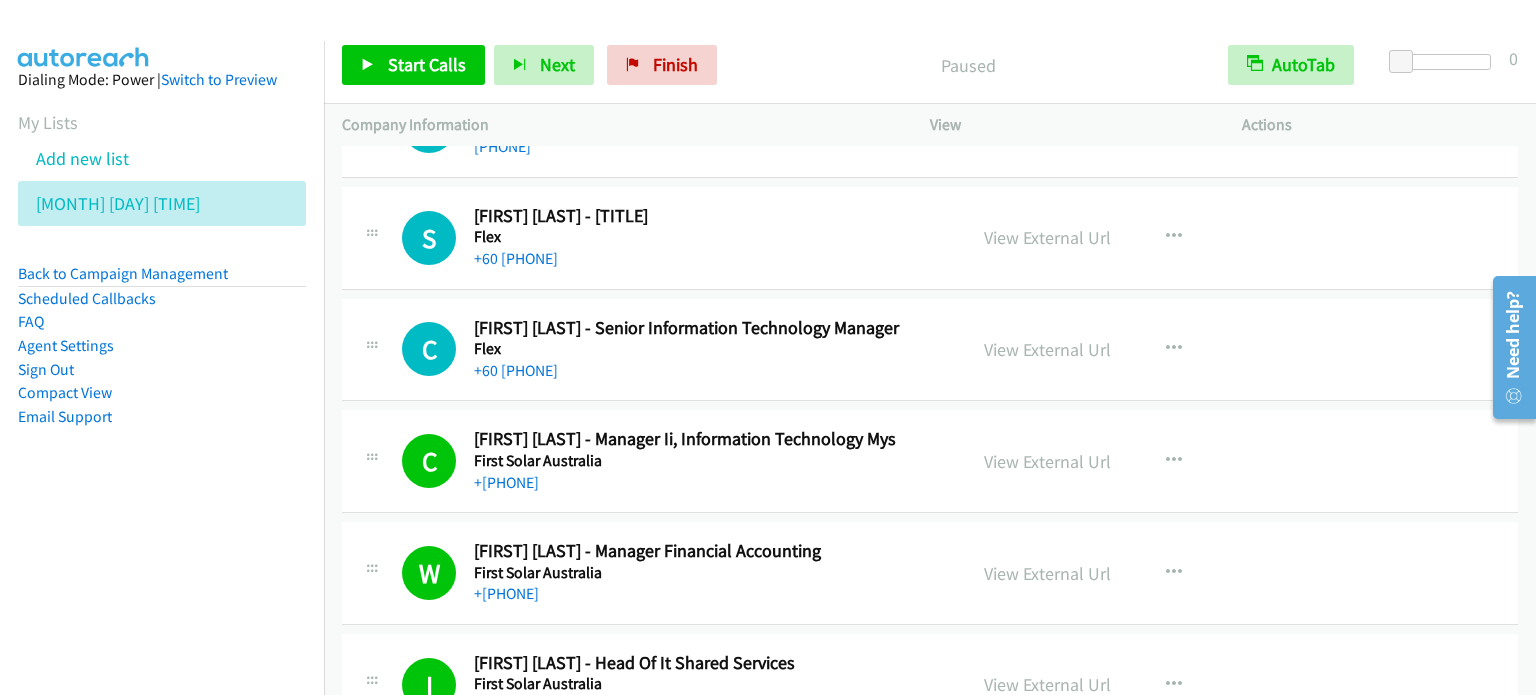 click at bounding box center [759, 38] 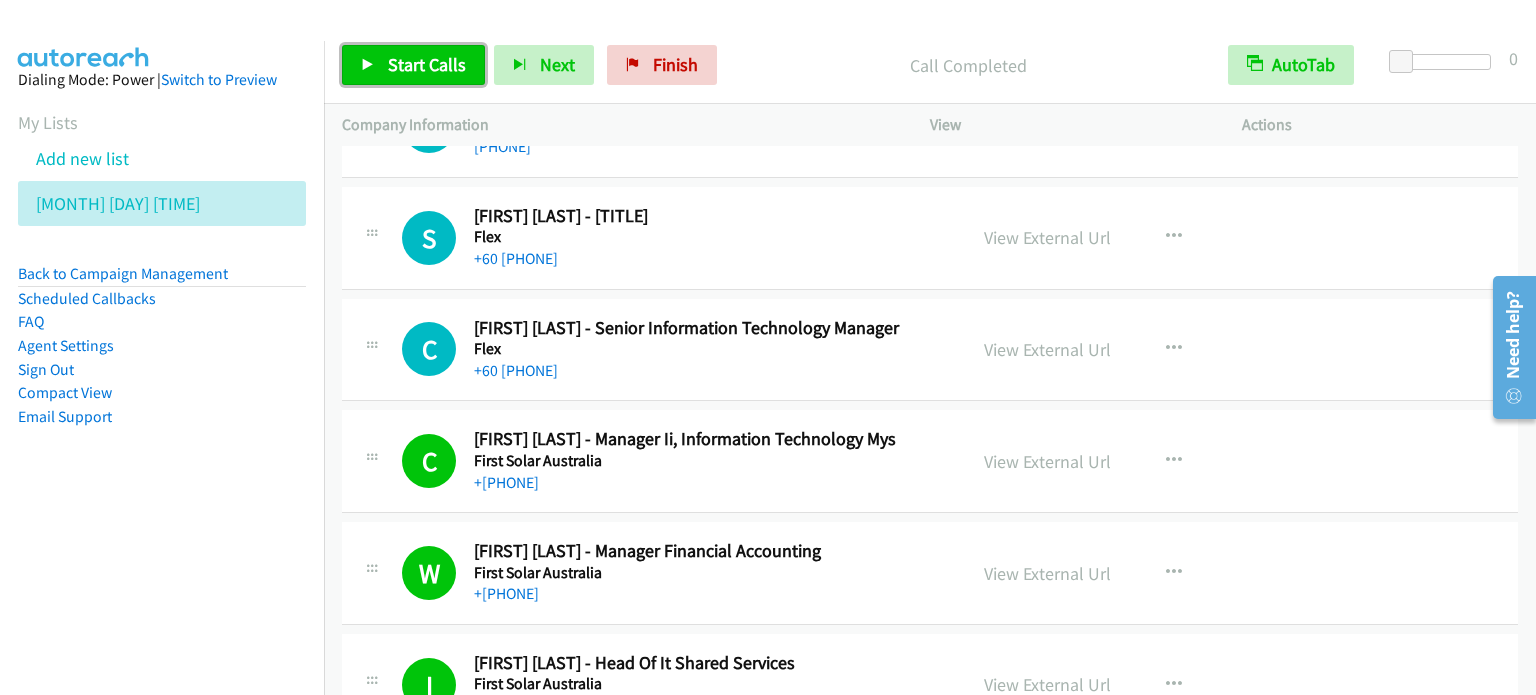 click on "Start Calls" at bounding box center (427, 64) 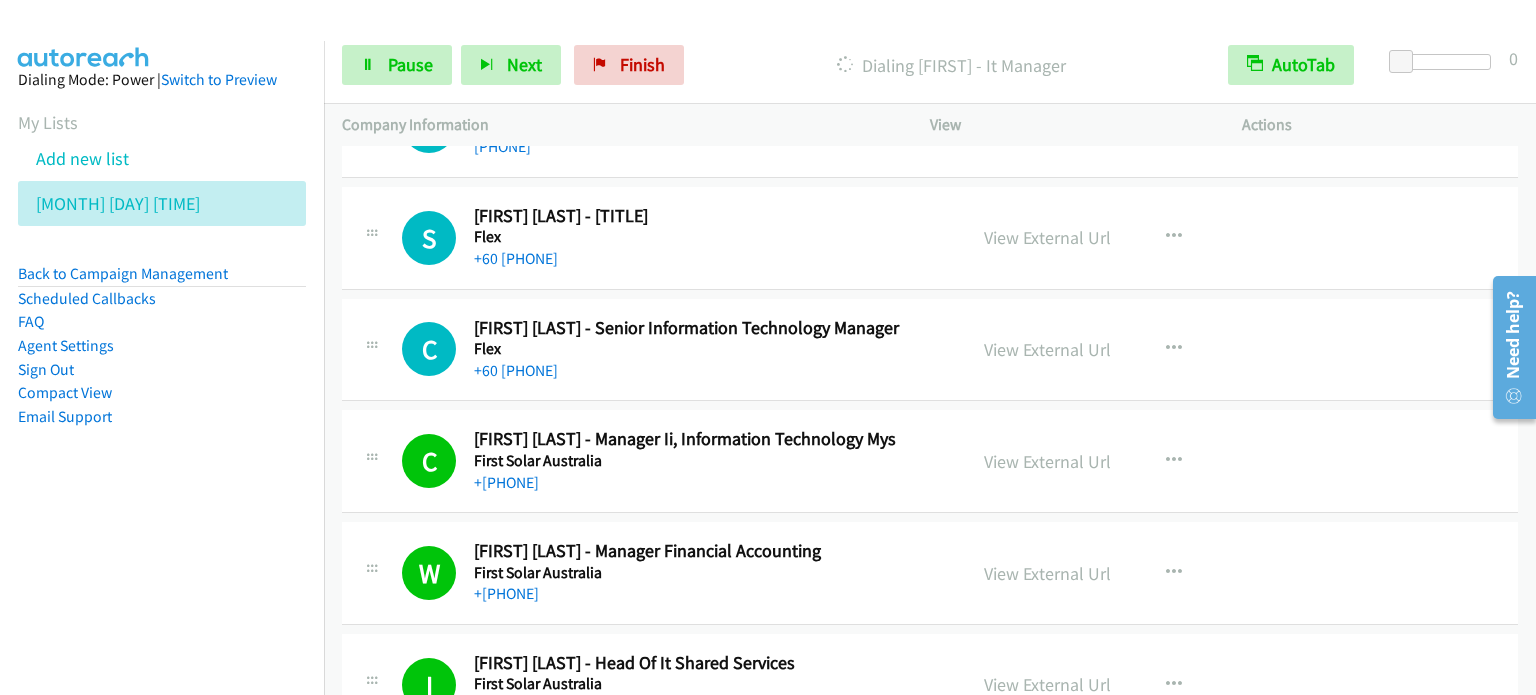 click on "Dialing Mode: Power
|
Switch to Preview
My Lists
Add new list
July 1 Am
Back to Campaign Management
Scheduled Callbacks
FAQ
Agent Settings
Sign Out
Compact View
Email Support" at bounding box center (162, 280) 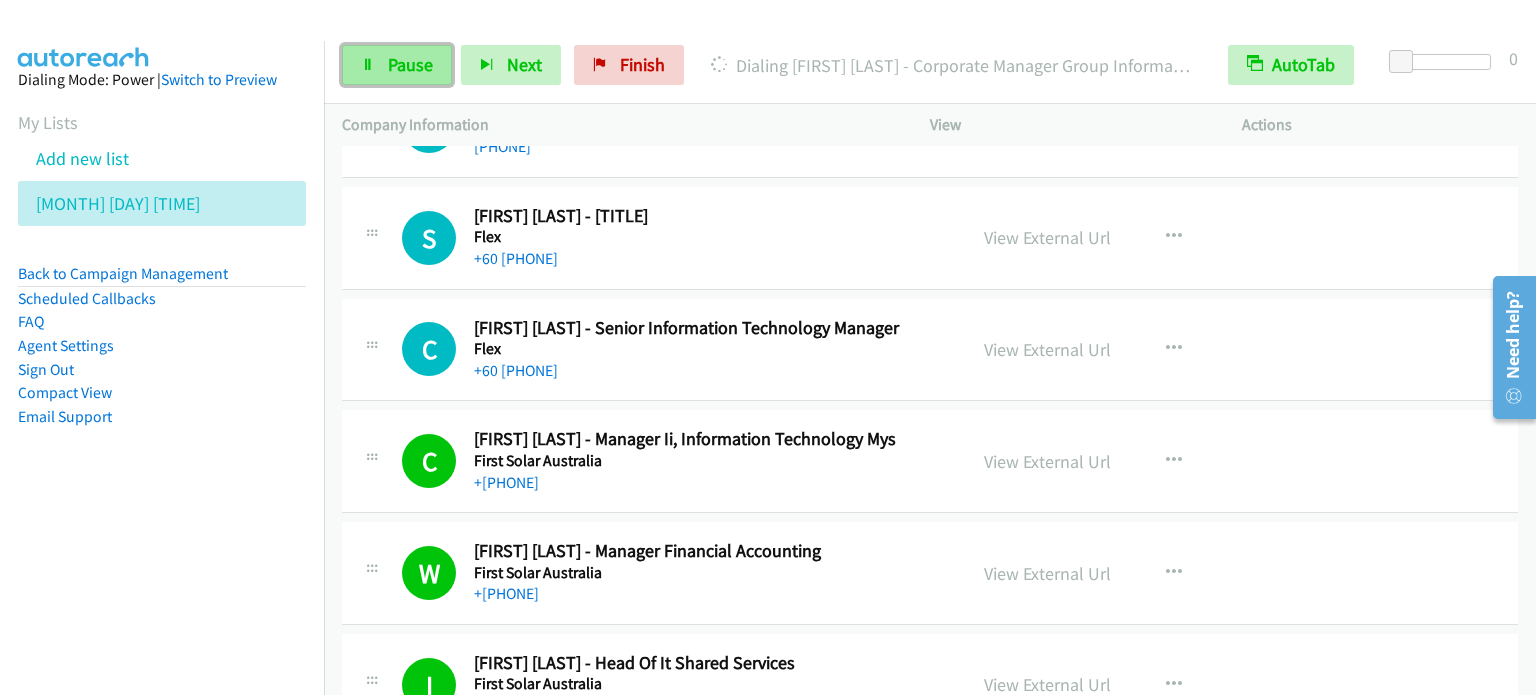 click on "Pause" at bounding box center (410, 64) 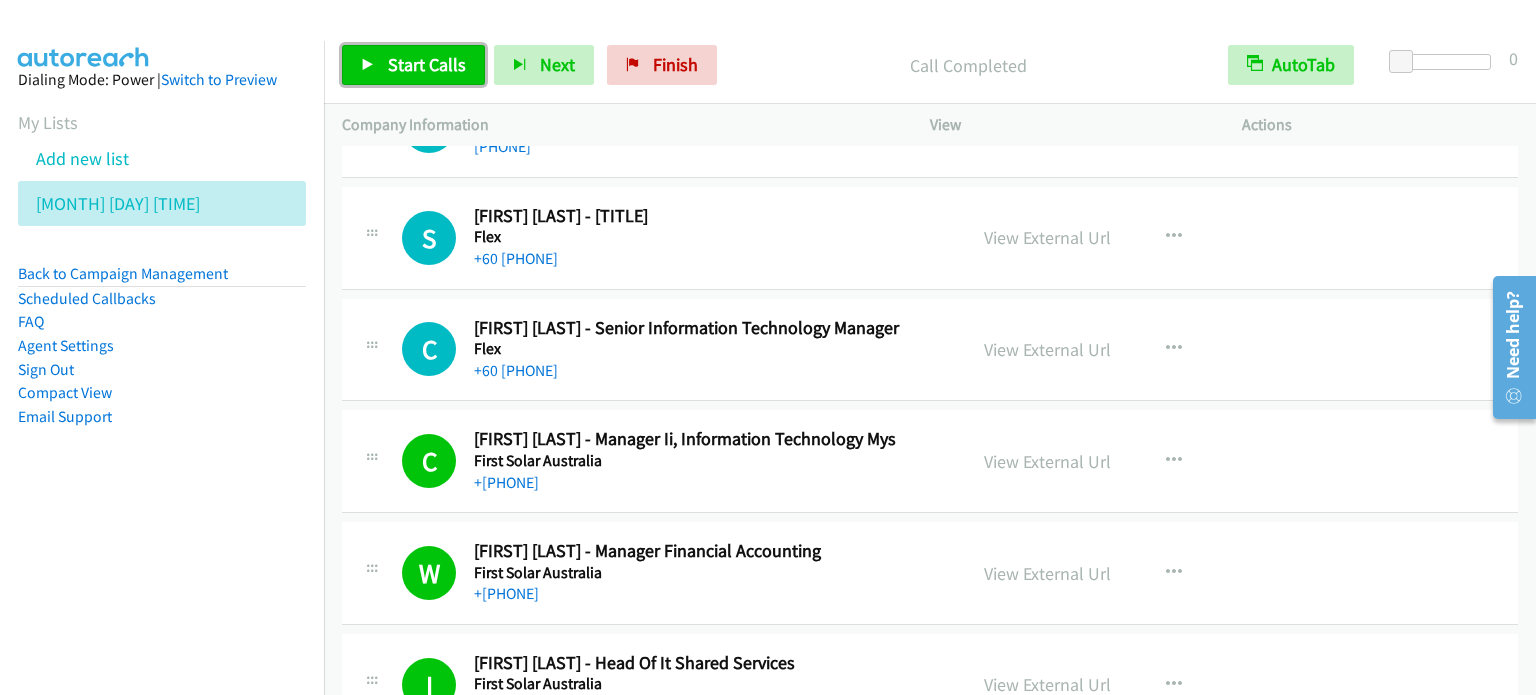 click on "Start Calls" at bounding box center [427, 64] 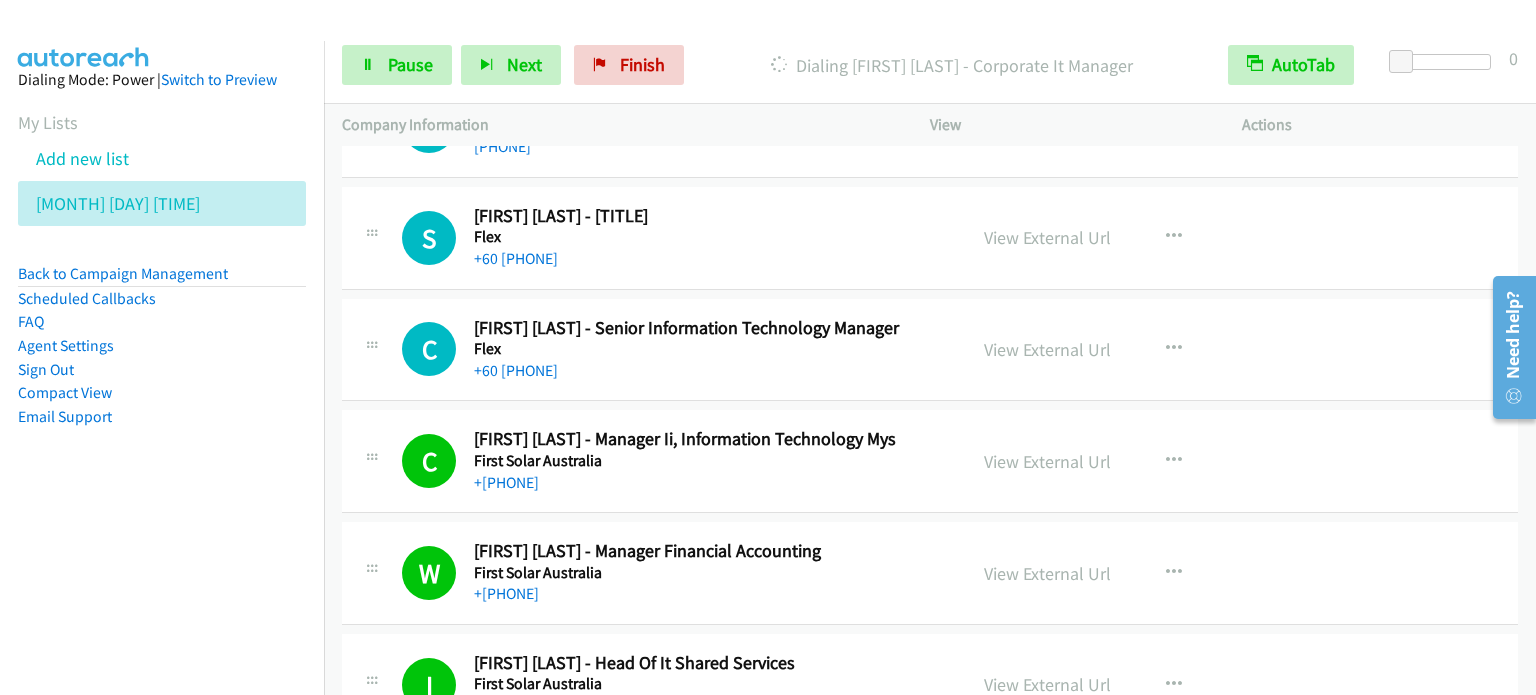 click on "Email Support" at bounding box center [162, 417] 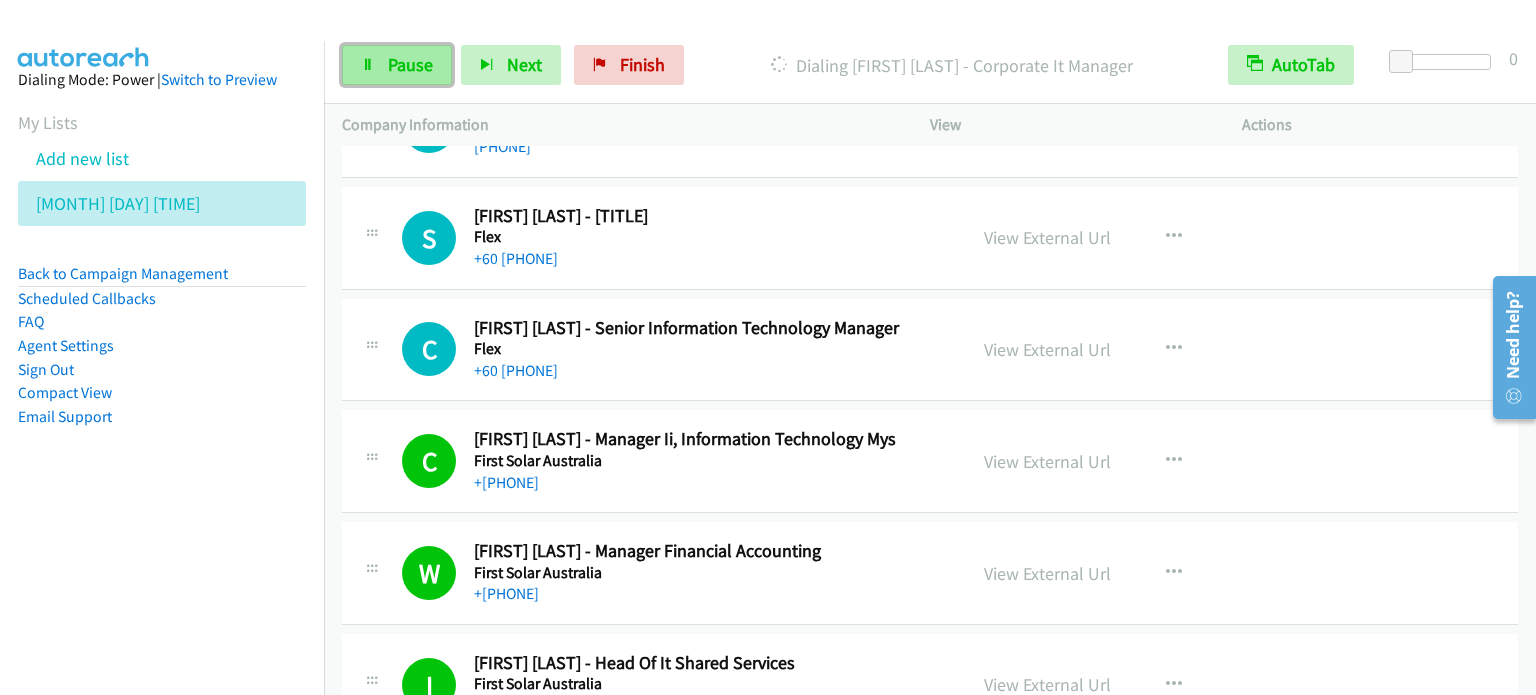 click on "Pause" at bounding box center [410, 64] 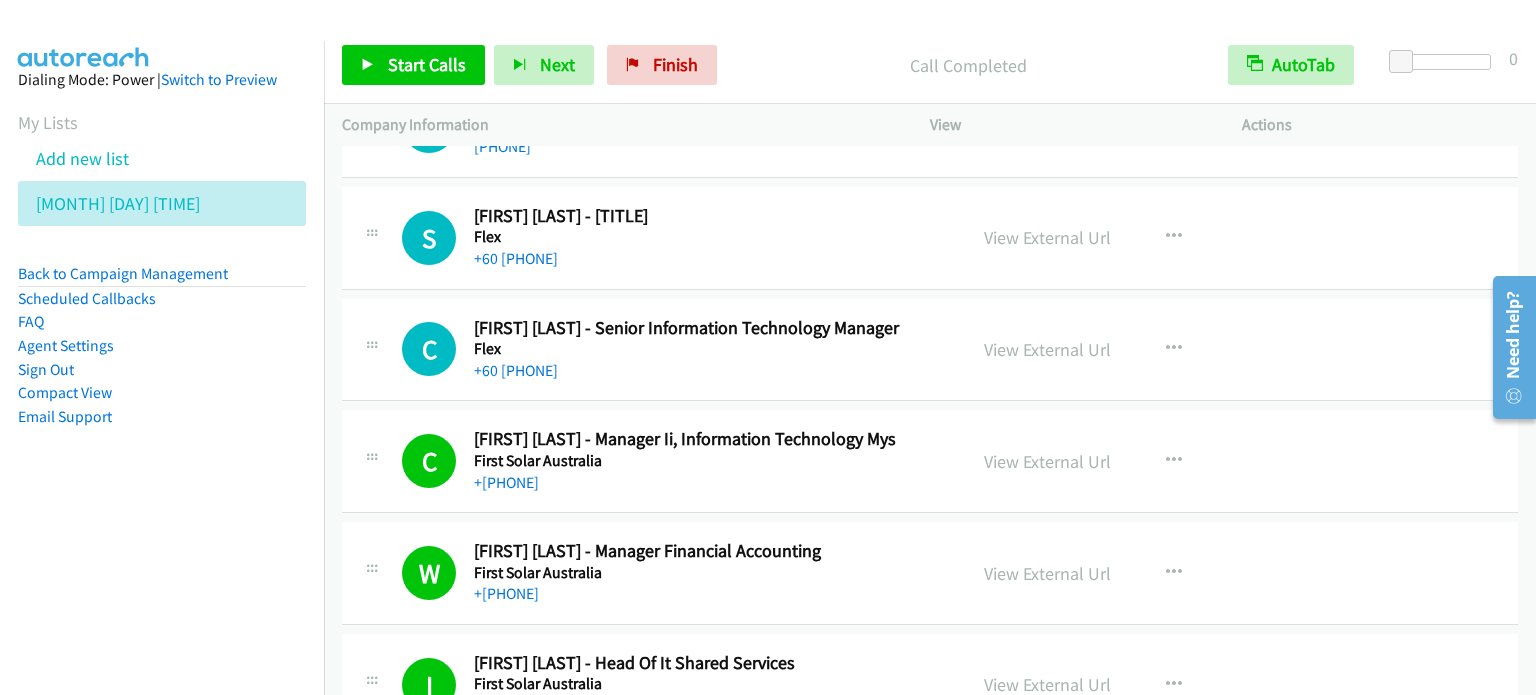 drag, startPoint x: 200, startPoint y: 518, endPoint x: 451, endPoint y: 444, distance: 261.6811 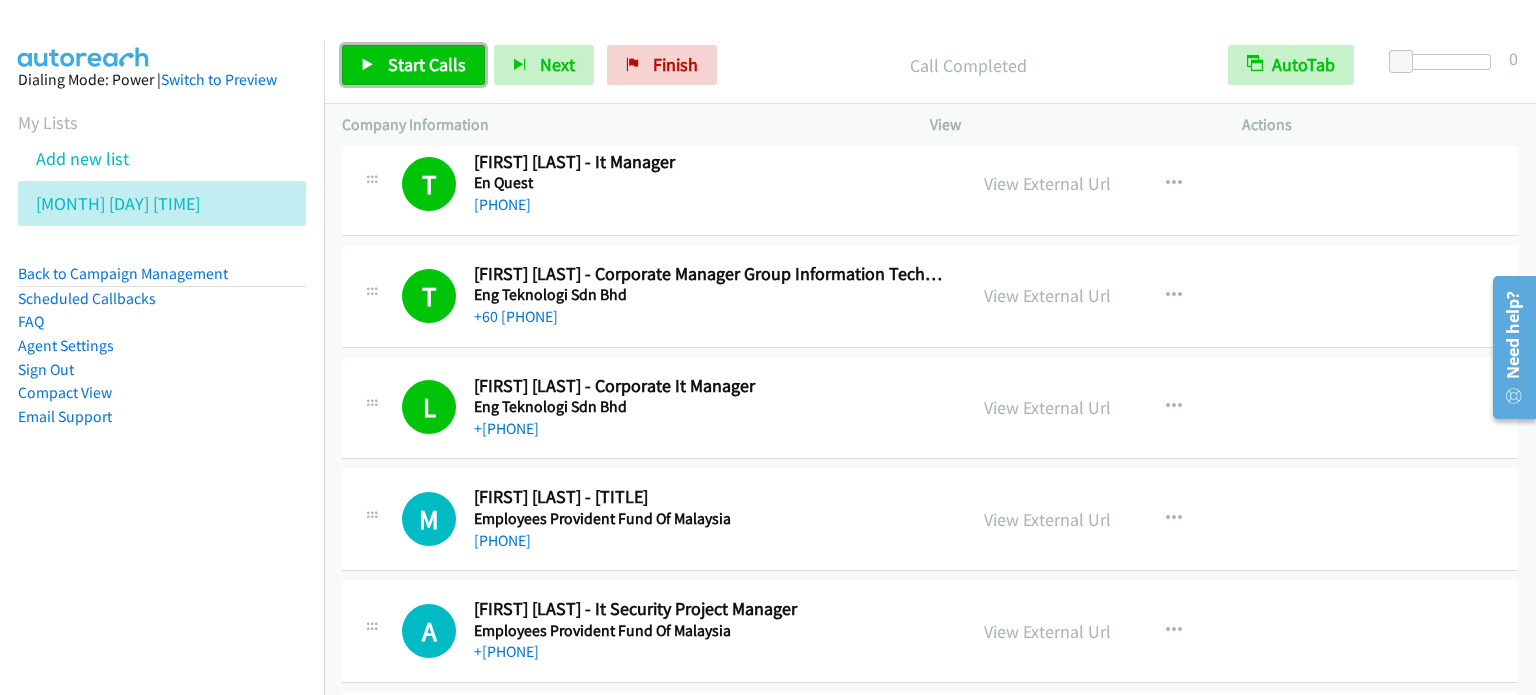 click on "Start Calls" at bounding box center [427, 64] 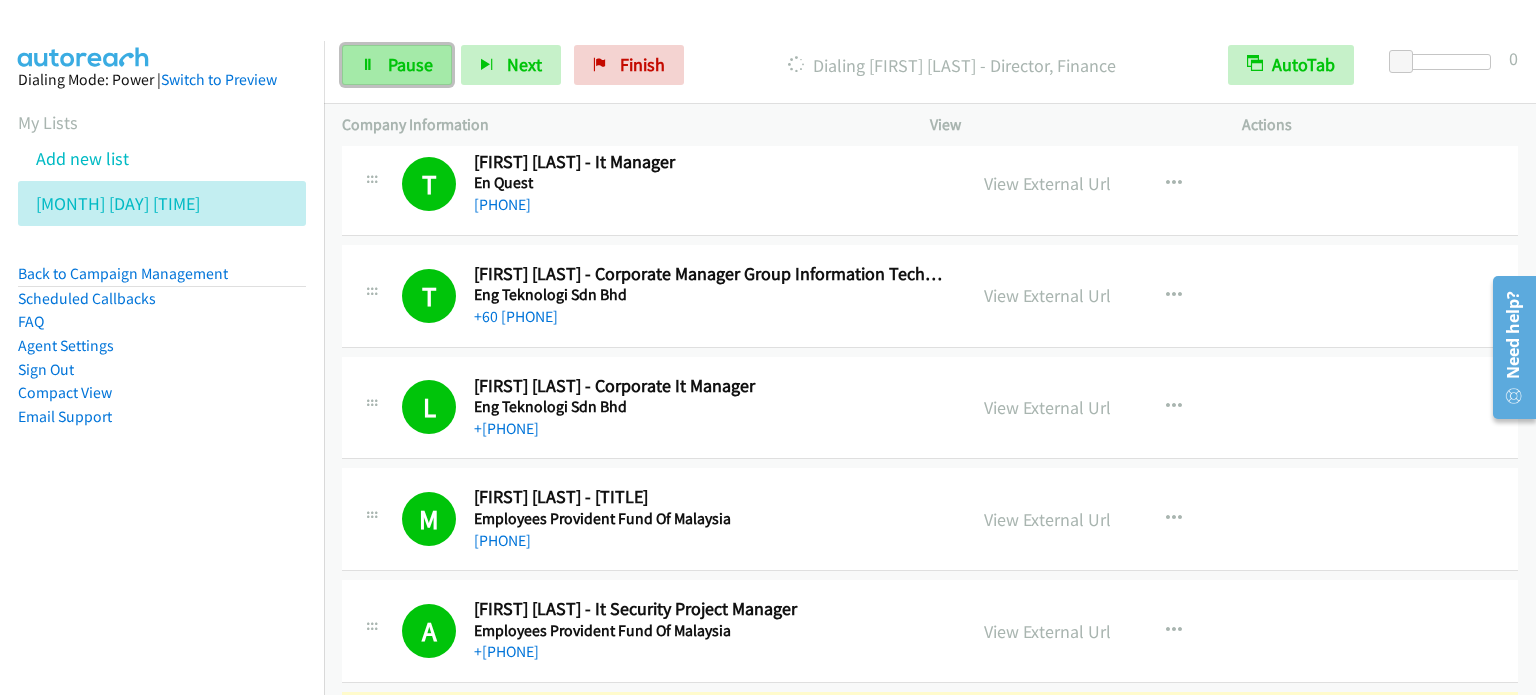 click on "Pause" at bounding box center [410, 64] 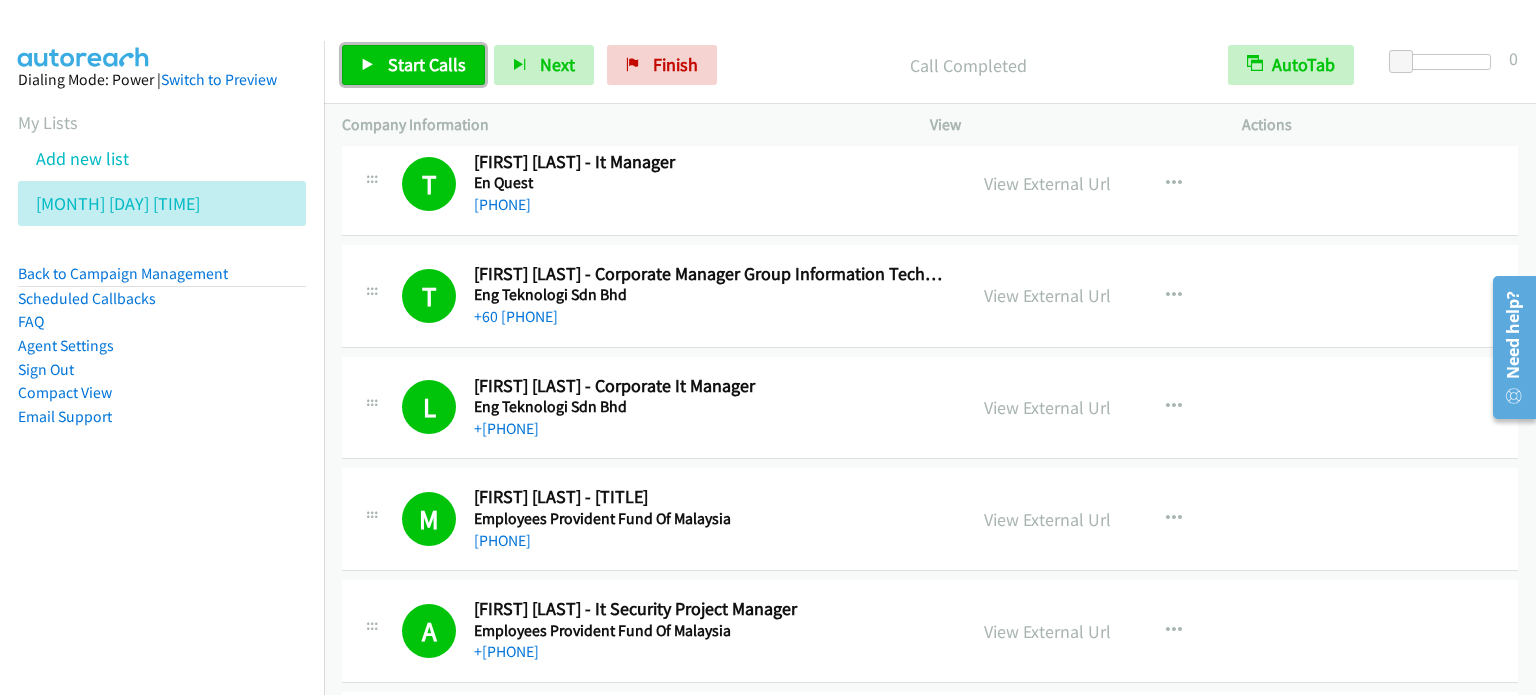 click on "Start Calls" at bounding box center [427, 64] 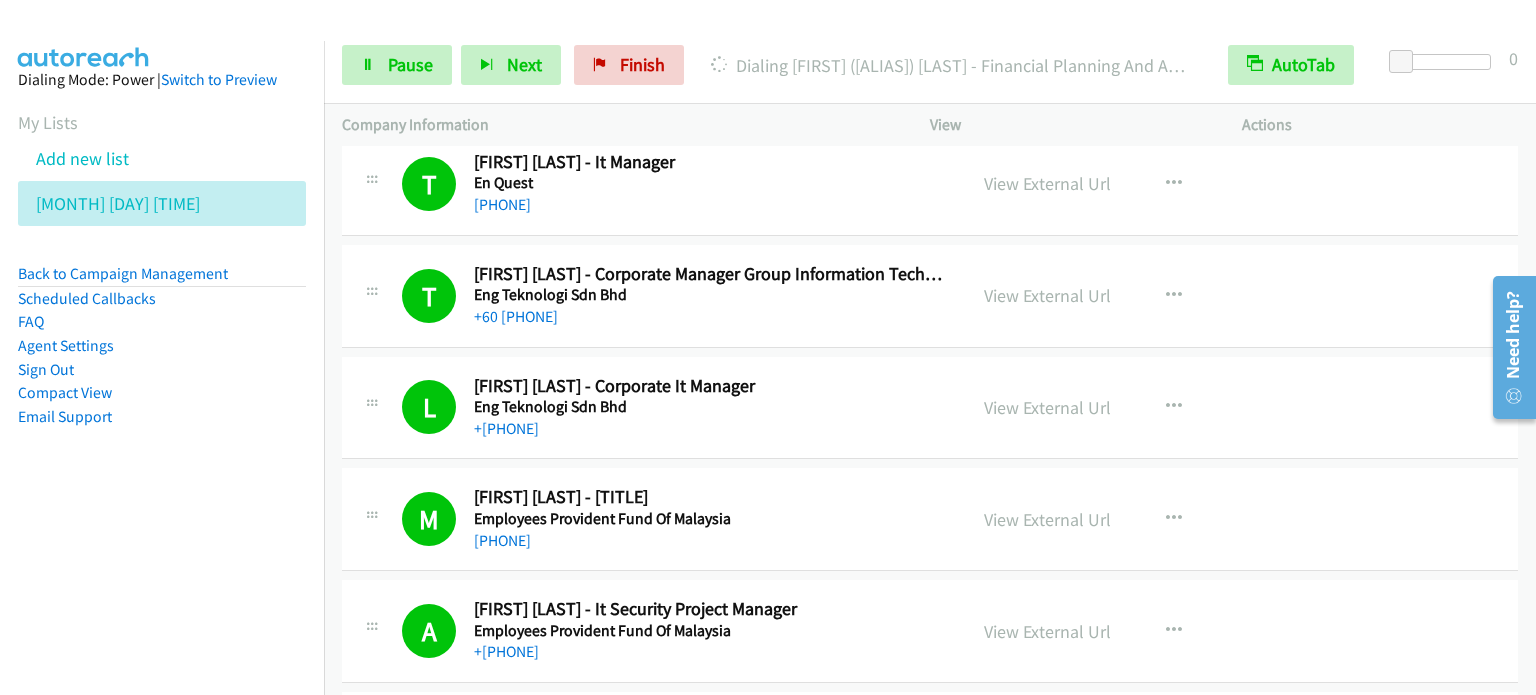drag, startPoint x: 100, startPoint y: 553, endPoint x: 1387, endPoint y: 527, distance: 1287.2626 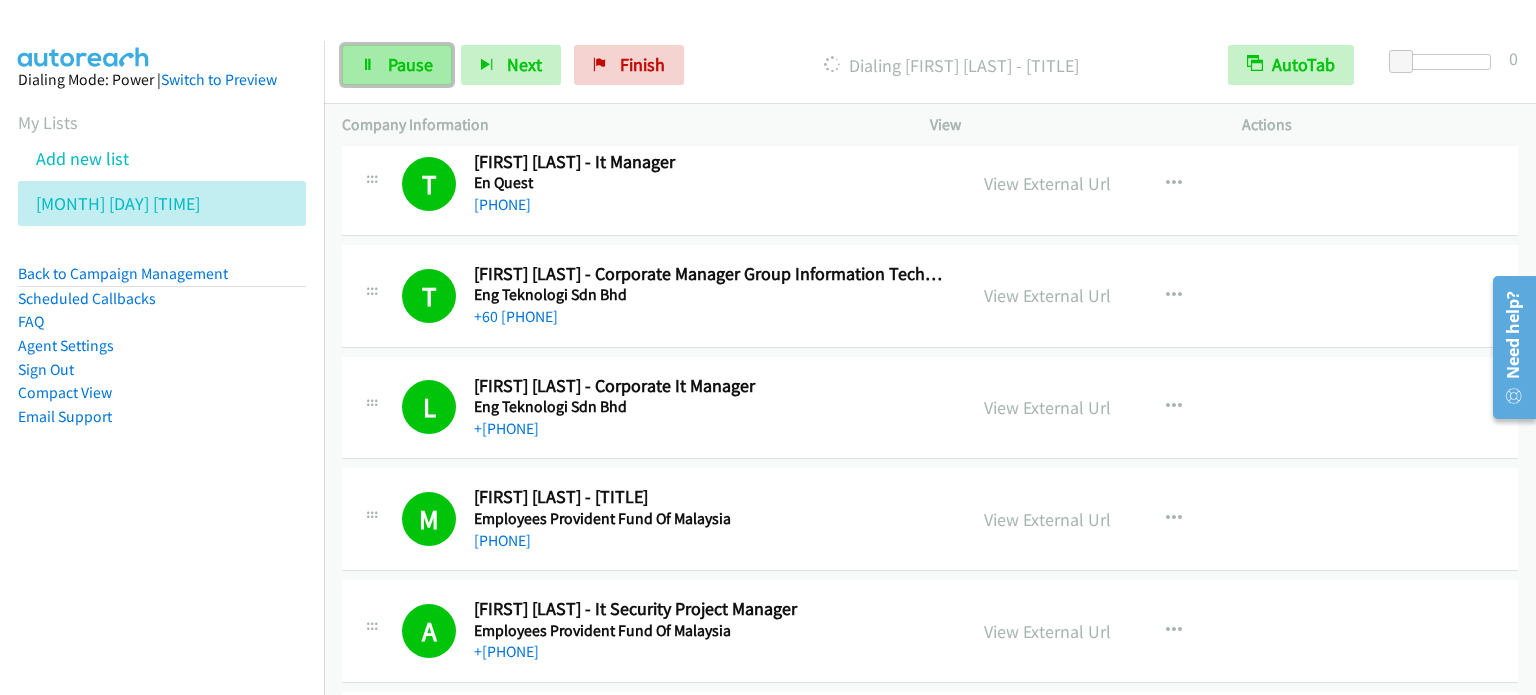 click on "Pause" at bounding box center [410, 64] 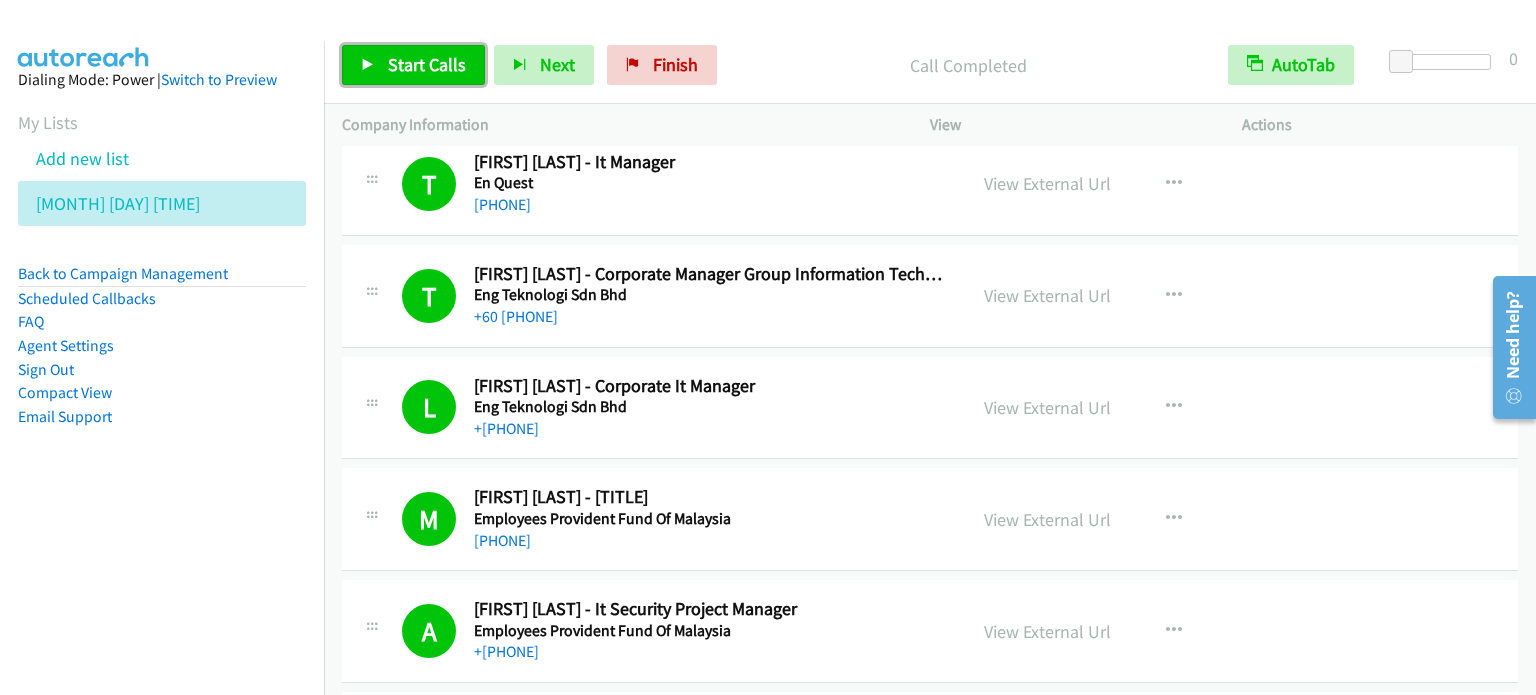 click on "Start Calls" at bounding box center (427, 64) 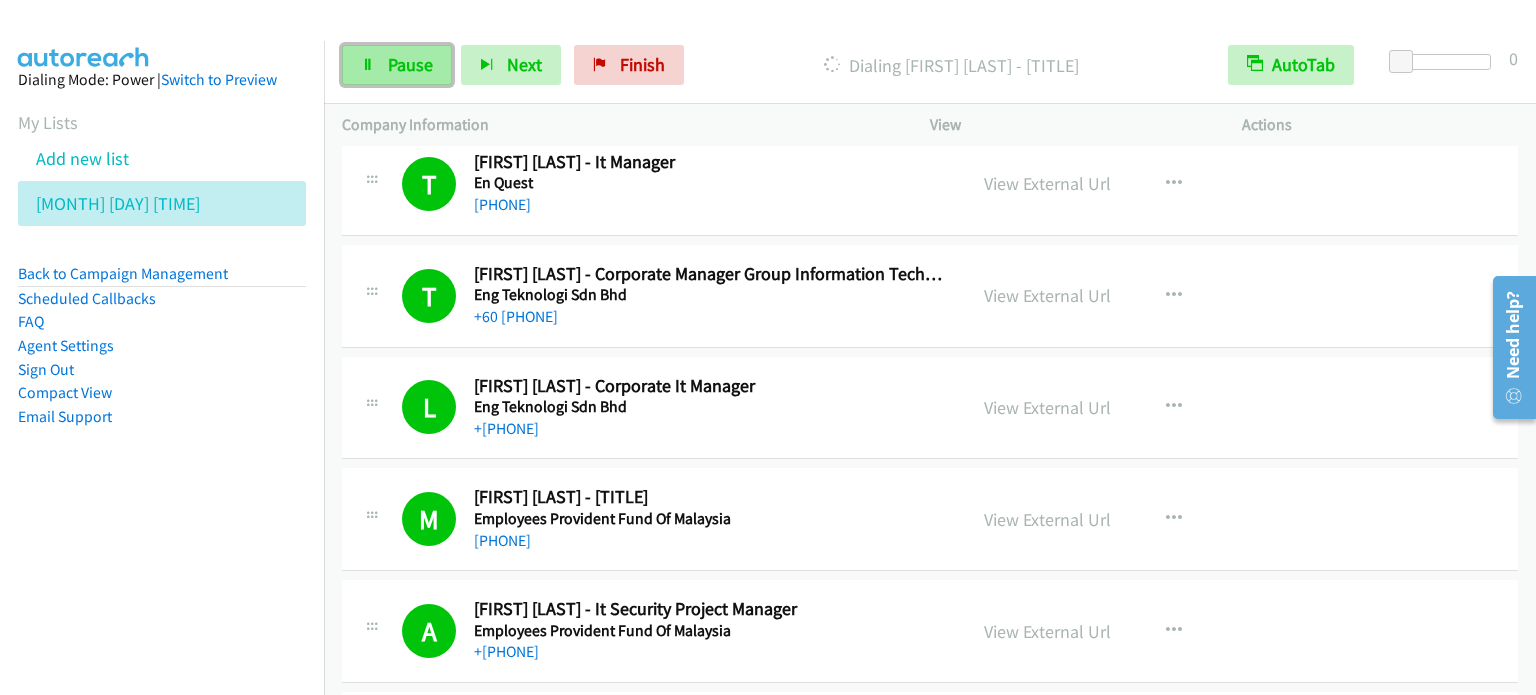 click on "Pause" at bounding box center [410, 64] 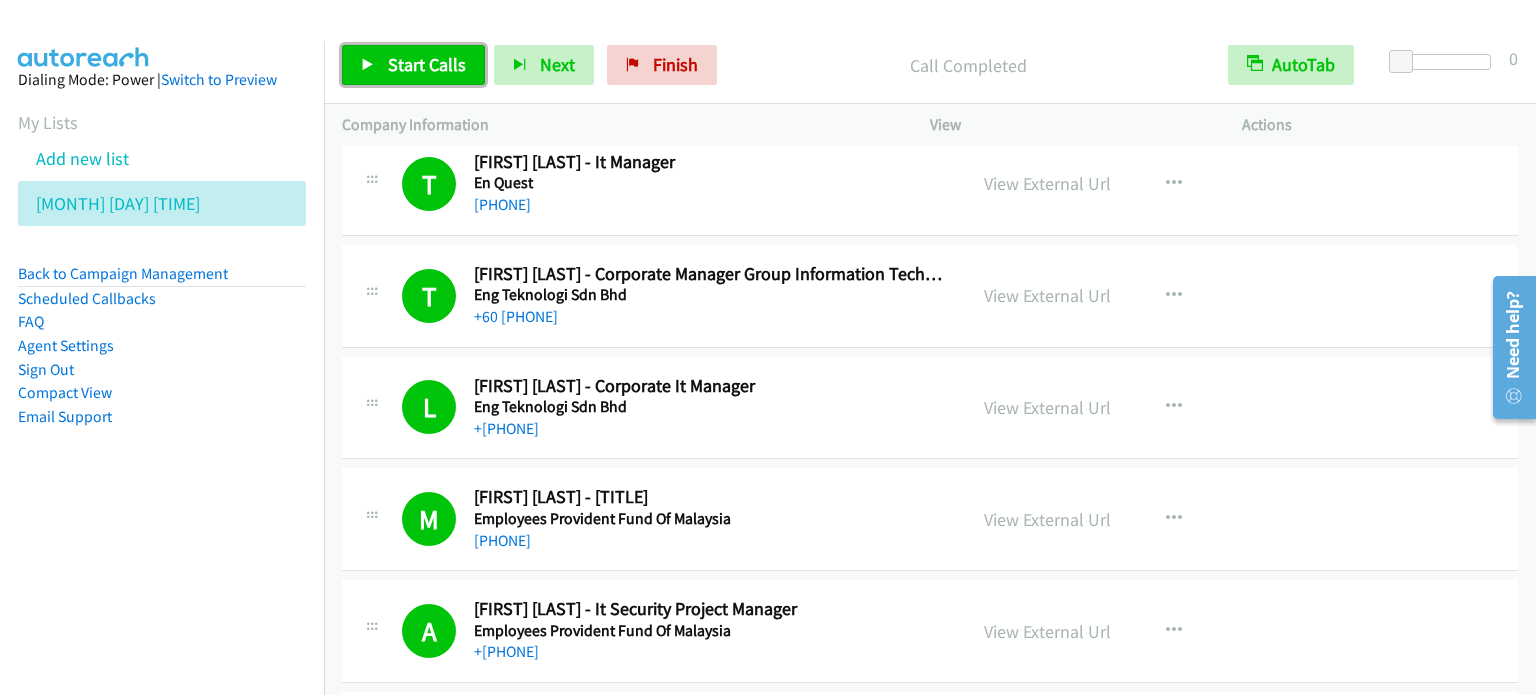 click on "Start Calls" at bounding box center [427, 64] 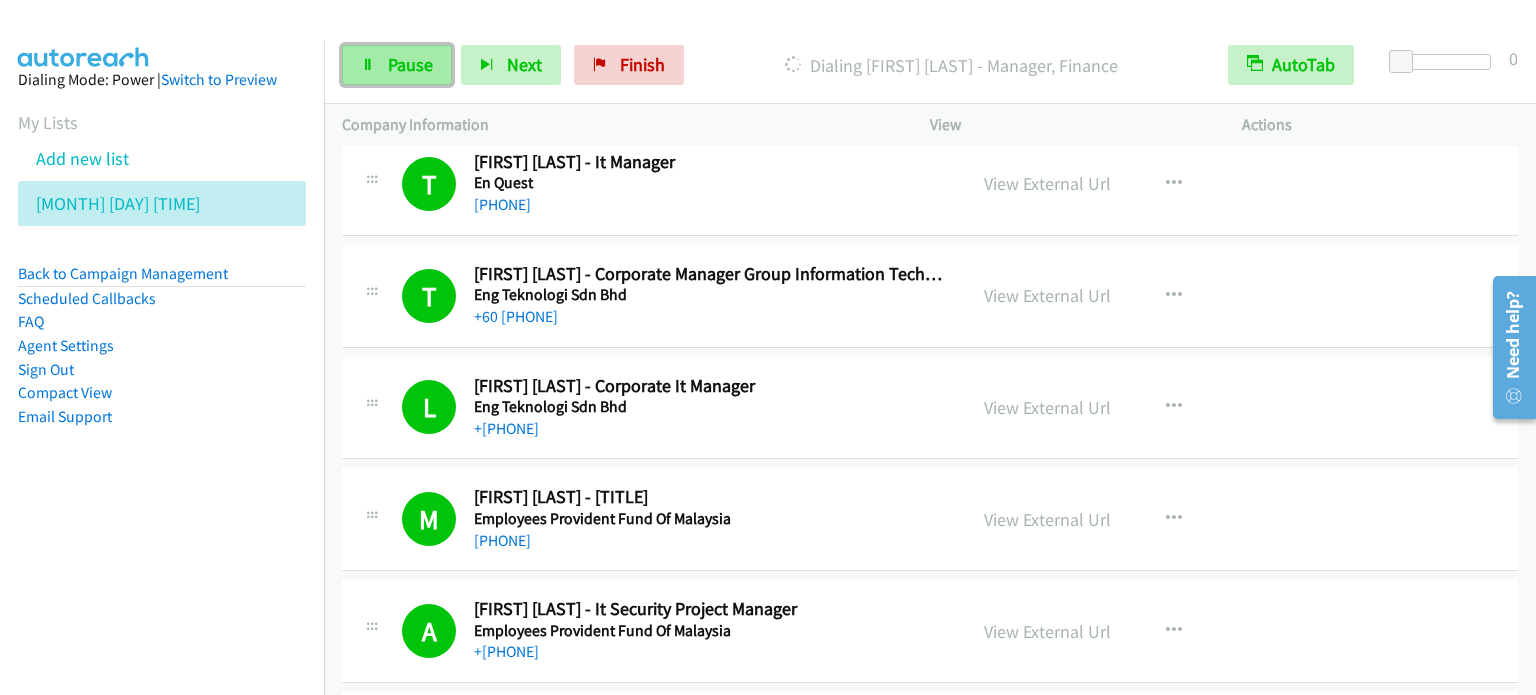 click on "Pause" at bounding box center [410, 64] 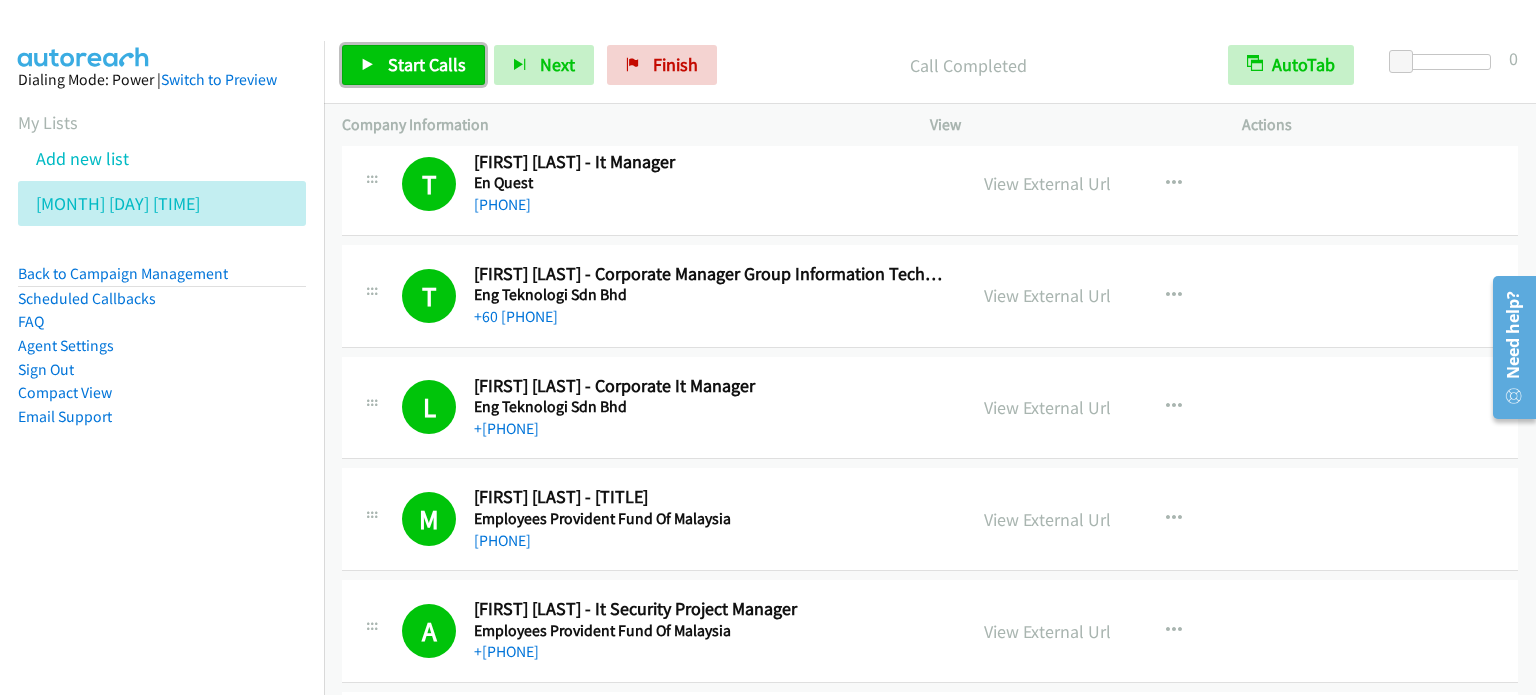 click on "Start Calls" at bounding box center [427, 64] 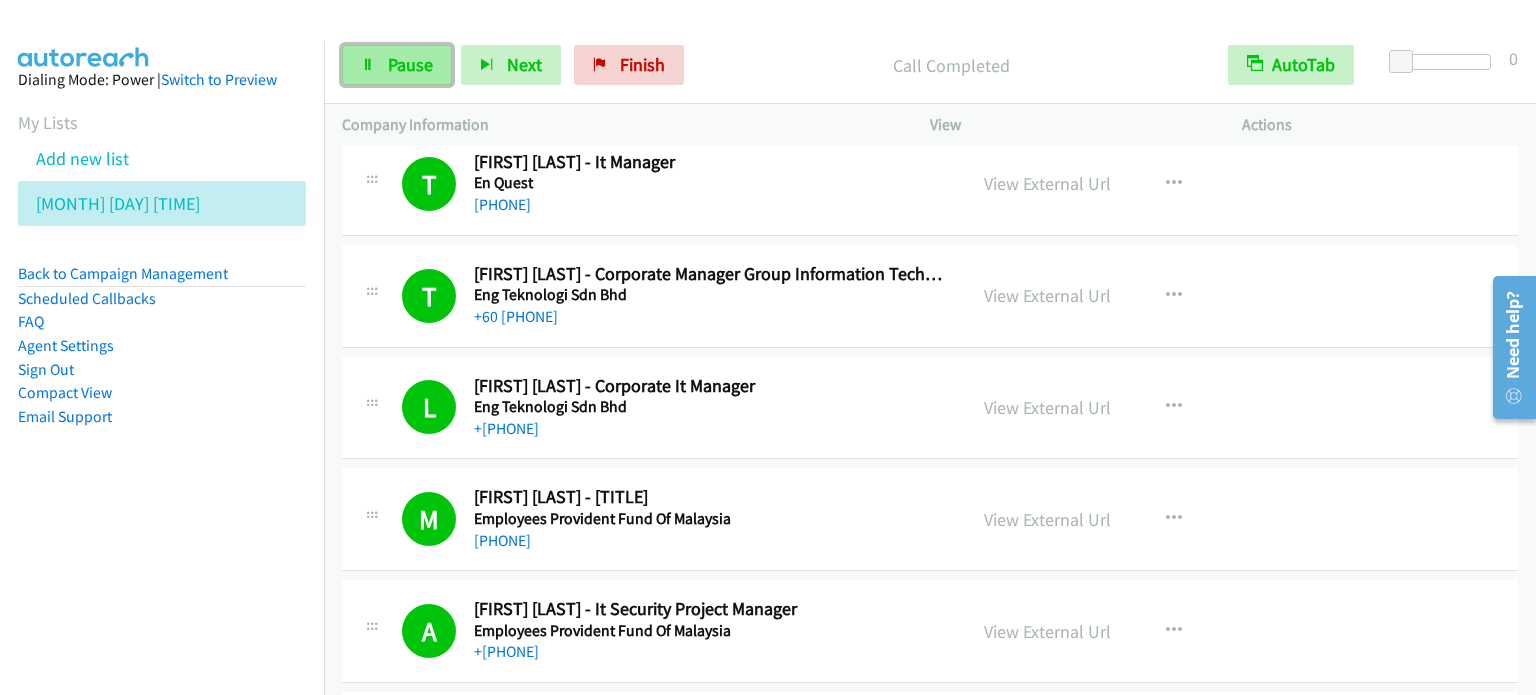 click on "Pause" at bounding box center [410, 64] 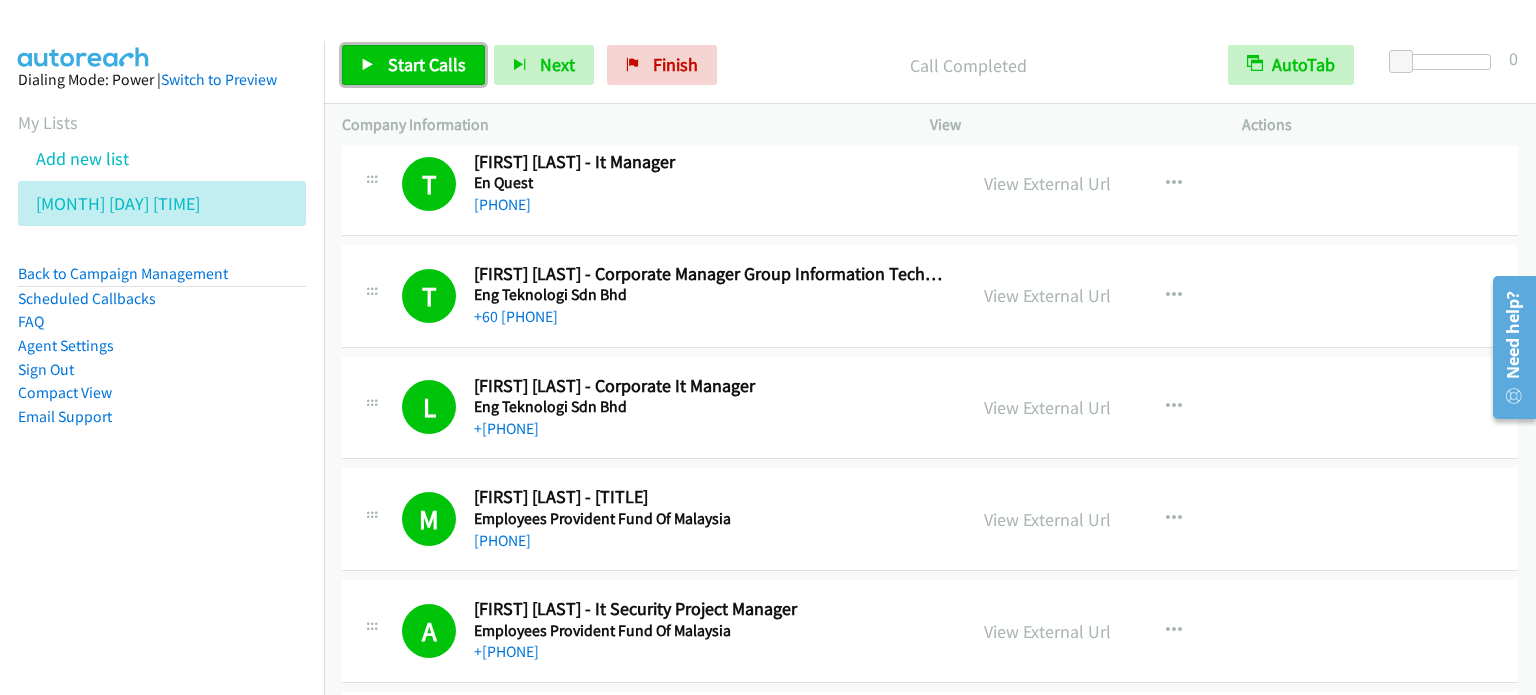 click on "Start Calls" at bounding box center [427, 64] 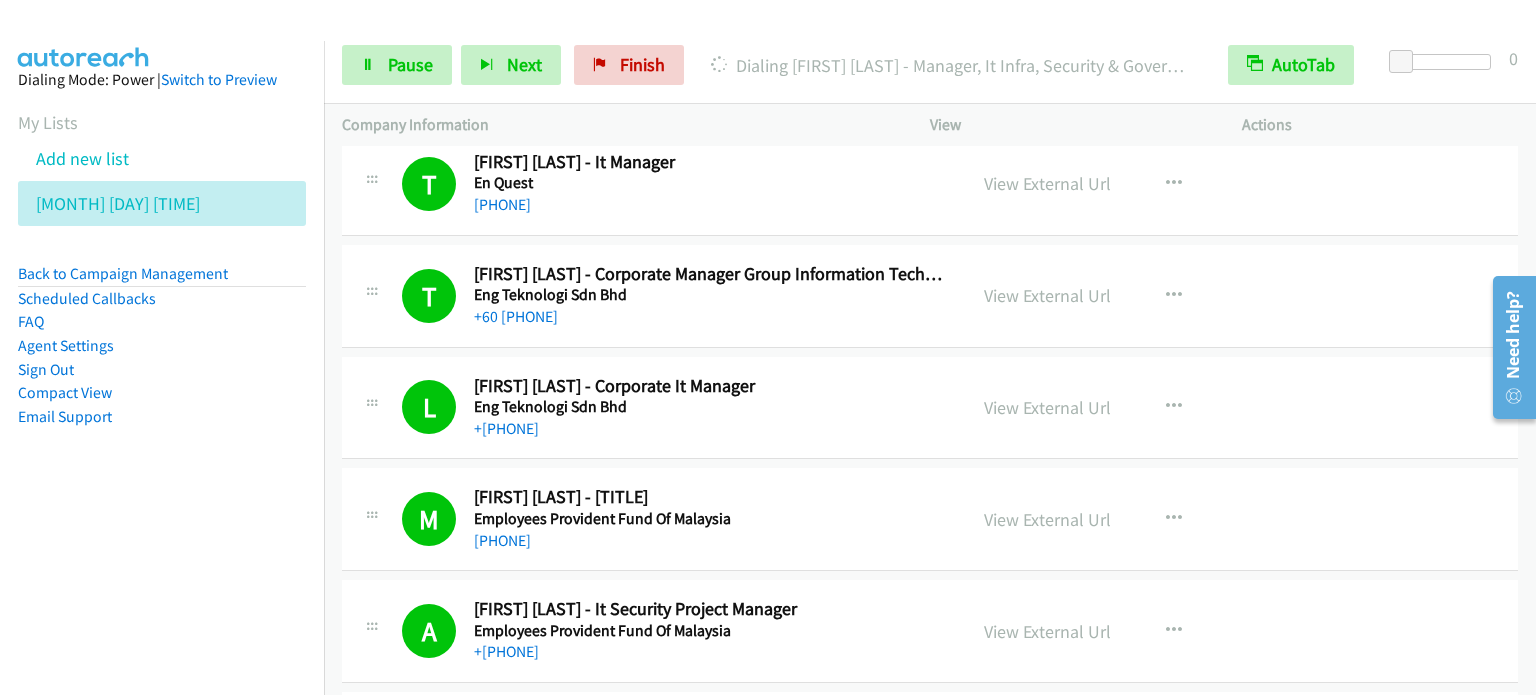 click on "Dialing Mode: Power
|
Switch to Preview
My Lists
Add new list
July 1 Am
Back to Campaign Management
Scheduled Callbacks
FAQ
Agent Settings
Sign Out
Compact View
Email Support" at bounding box center [162, 280] 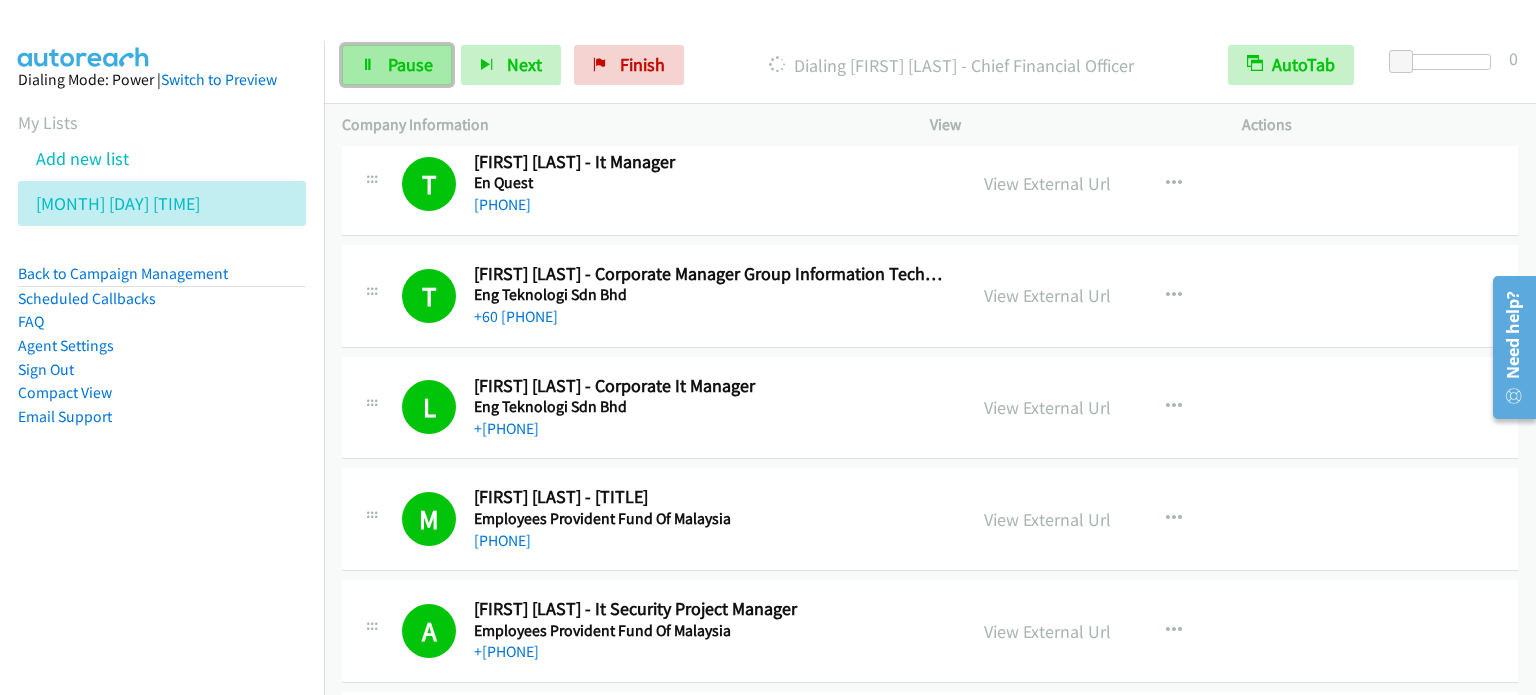 click on "Pause" at bounding box center [410, 64] 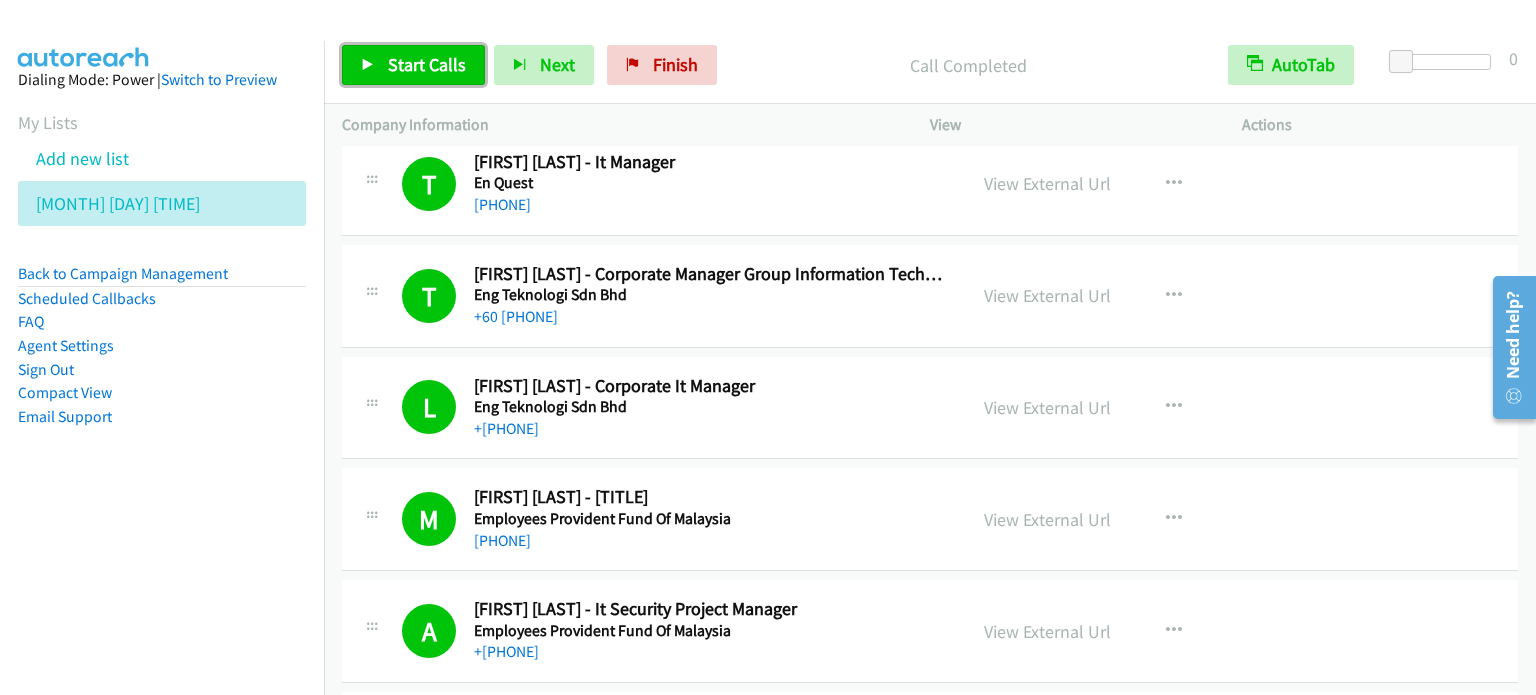 click on "Start Calls" at bounding box center (427, 64) 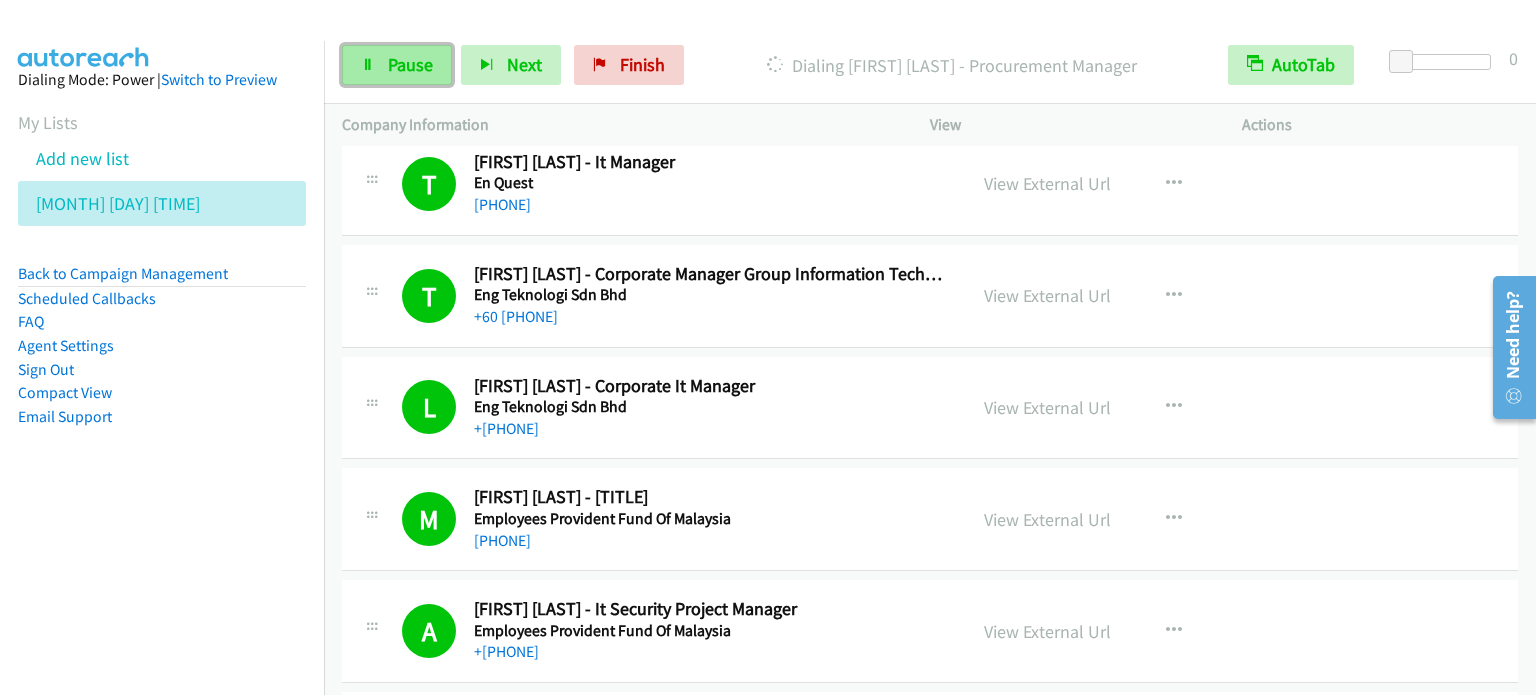 click on "Pause" at bounding box center (410, 64) 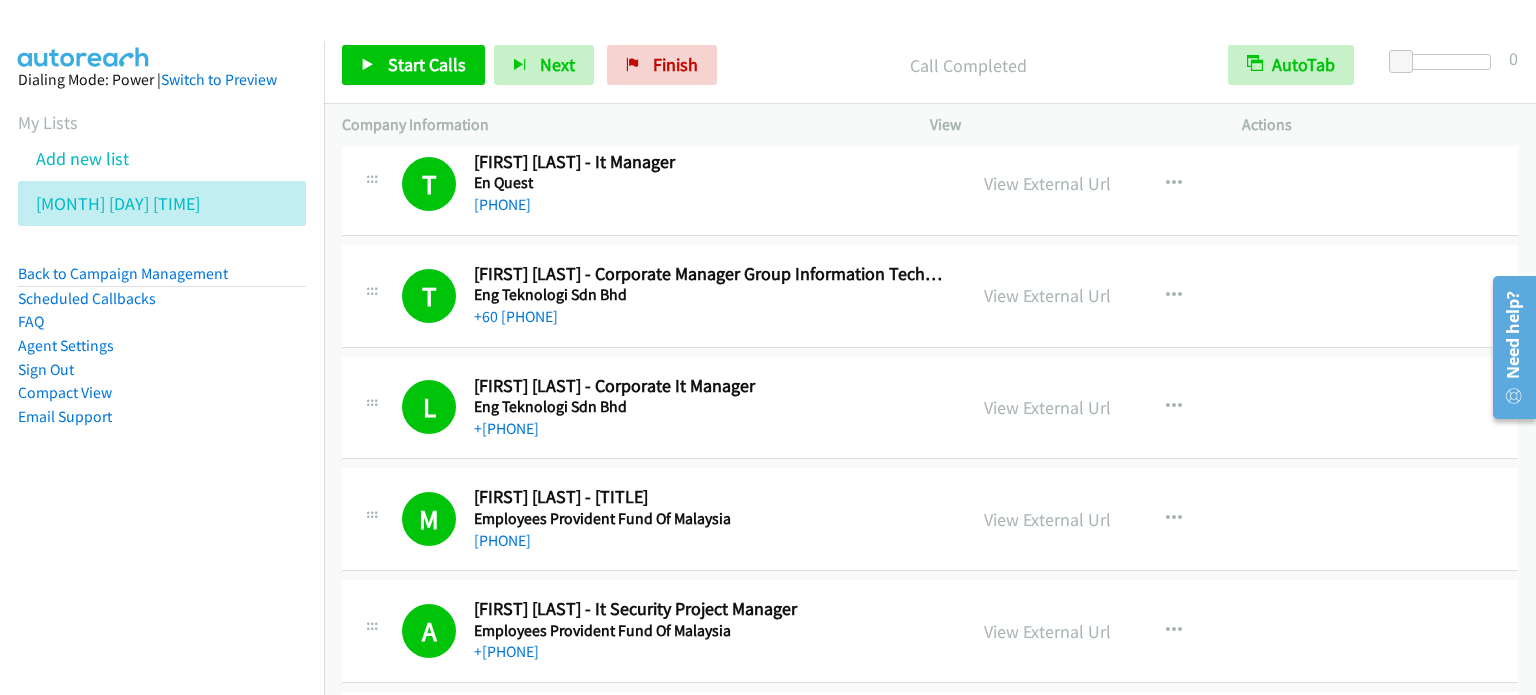 click at bounding box center [759, 38] 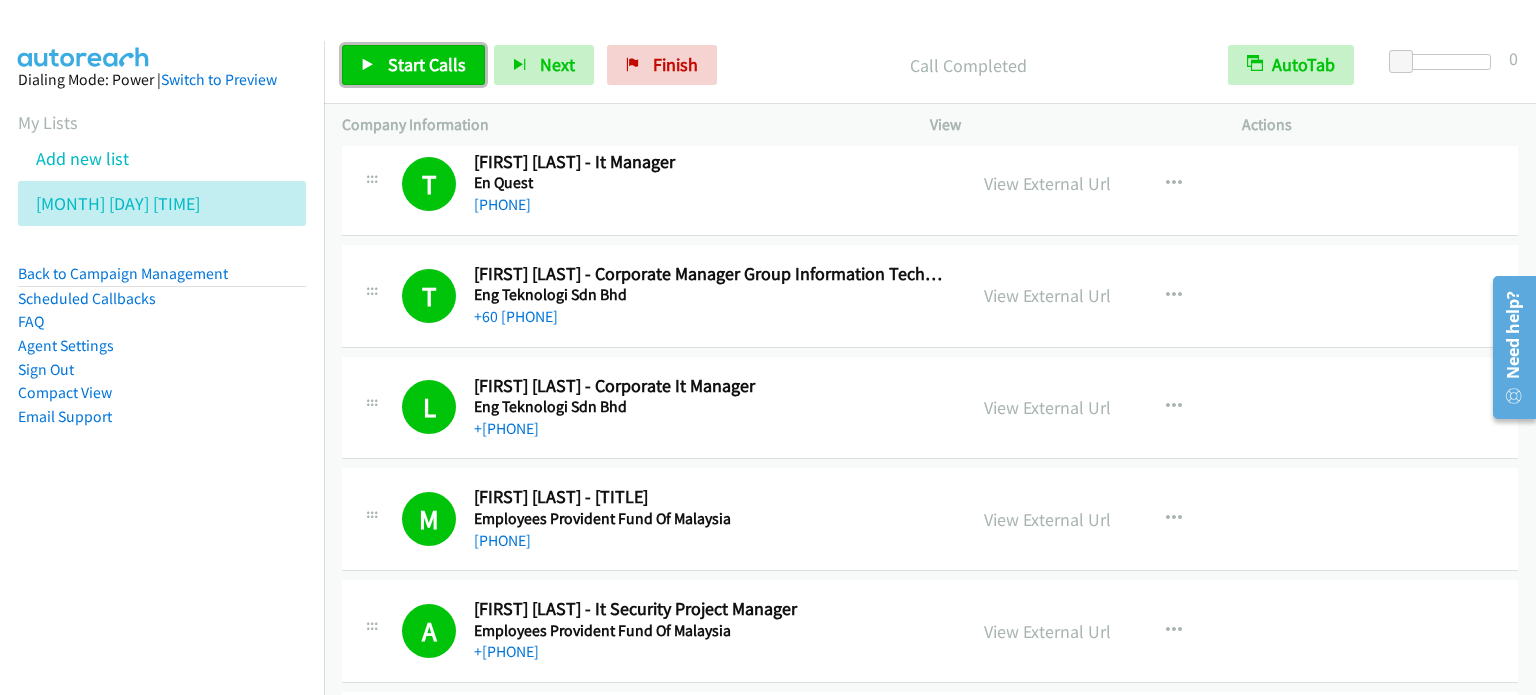 click on "Start Calls" at bounding box center (427, 64) 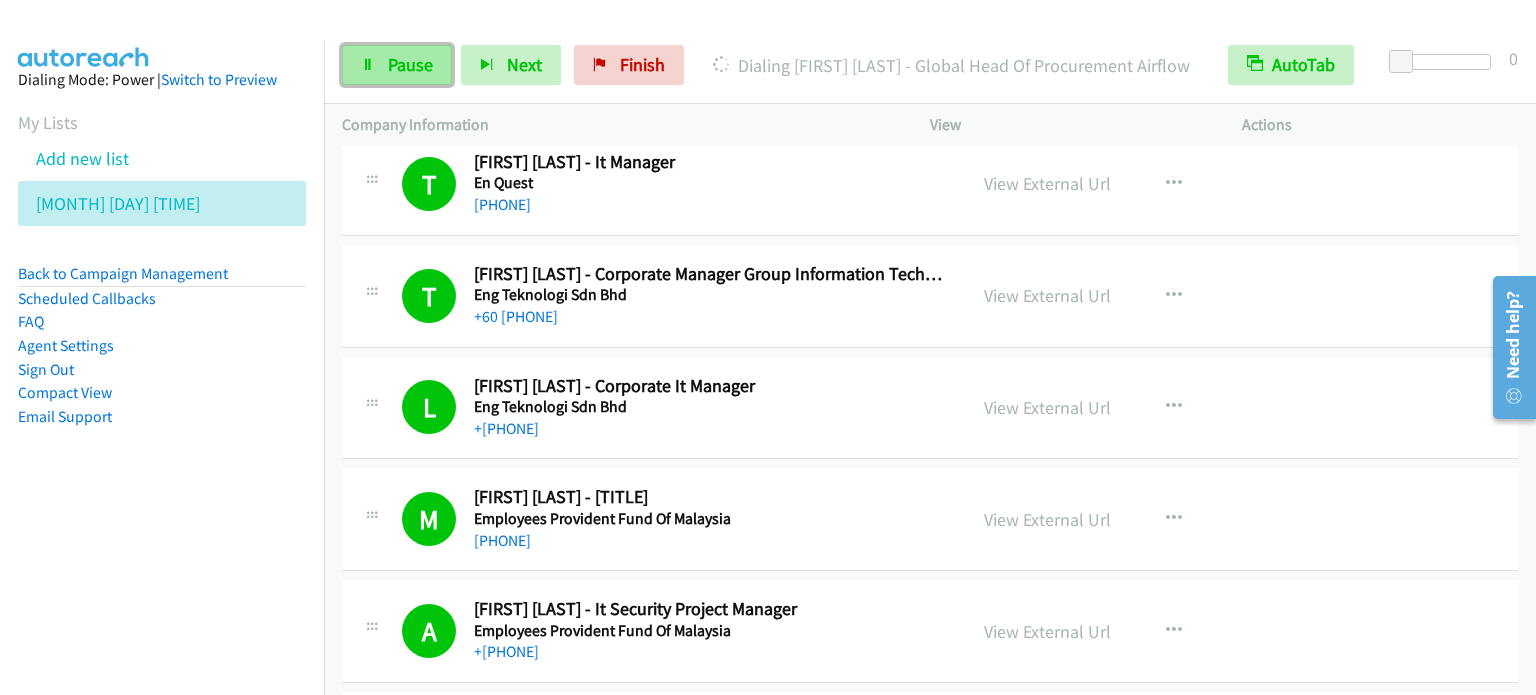 click on "Pause" at bounding box center [410, 64] 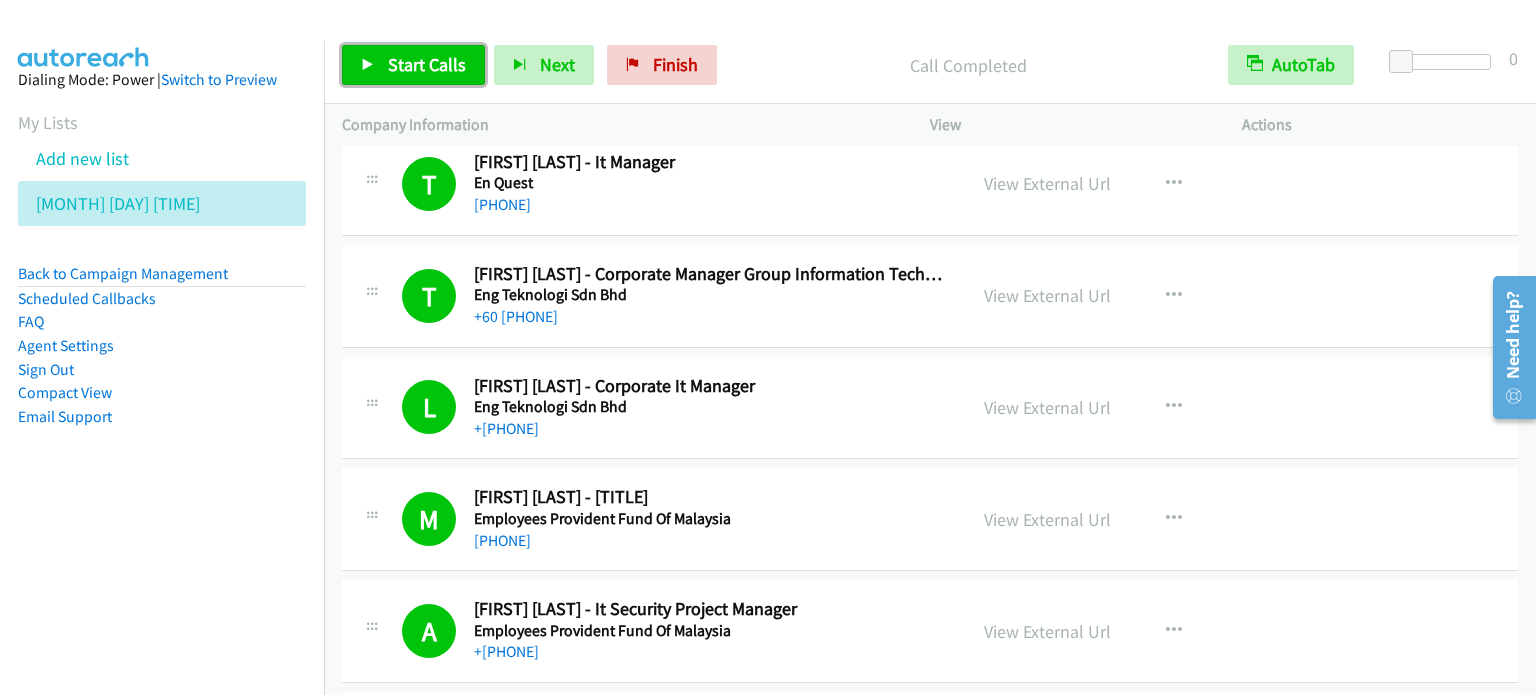 click on "Start Calls" at bounding box center (427, 64) 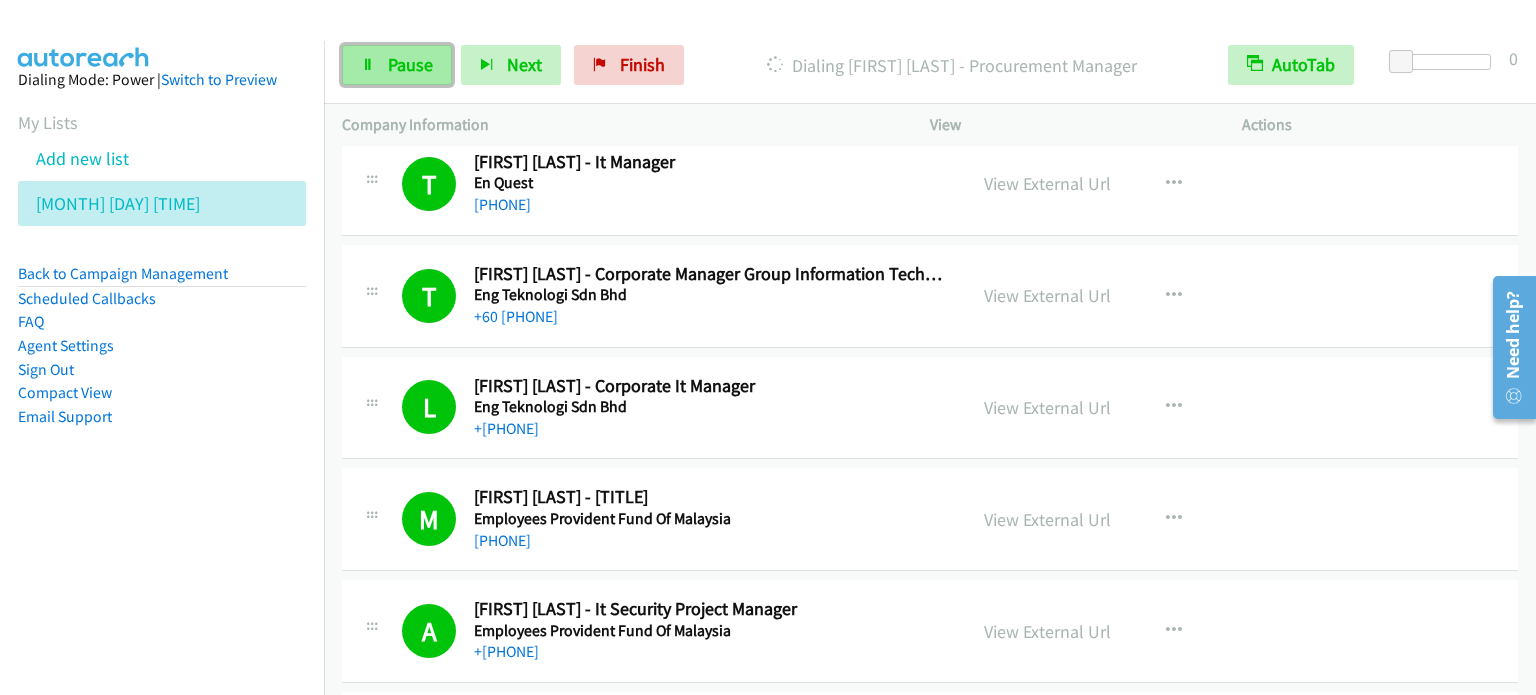 click on "Pause" at bounding box center (410, 64) 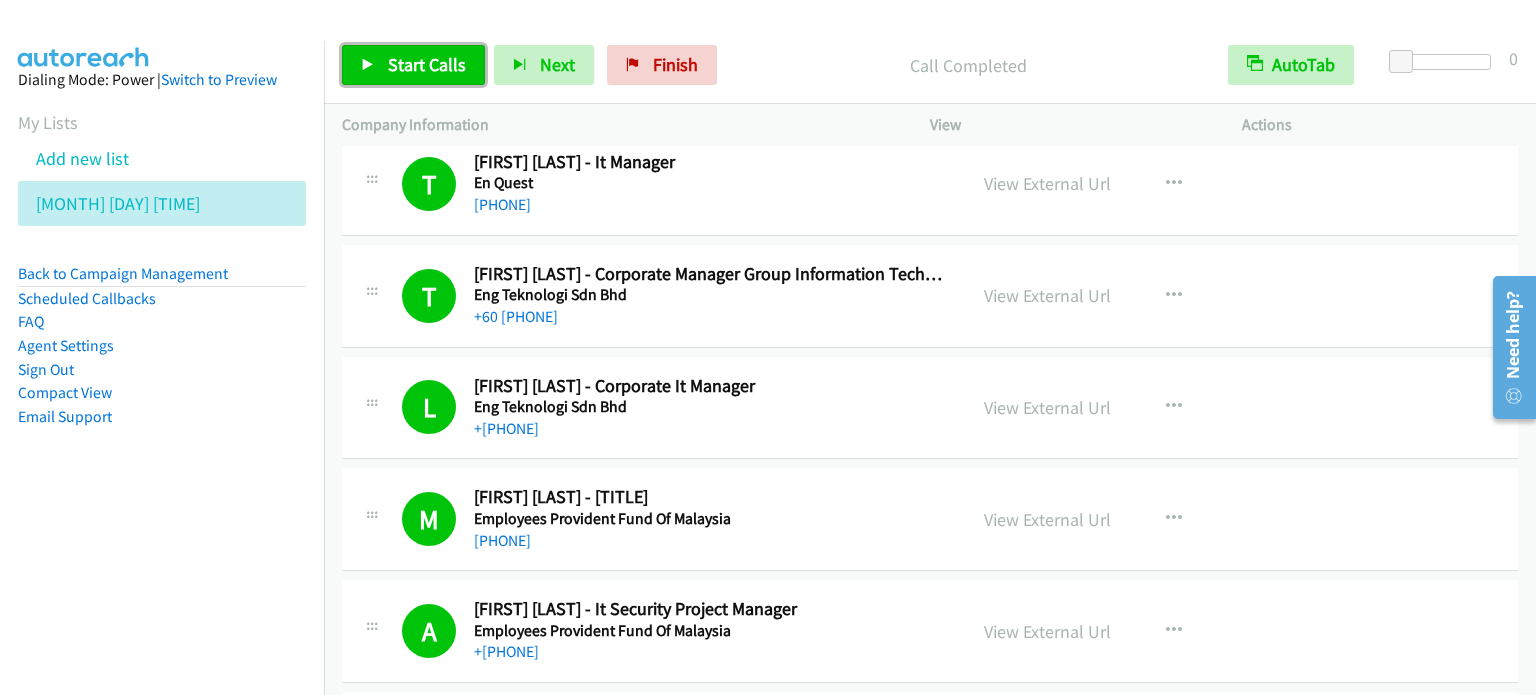 click on "Start Calls" at bounding box center (427, 64) 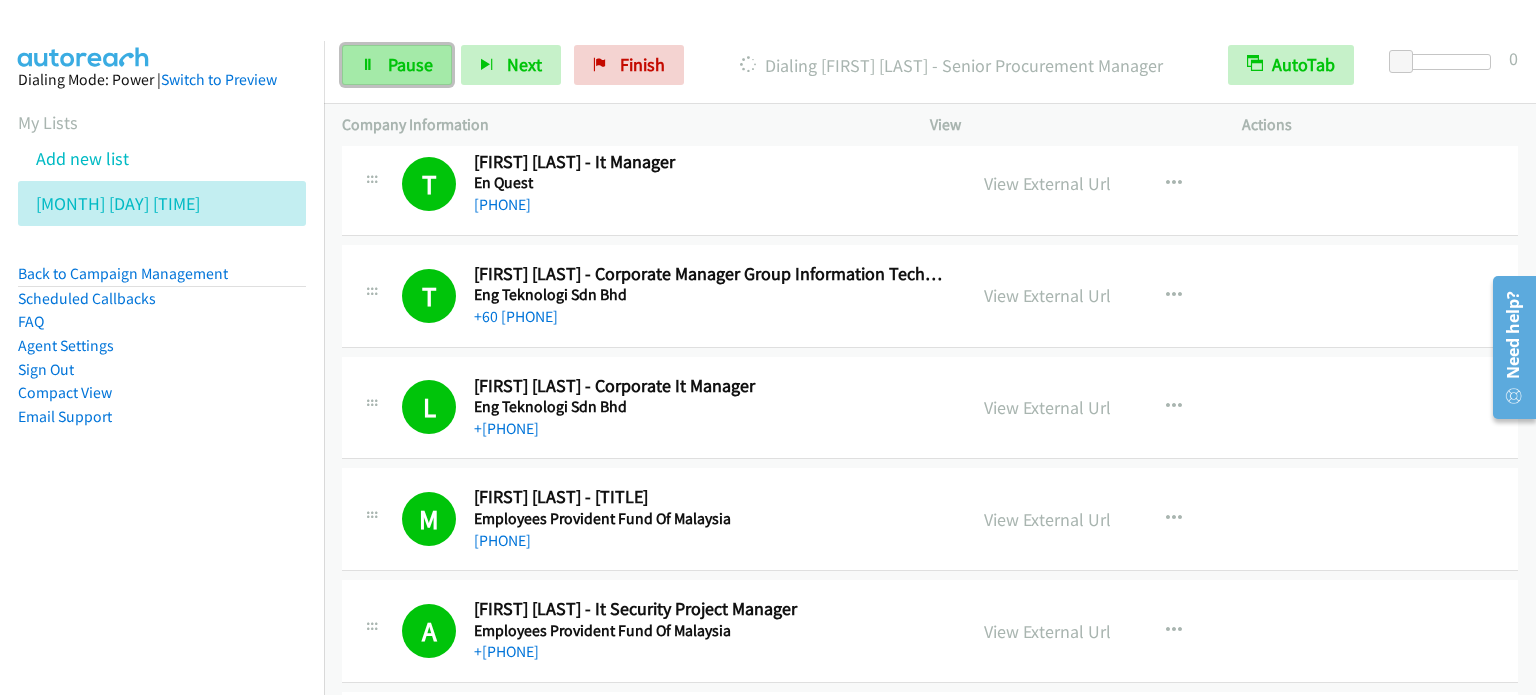 click on "Pause" at bounding box center [397, 65] 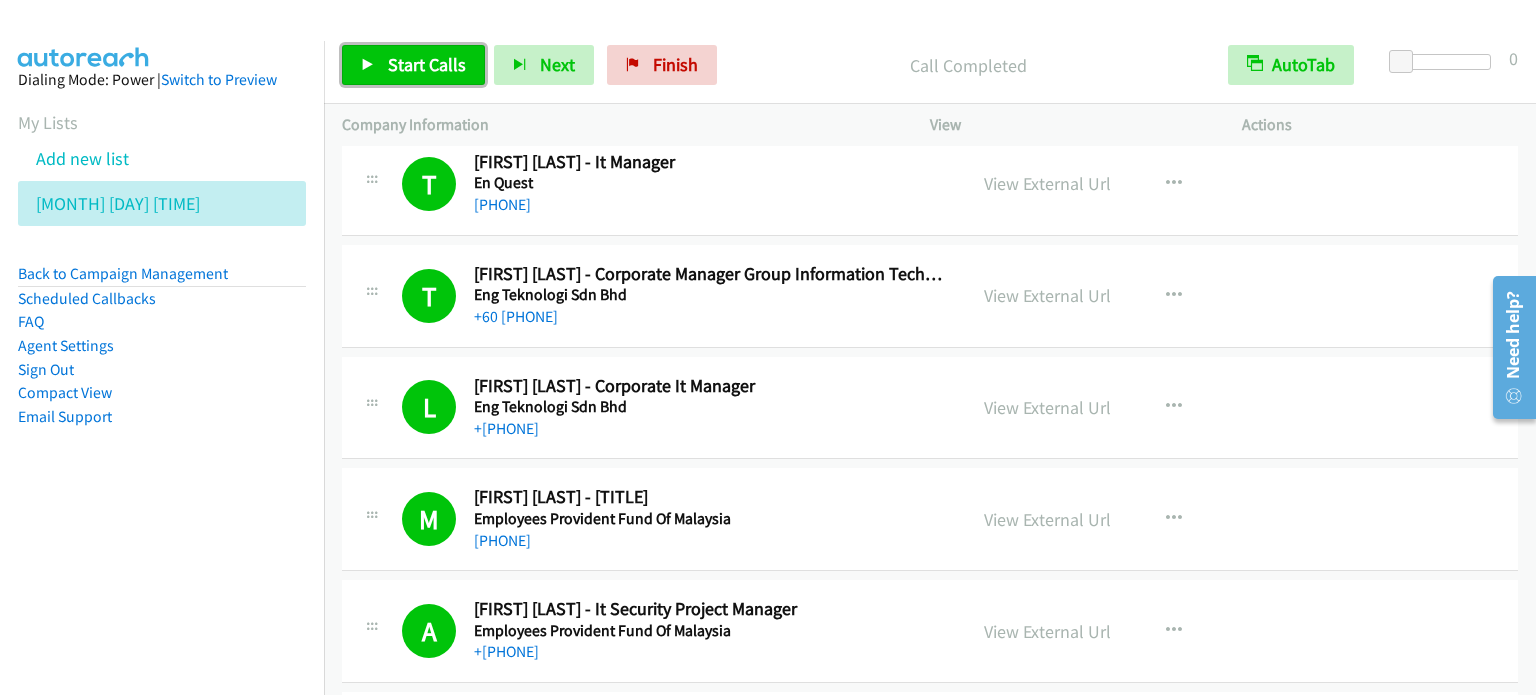 click on "Start Calls" at bounding box center [427, 64] 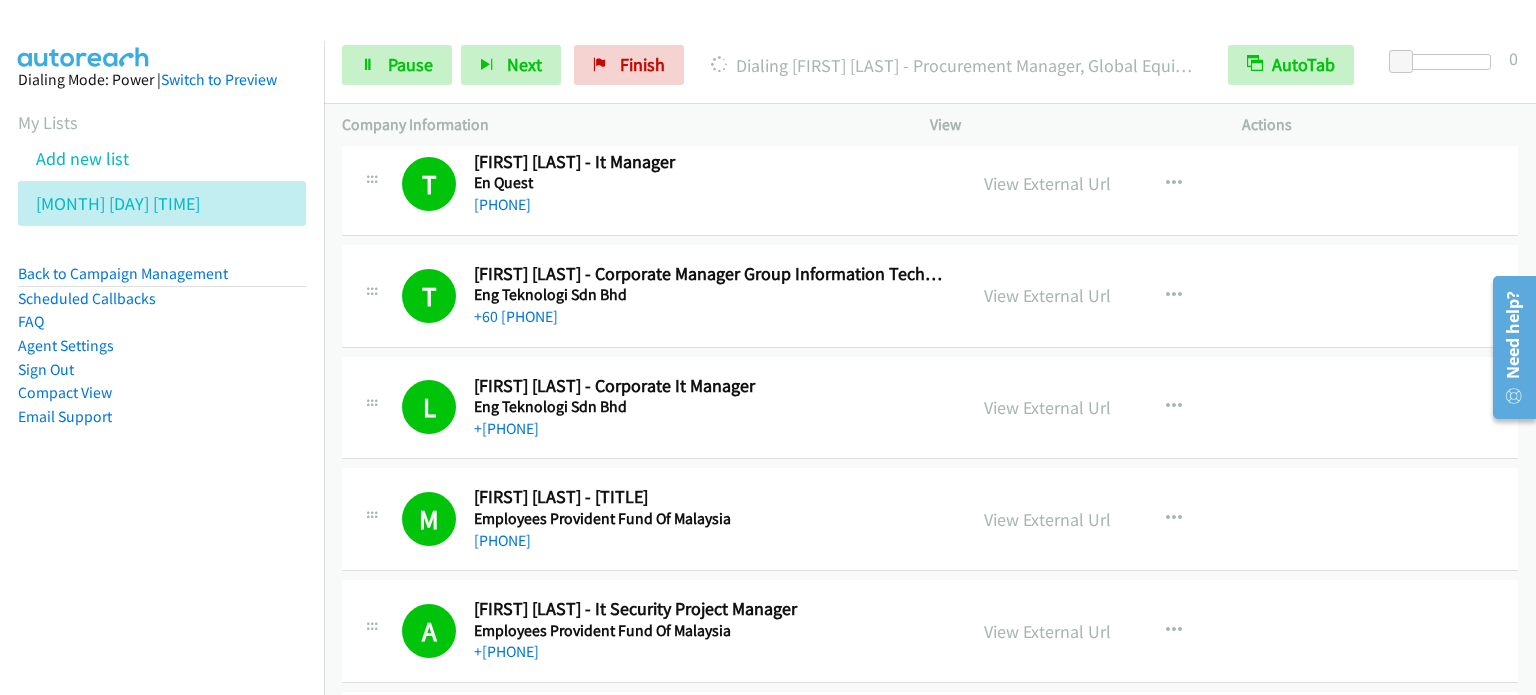 click on "Dialing Mode: Power
|
Switch to Preview
My Lists
Add new list
July 1 Am
Back to Campaign Management
Scheduled Callbacks
FAQ
Agent Settings
Sign Out
Compact View
Email Support" at bounding box center (162, 388) 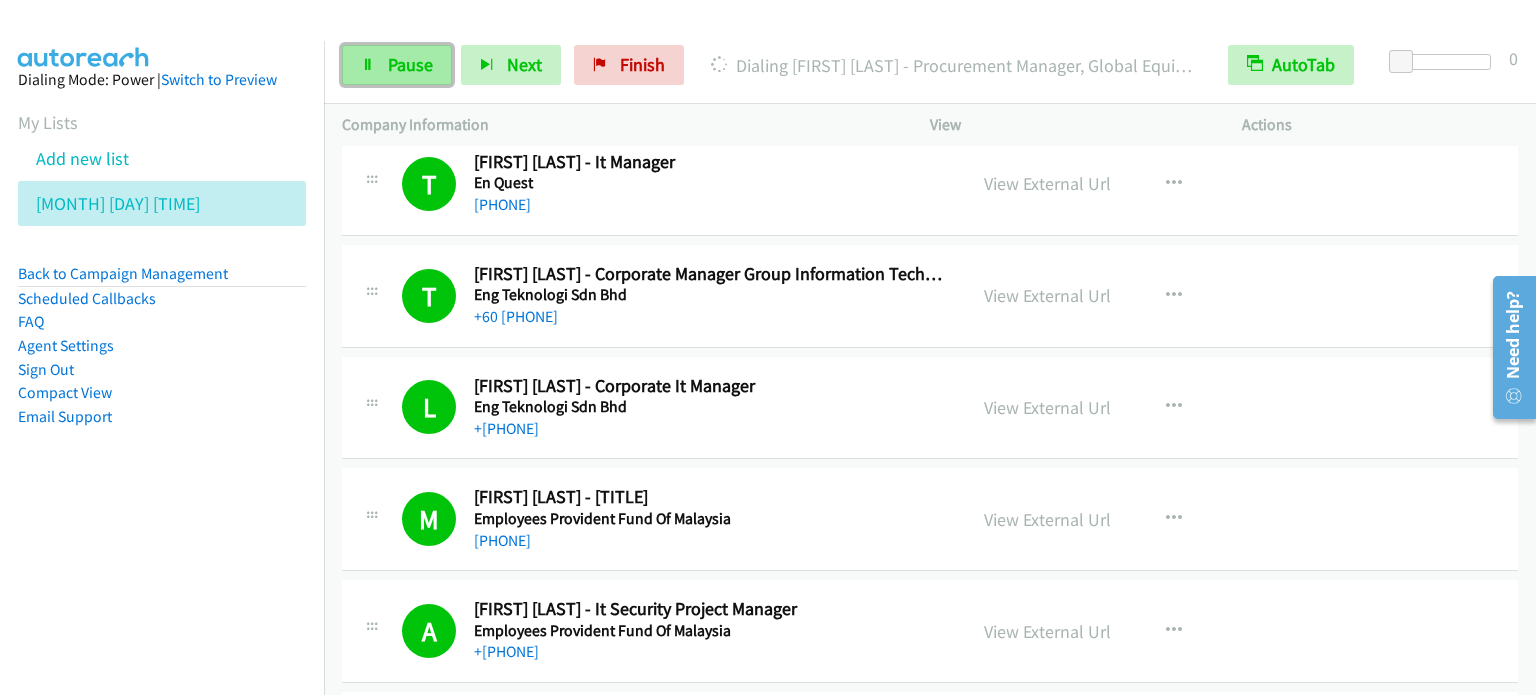 click at bounding box center [368, 66] 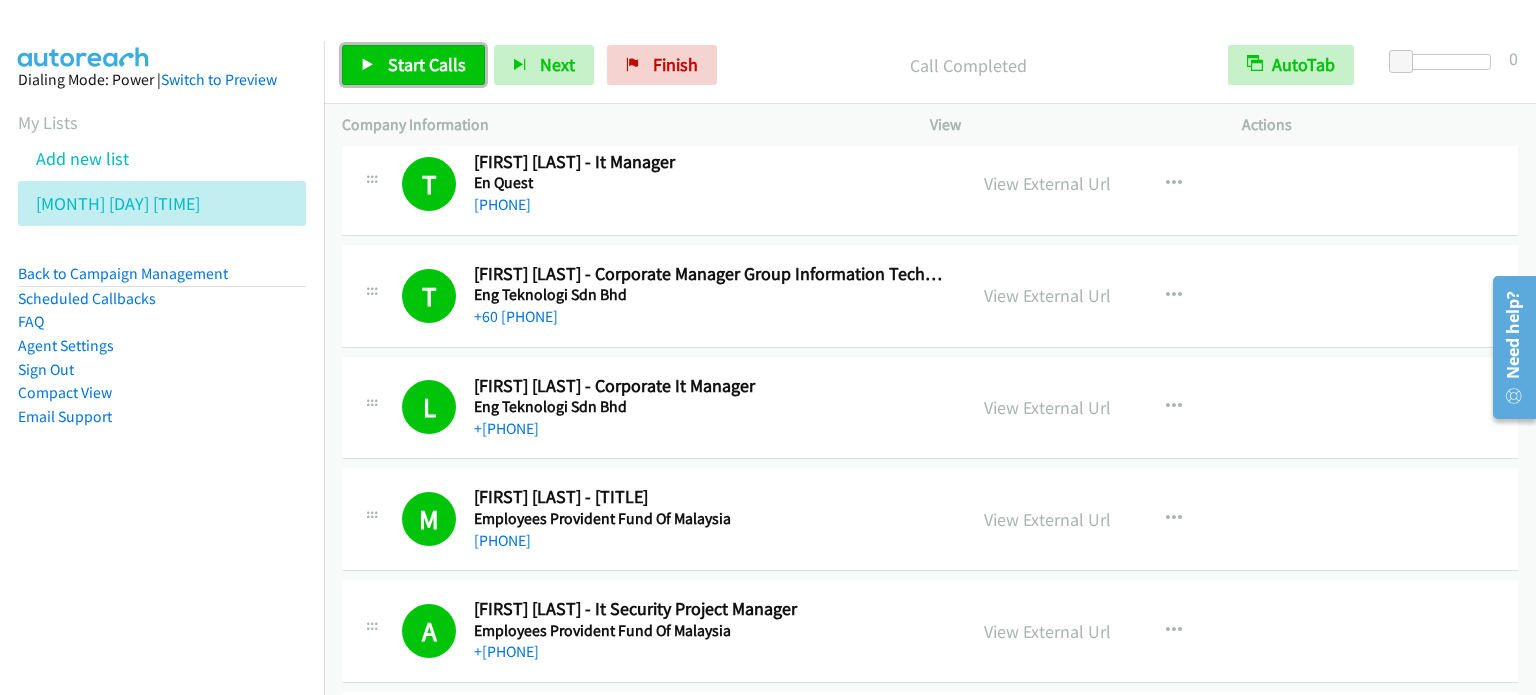 click on "Start Calls" at bounding box center (427, 64) 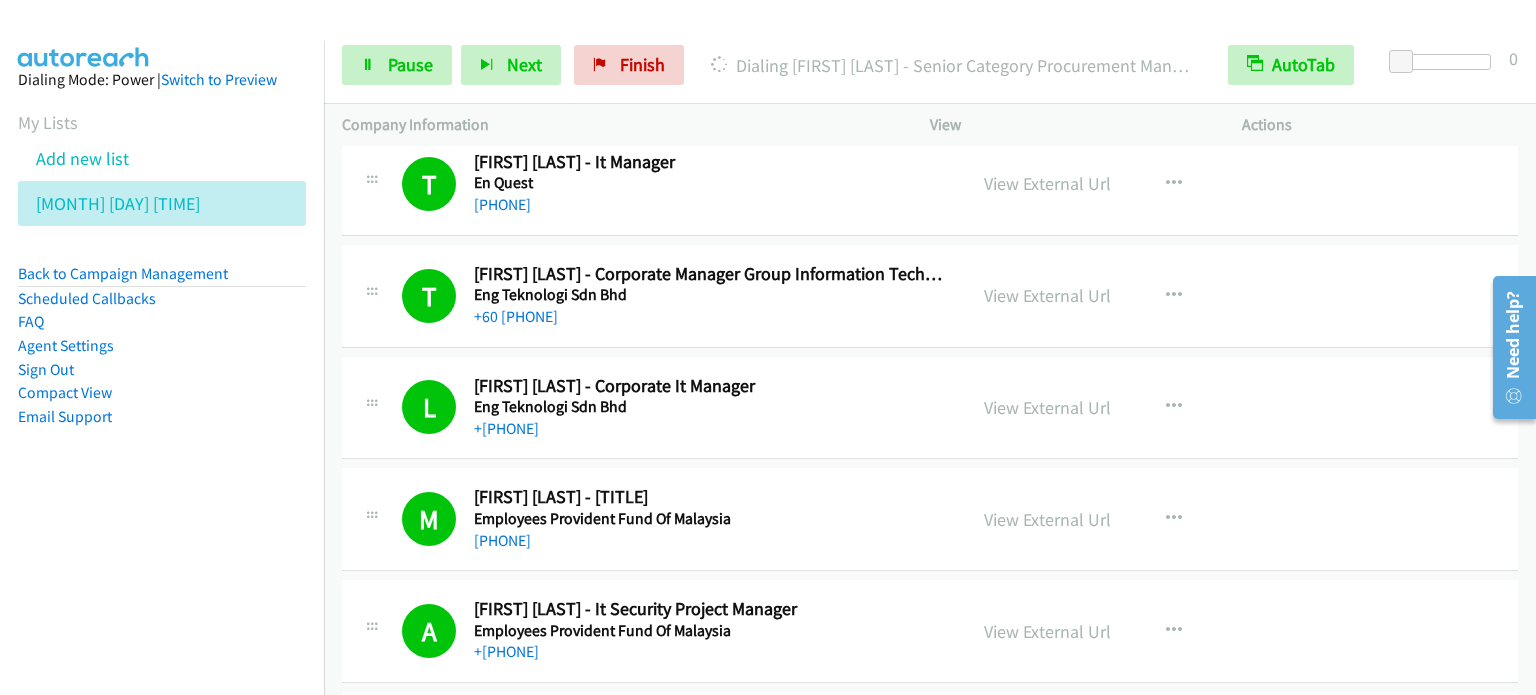 click on "Dialing Mode: Power
|
Switch to Preview
My Lists
Add new list
July 1 Am
Back to Campaign Management
Scheduled Callbacks
FAQ
Agent Settings
Sign Out
Compact View
Email Support" at bounding box center (162, 280) 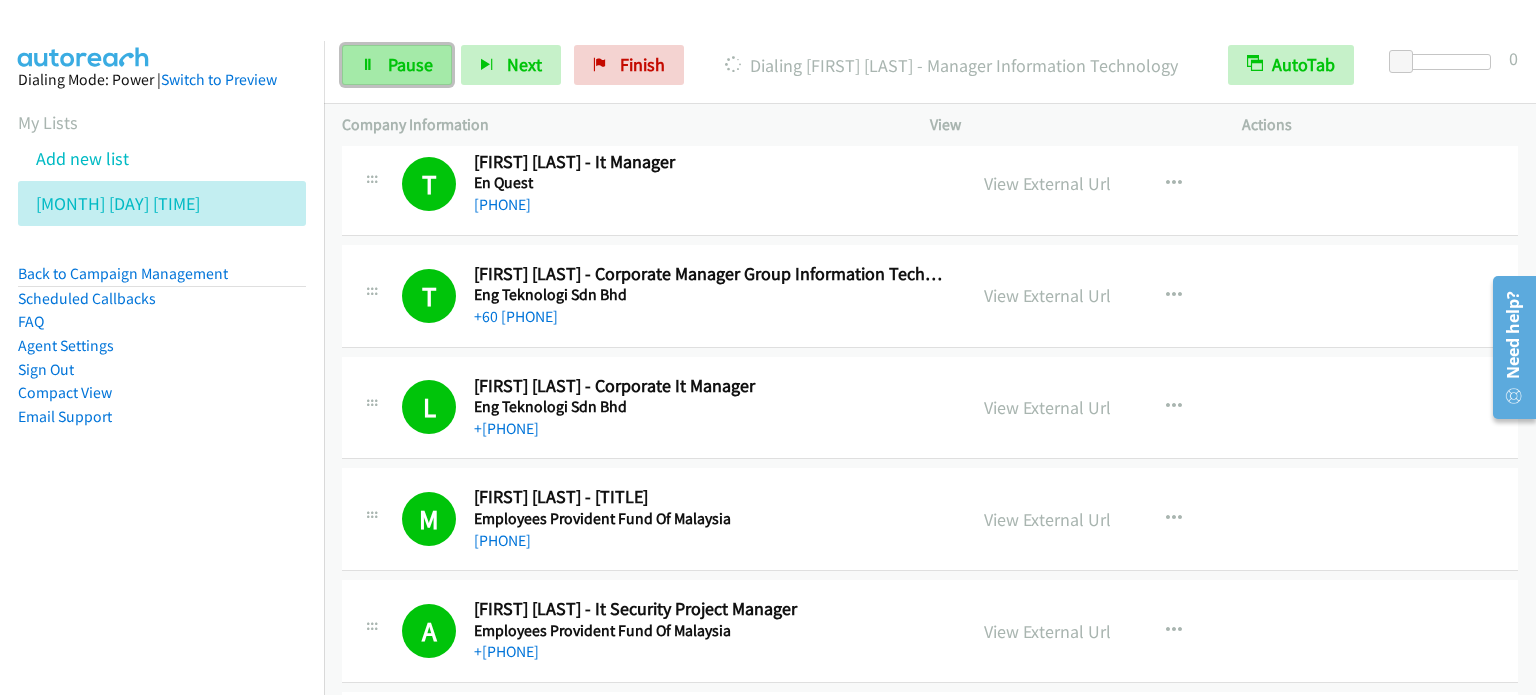 click on "Pause" at bounding box center [410, 64] 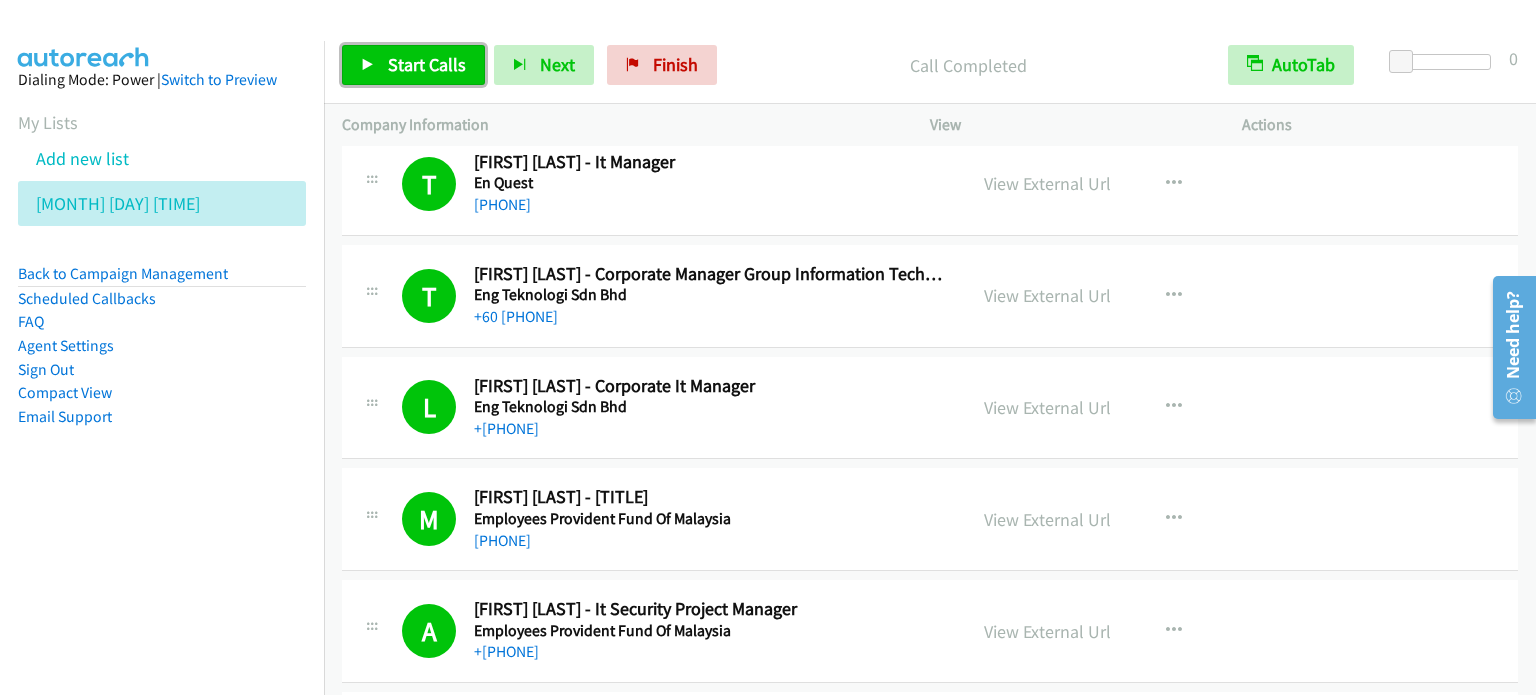 click on "Start Calls" at bounding box center [427, 64] 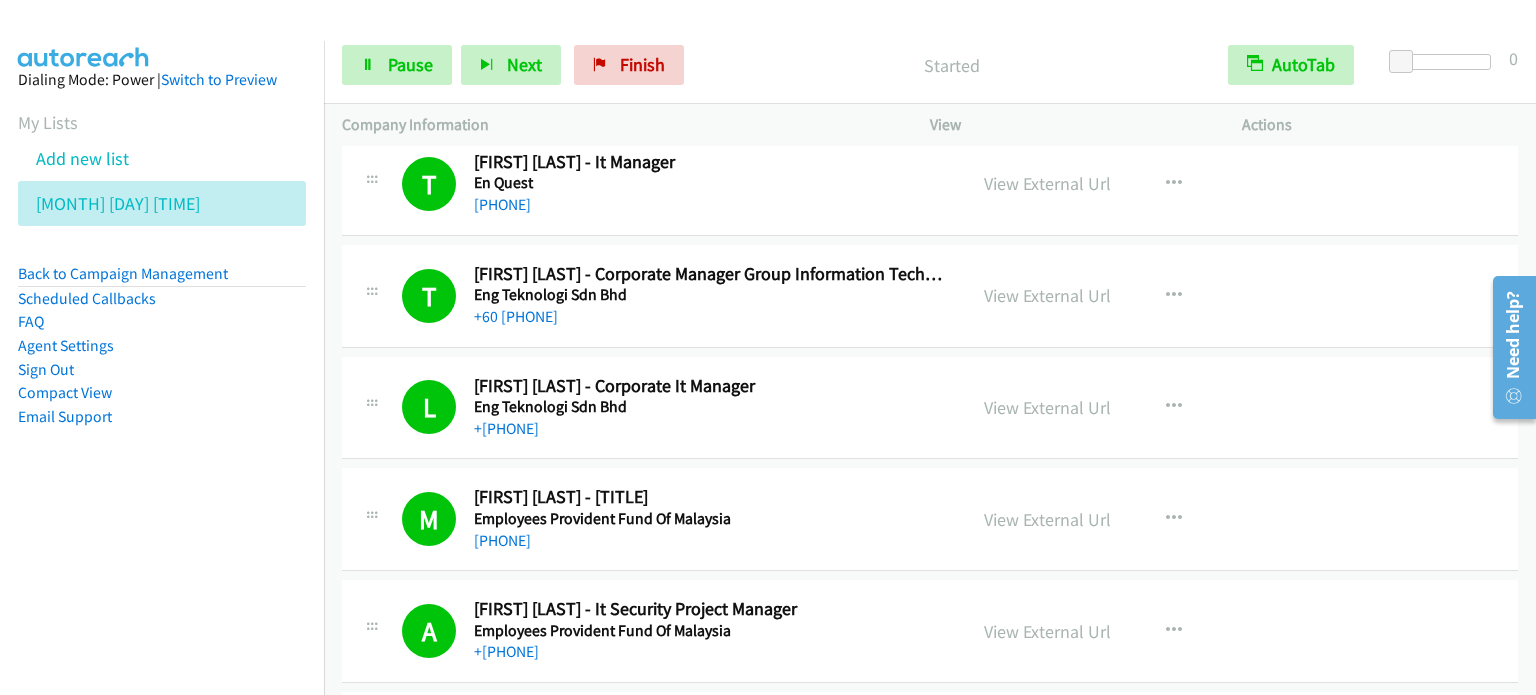 click on "Dialing Mode: Power
|
Switch to Preview
My Lists
Add new list
July 1 Am
Back to Campaign Management
Scheduled Callbacks
FAQ
Agent Settings
Sign Out
Compact View
Email Support" at bounding box center [162, 280] 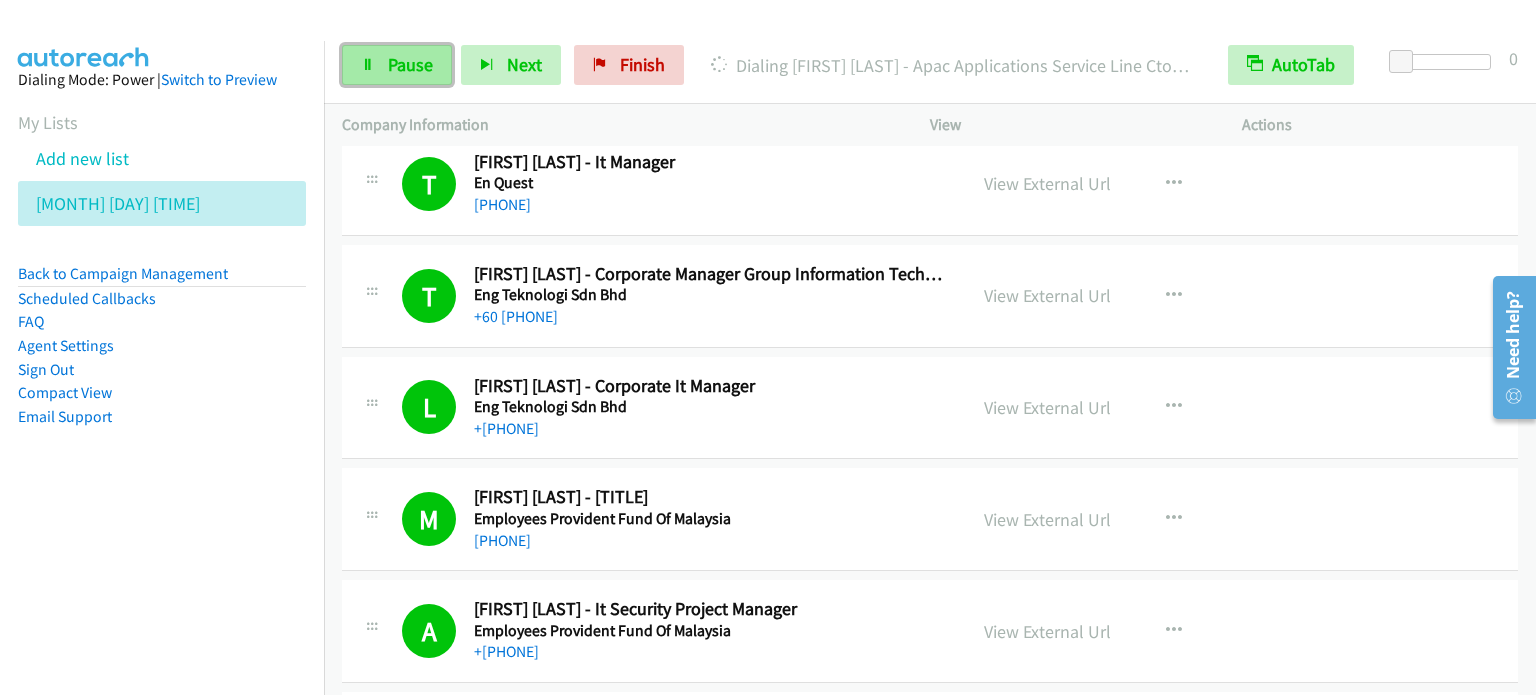 click on "Pause" at bounding box center (410, 64) 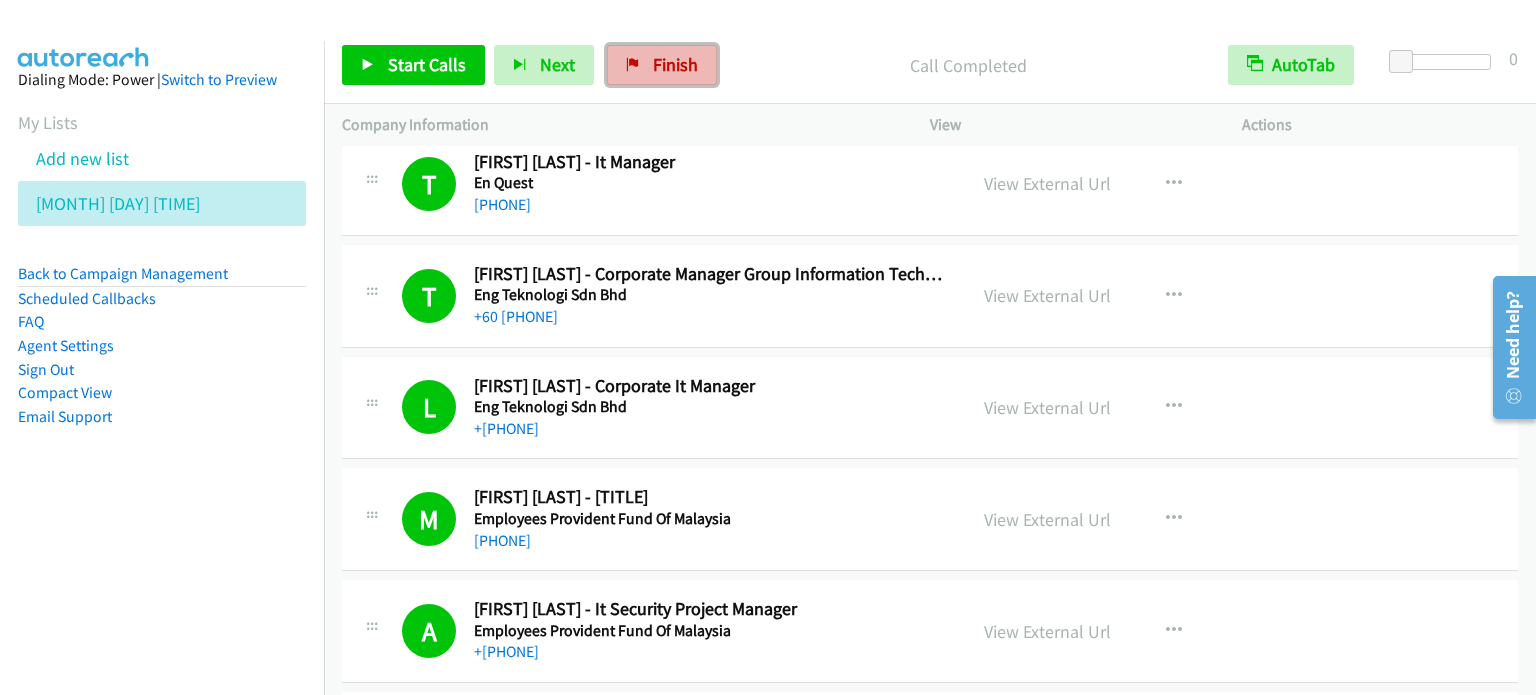 click on "Finish" at bounding box center [675, 64] 